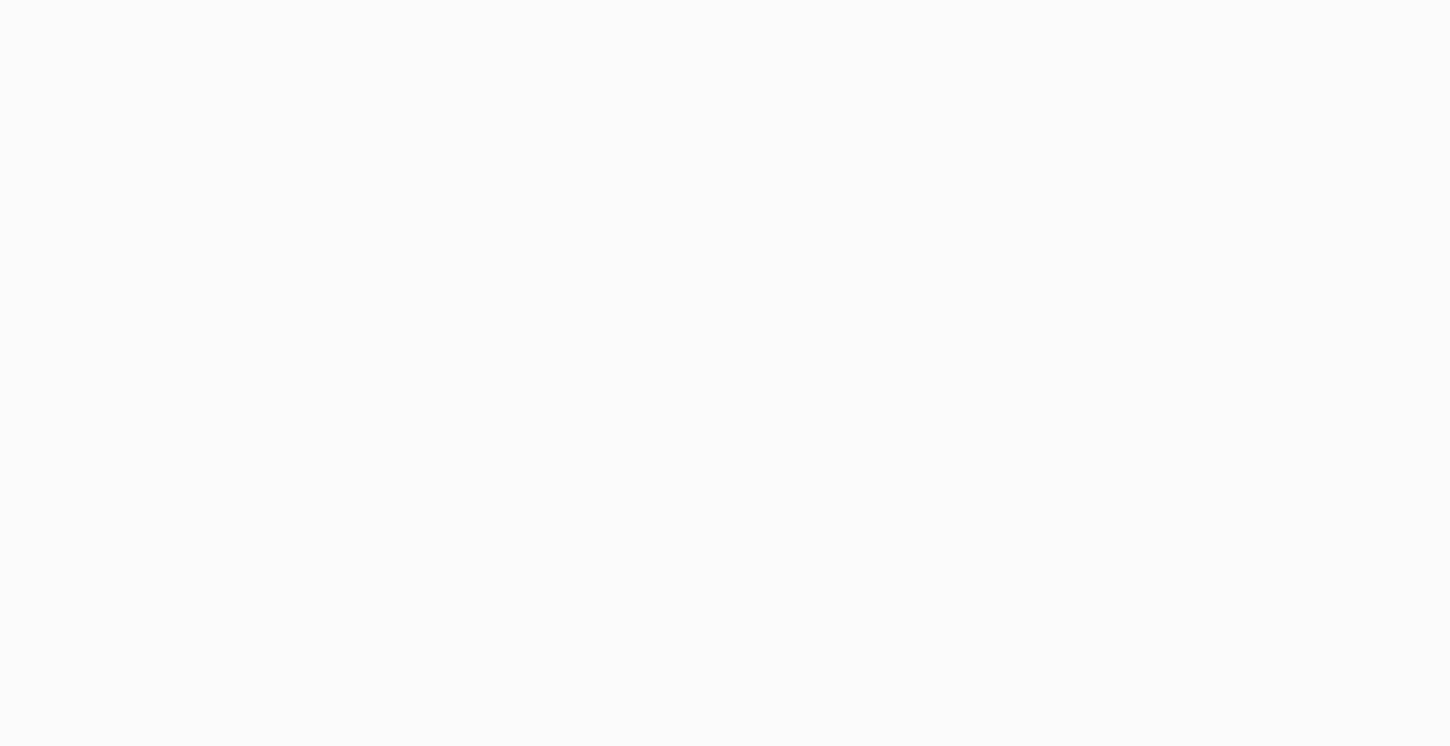 scroll, scrollTop: 0, scrollLeft: 0, axis: both 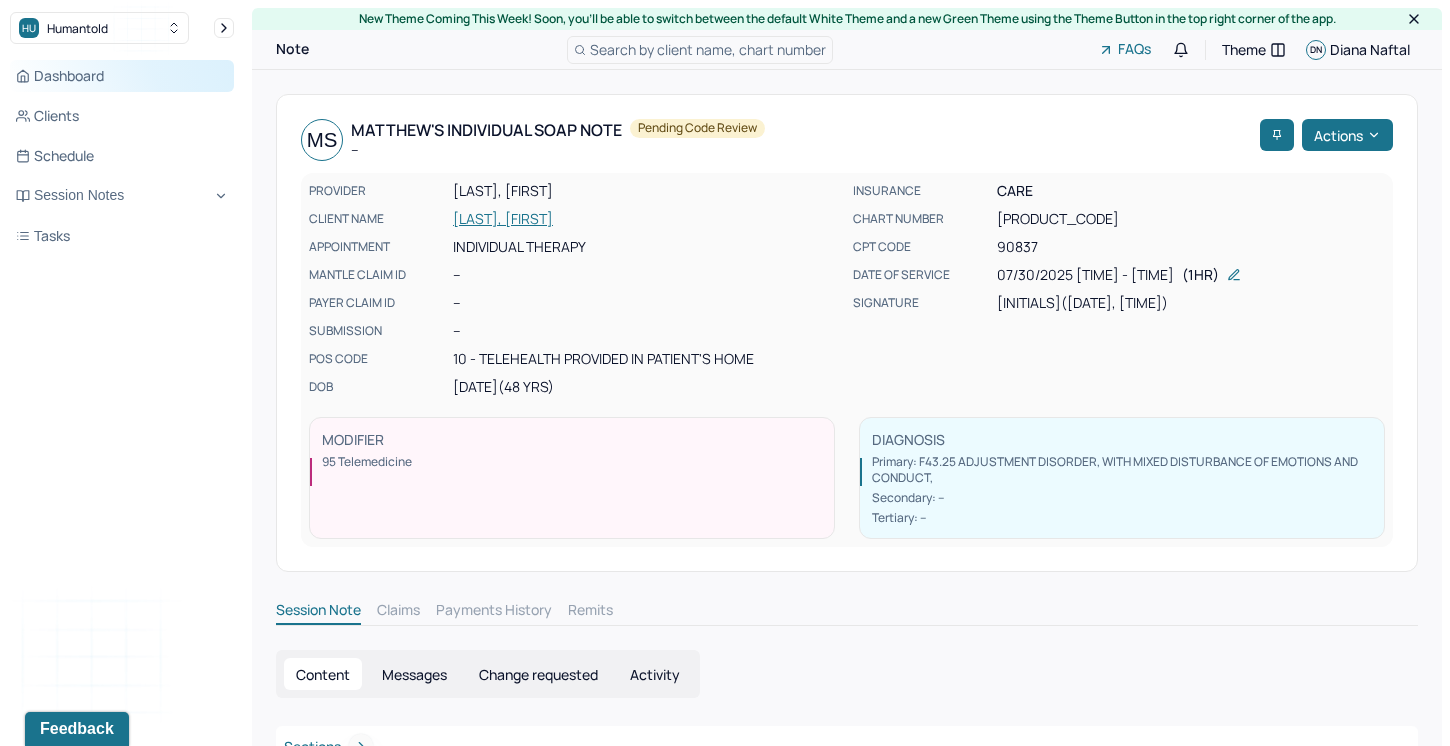 click on "Dashboard" at bounding box center [122, 76] 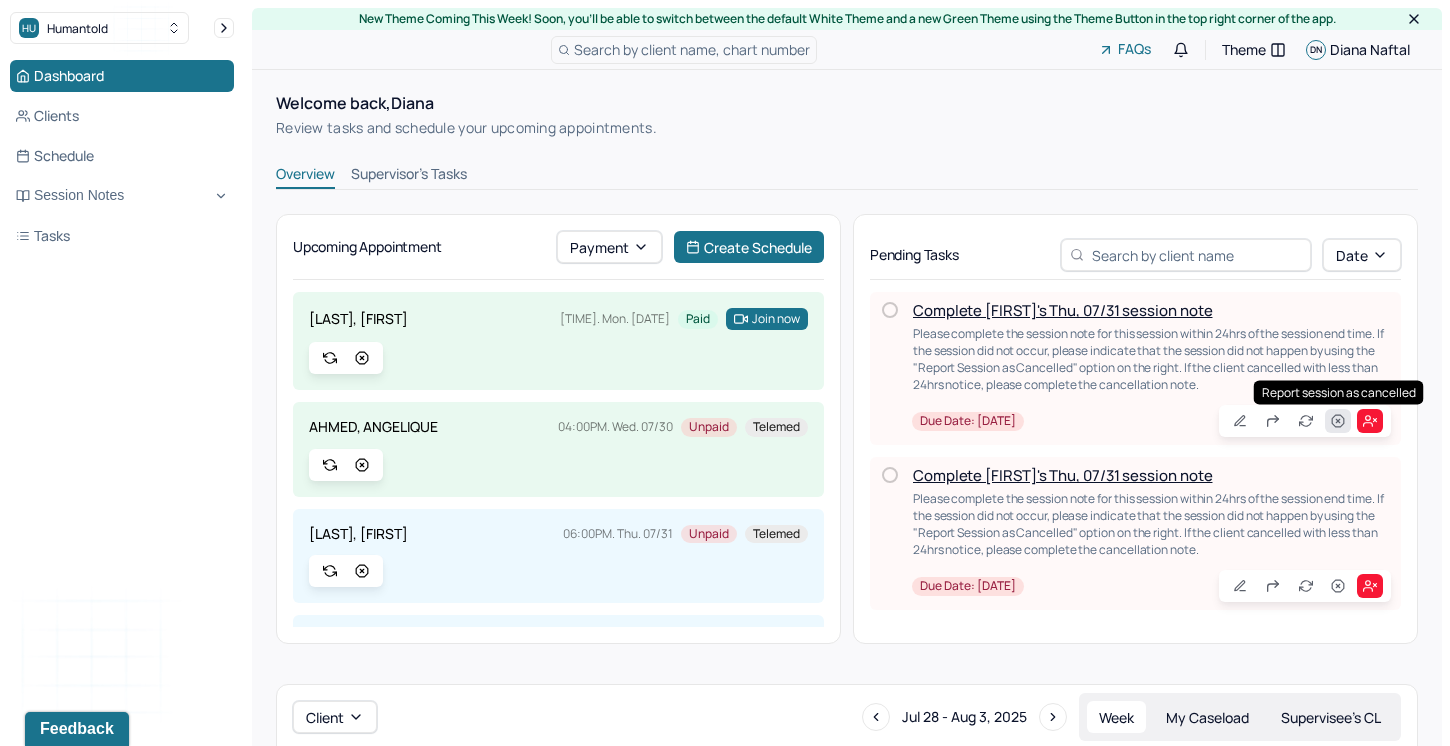 click 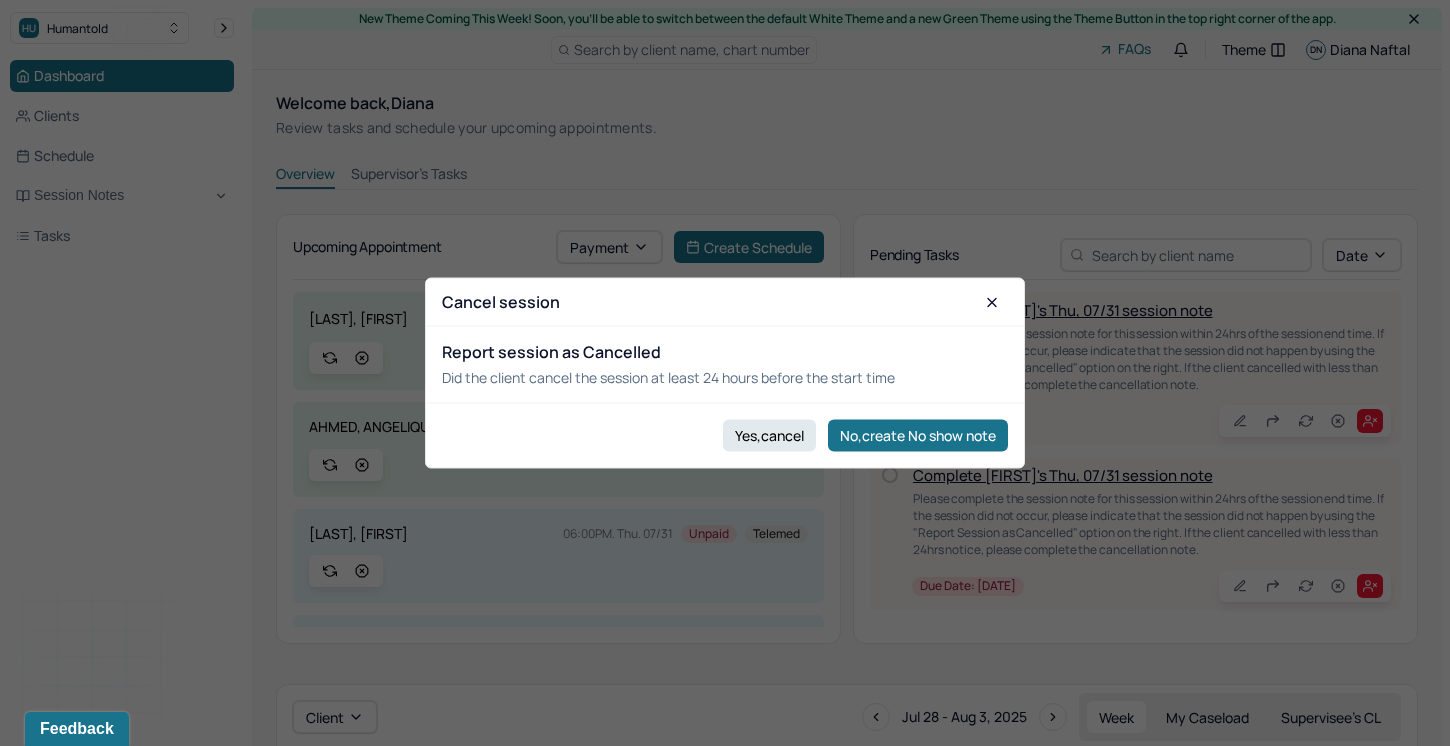 click at bounding box center [725, 373] 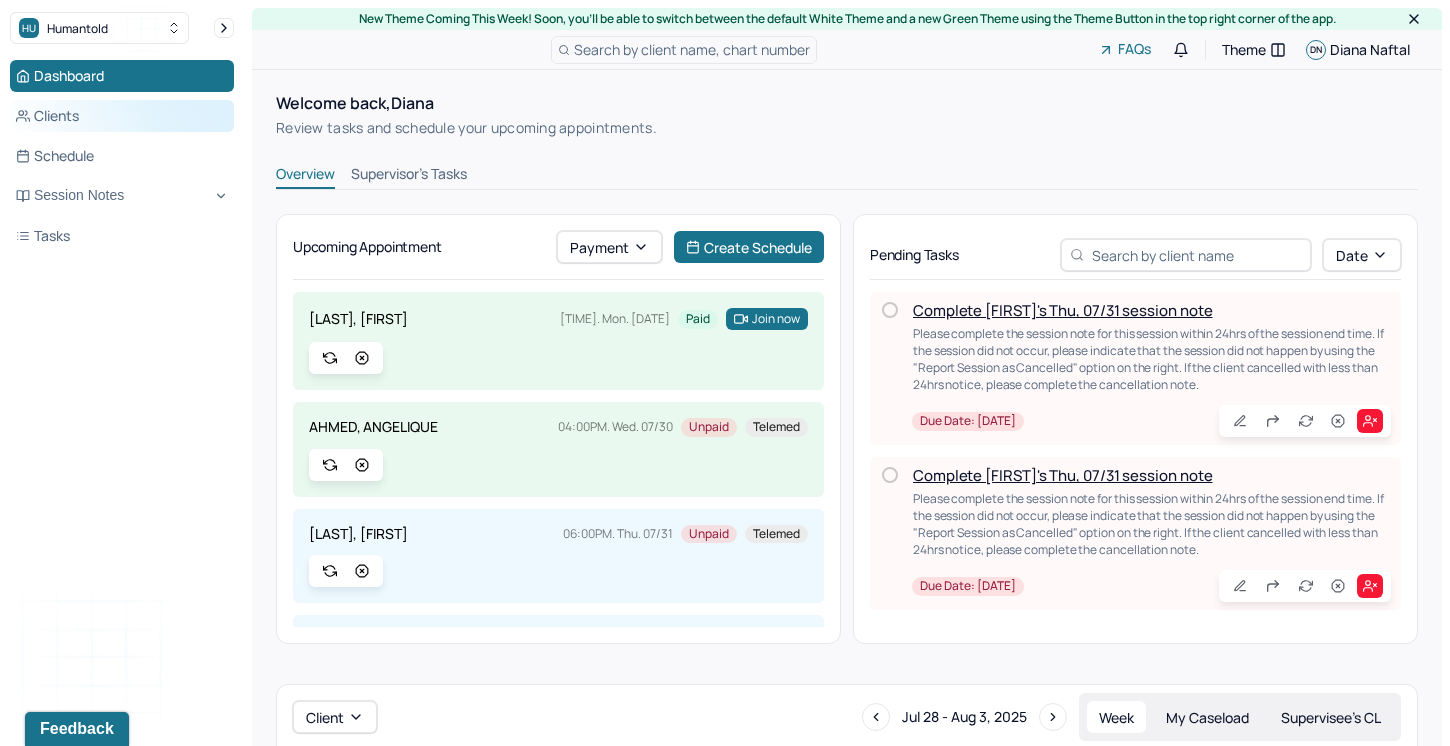 click on "Clients" at bounding box center (122, 116) 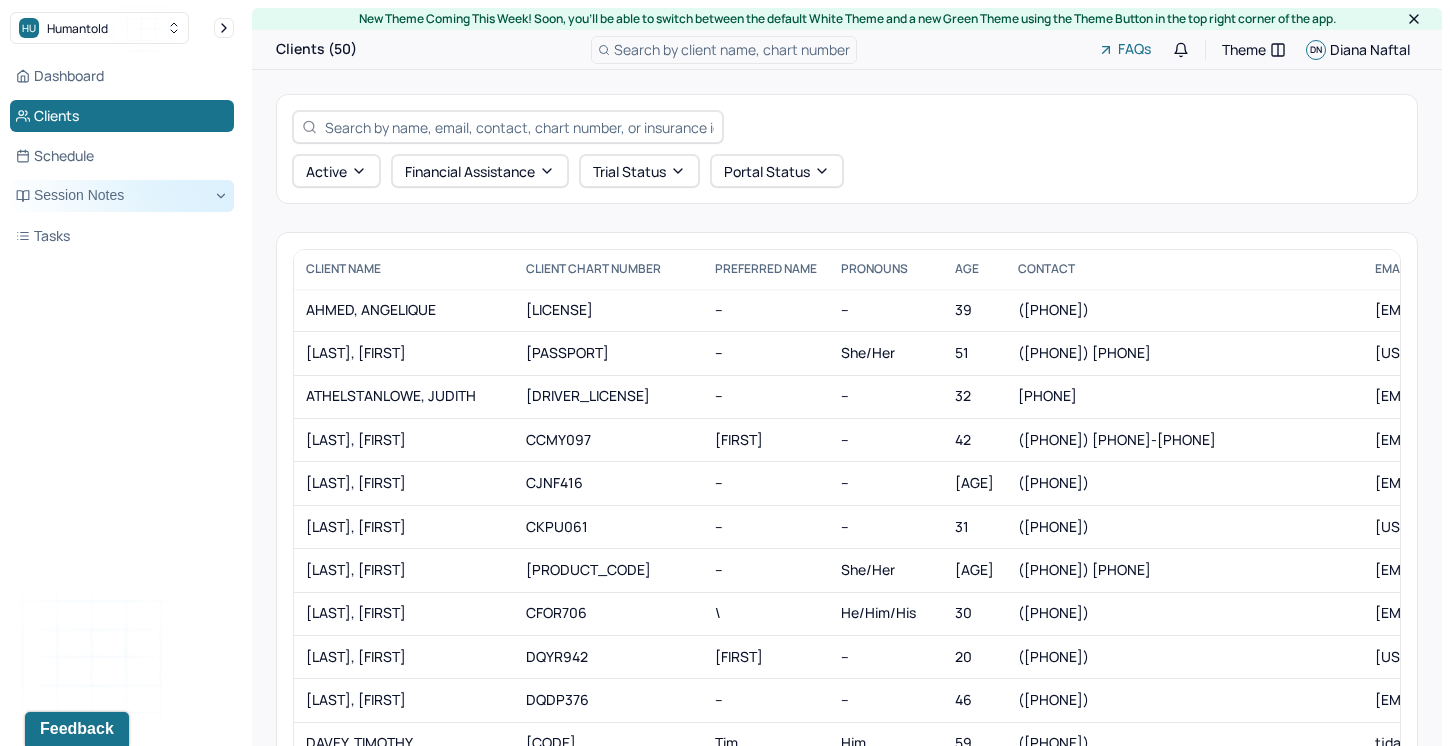 click on "Session Notes" at bounding box center (122, 196) 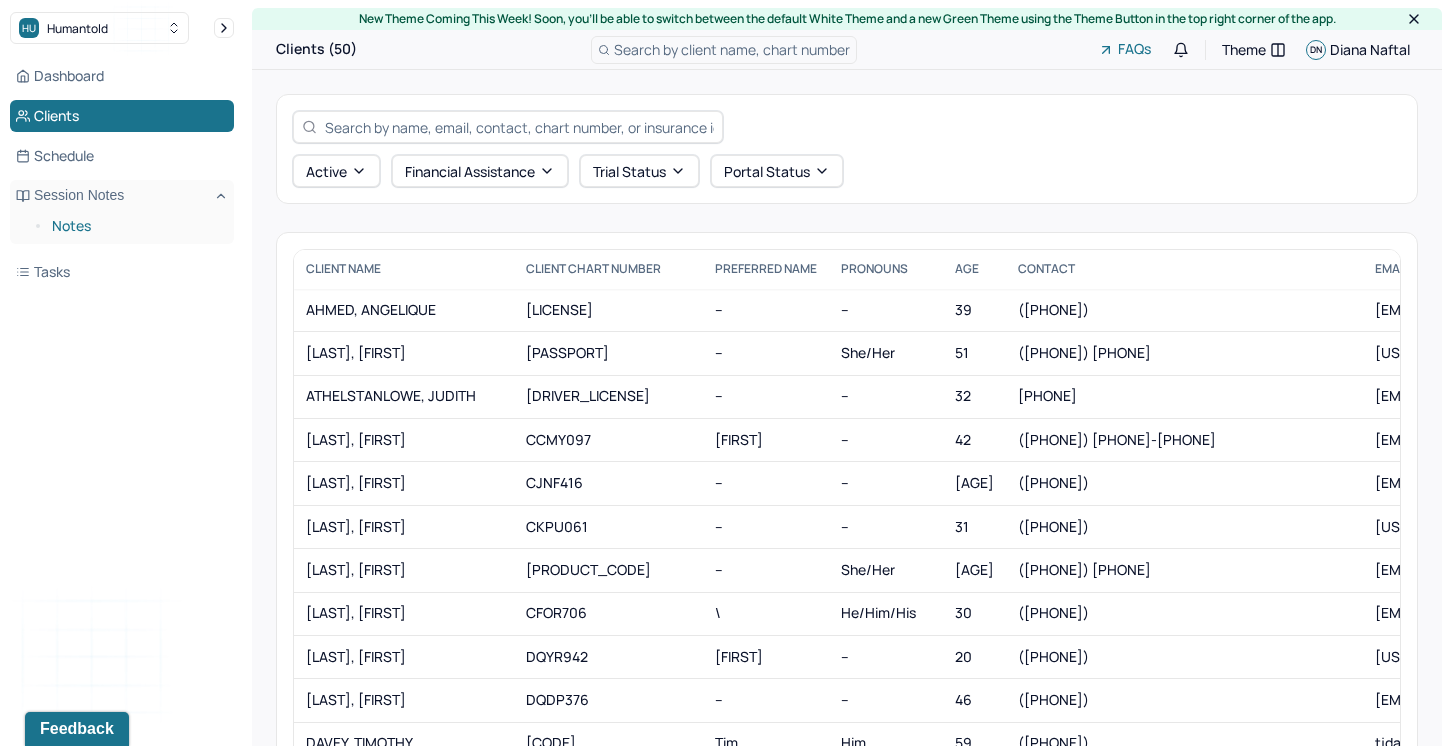 click on "Notes" at bounding box center (135, 226) 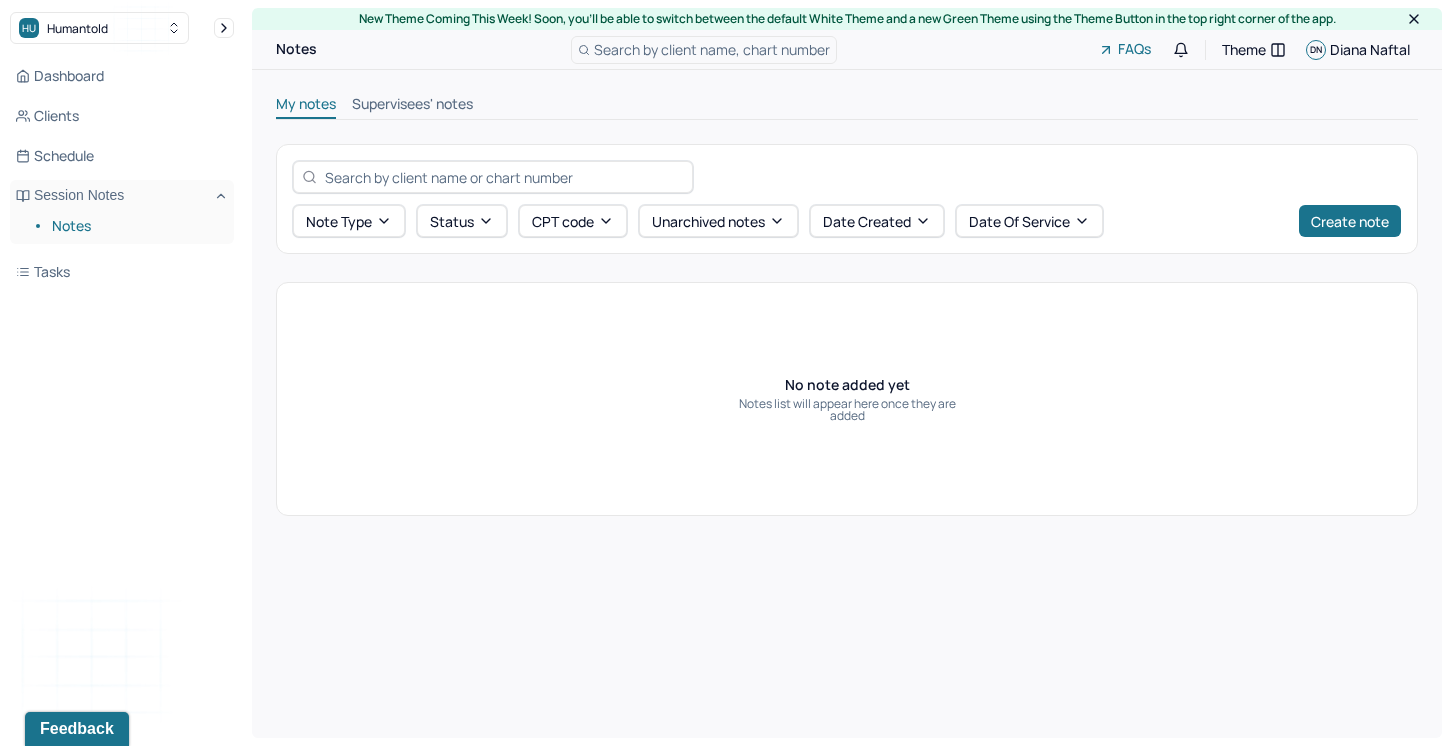 click on "Search by client name, chart number" at bounding box center [712, 49] 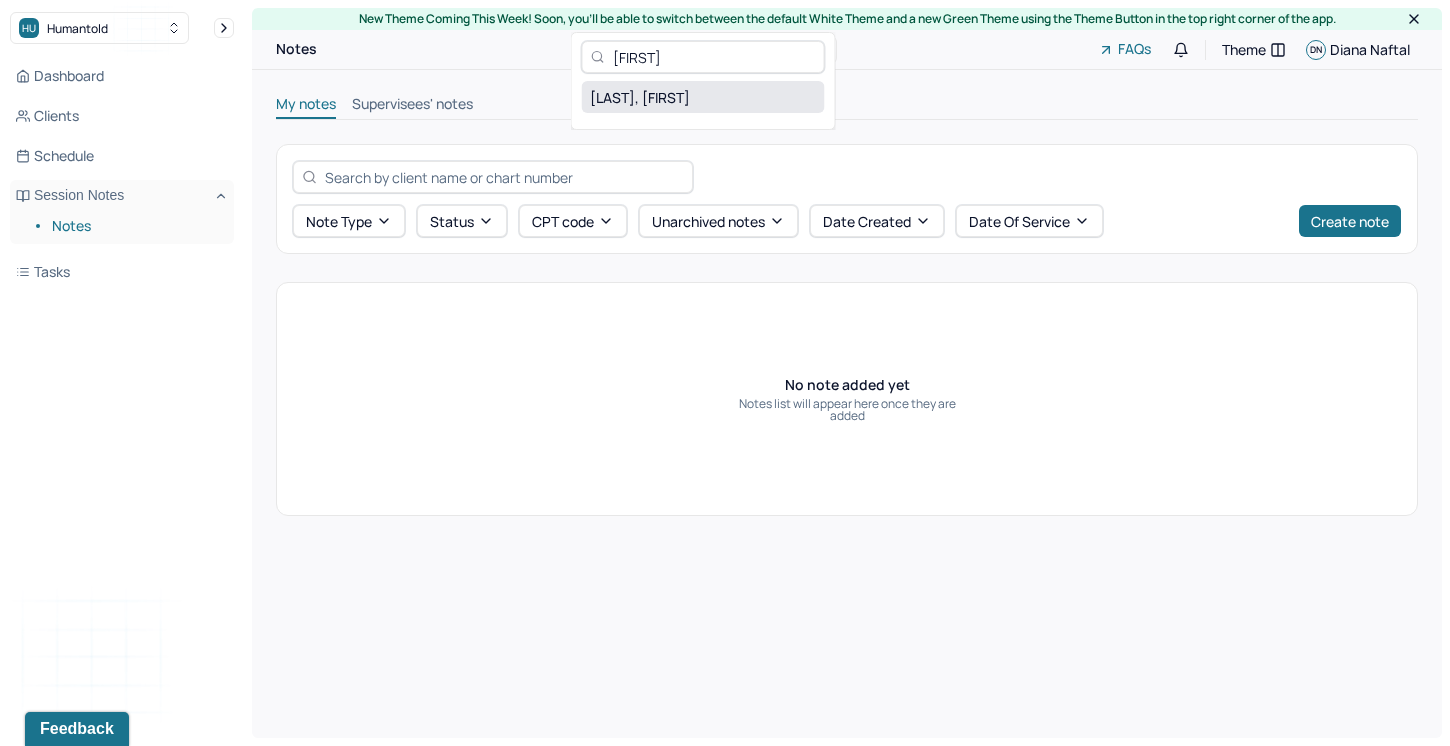 type on "[FIRST]" 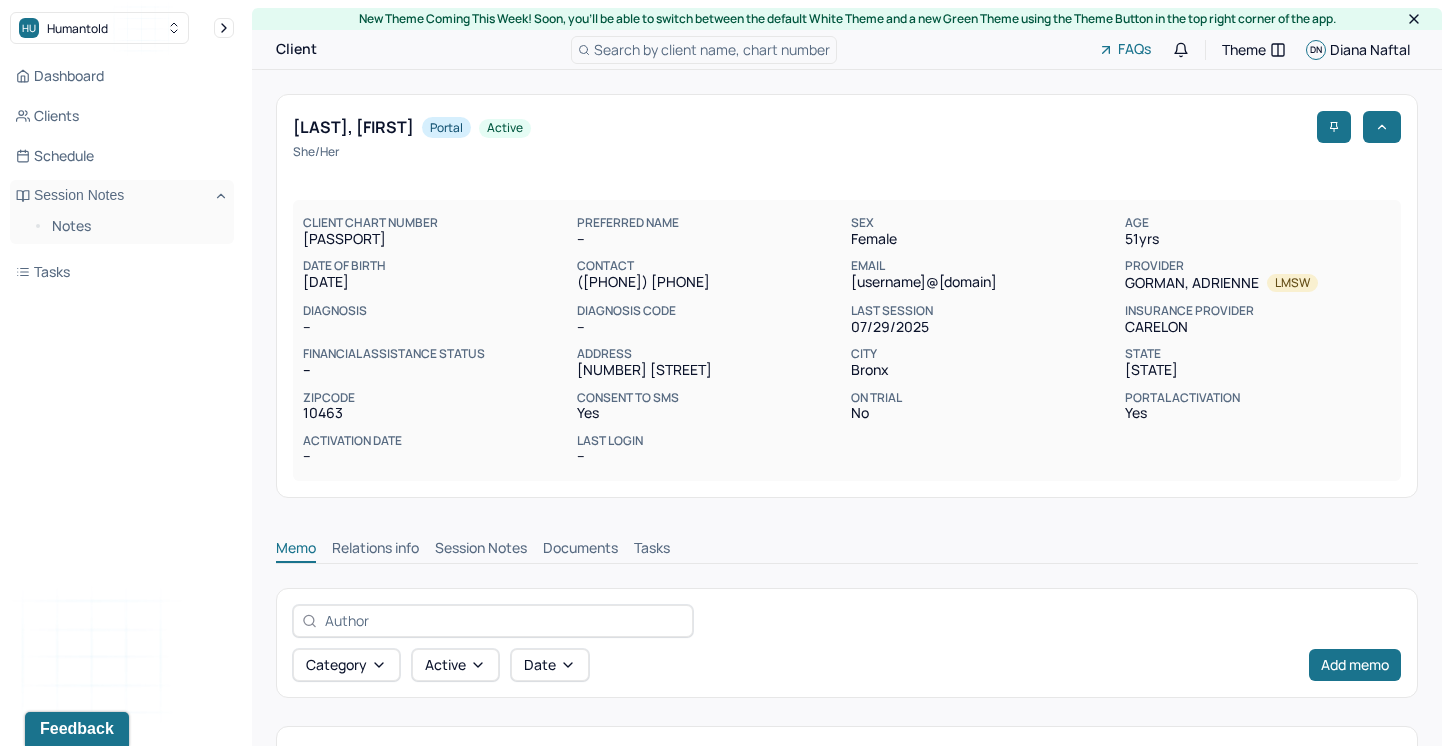 scroll, scrollTop: 0, scrollLeft: 0, axis: both 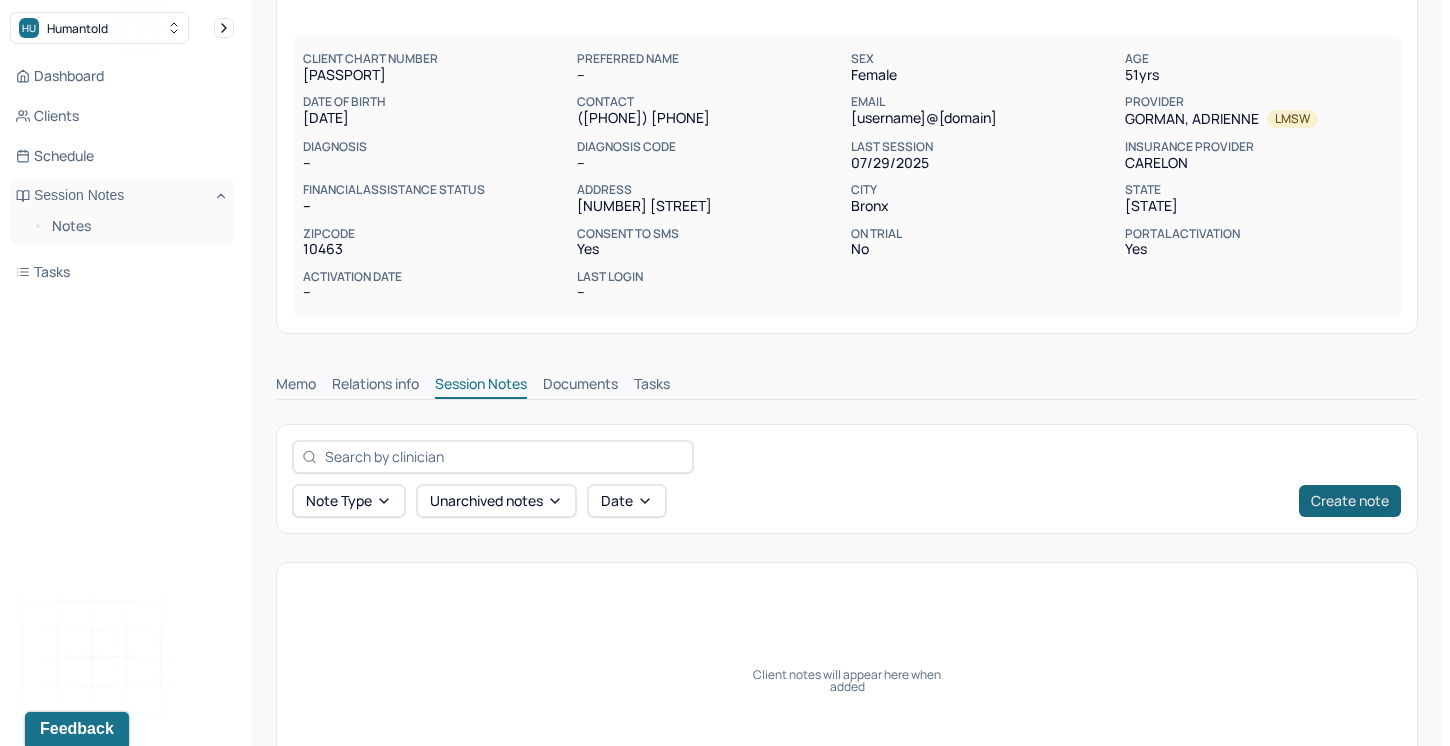 click on "Create note" at bounding box center (1350, 501) 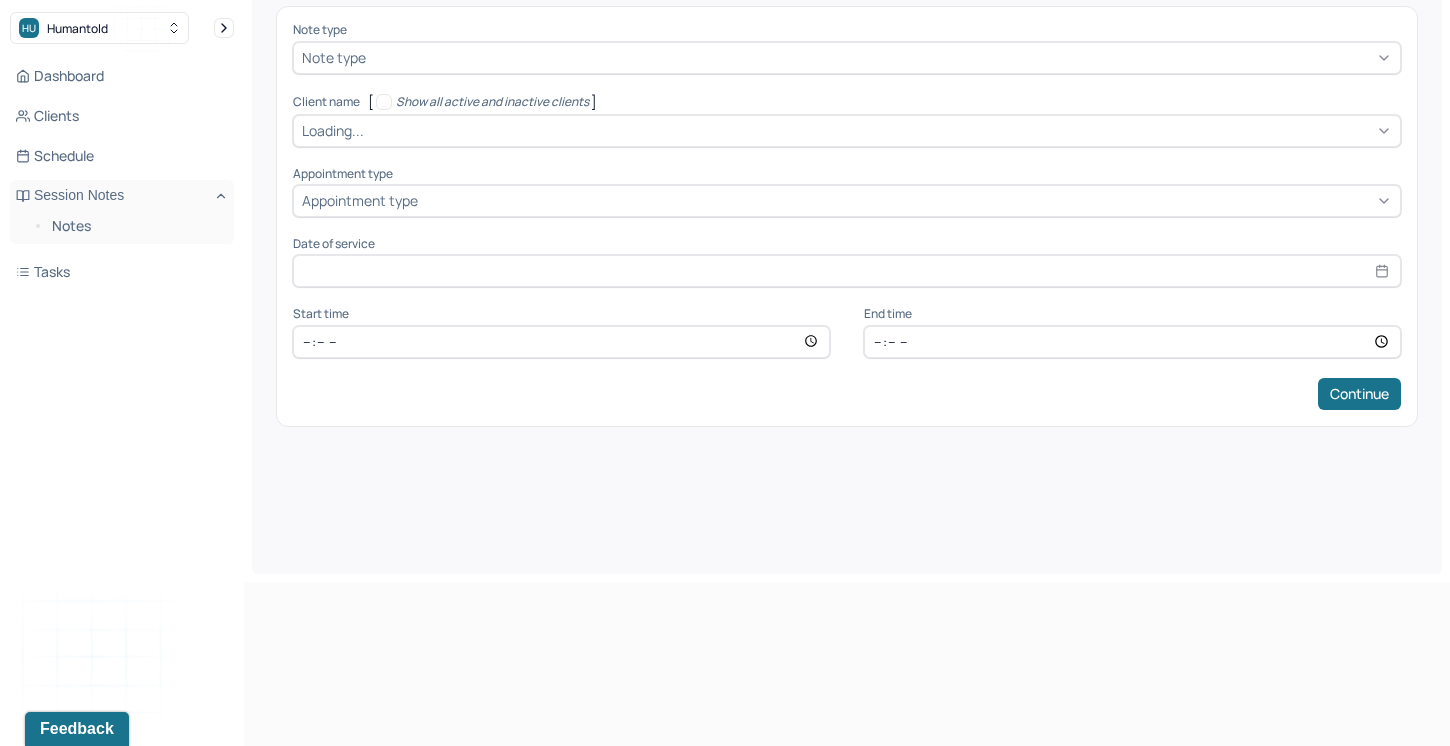 scroll, scrollTop: 0, scrollLeft: 0, axis: both 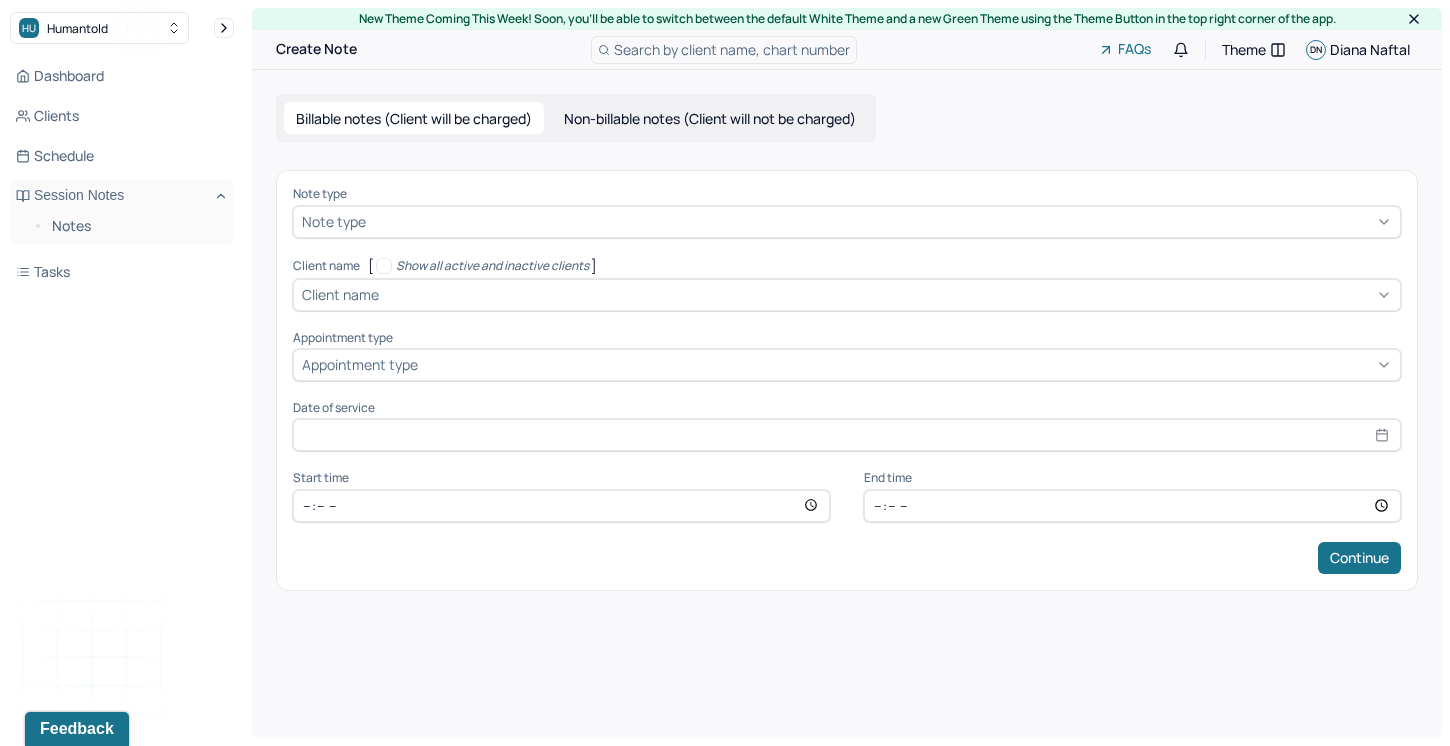 click at bounding box center (881, 221) 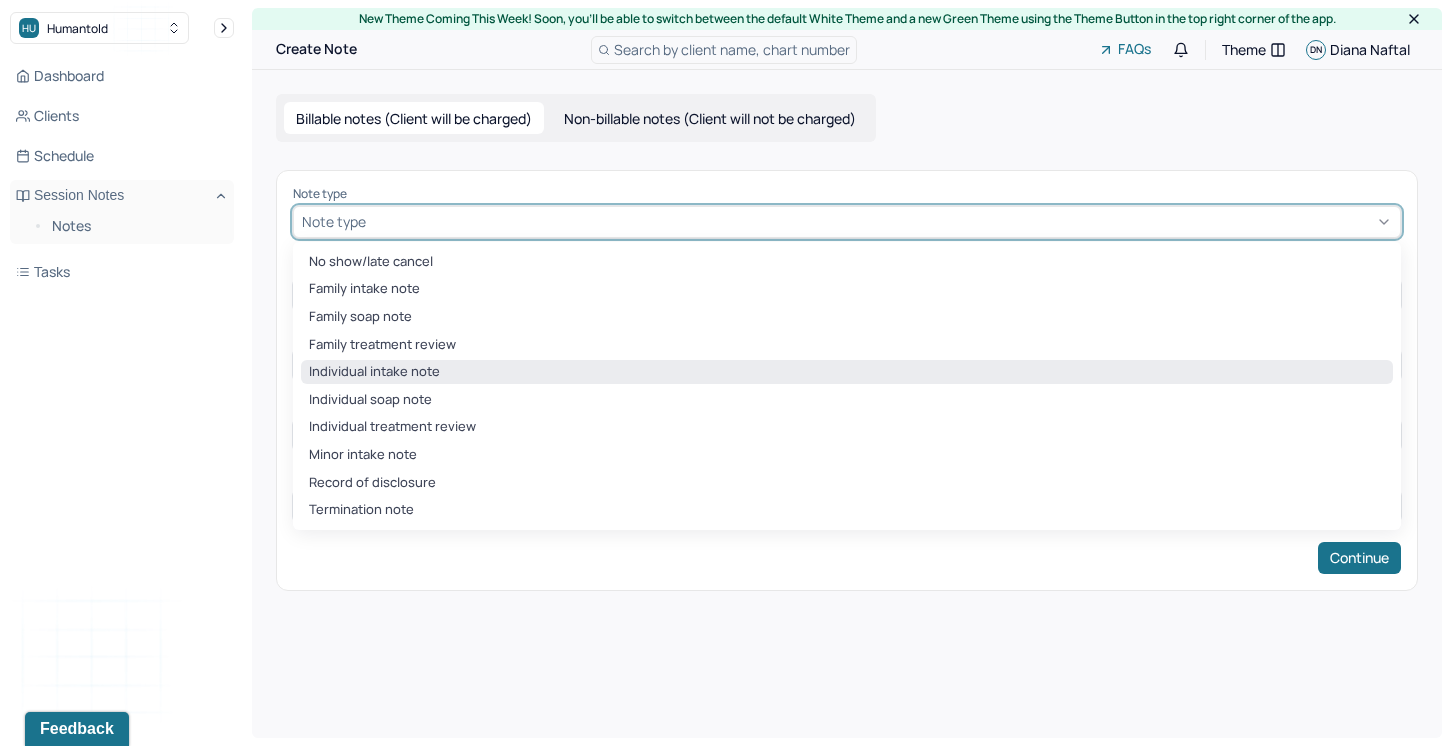 click on "Individual intake note" at bounding box center (847, 372) 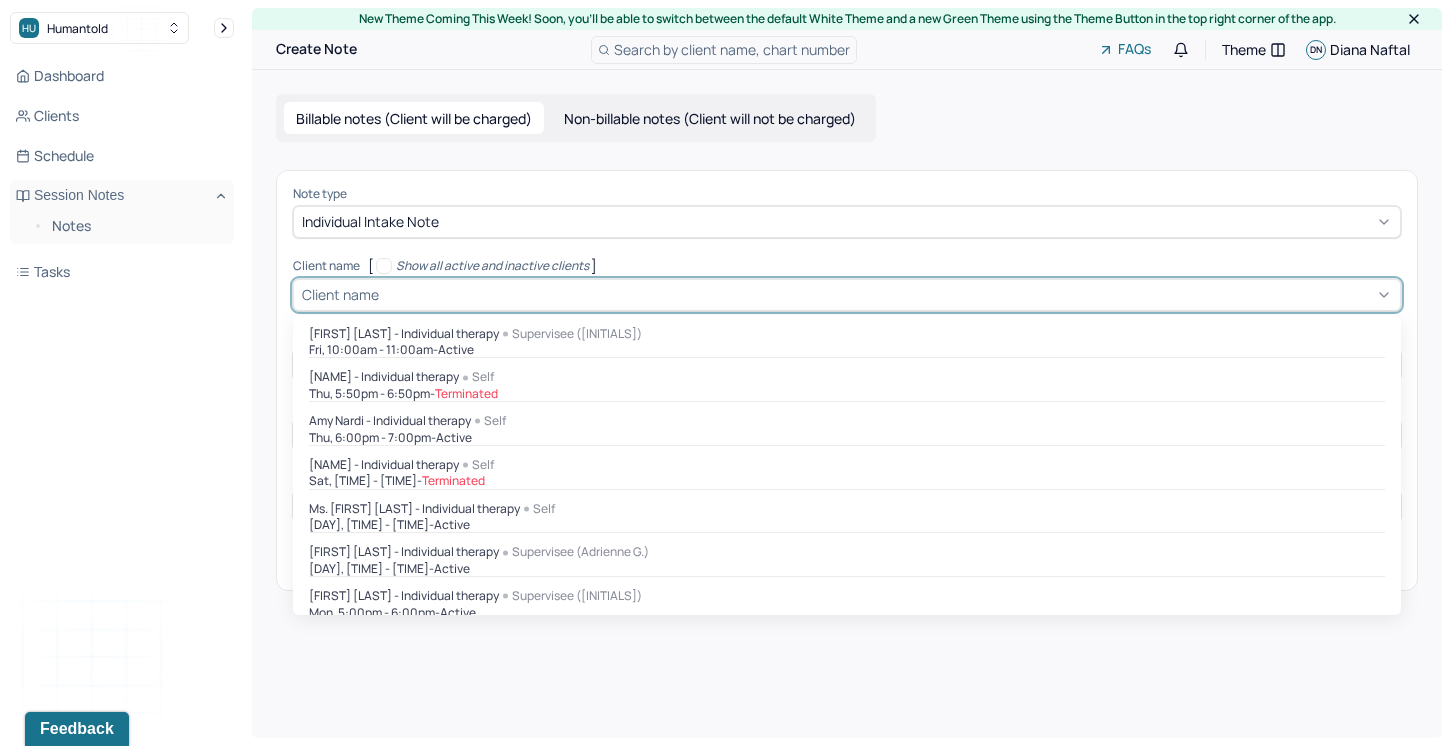 click at bounding box center (887, 294) 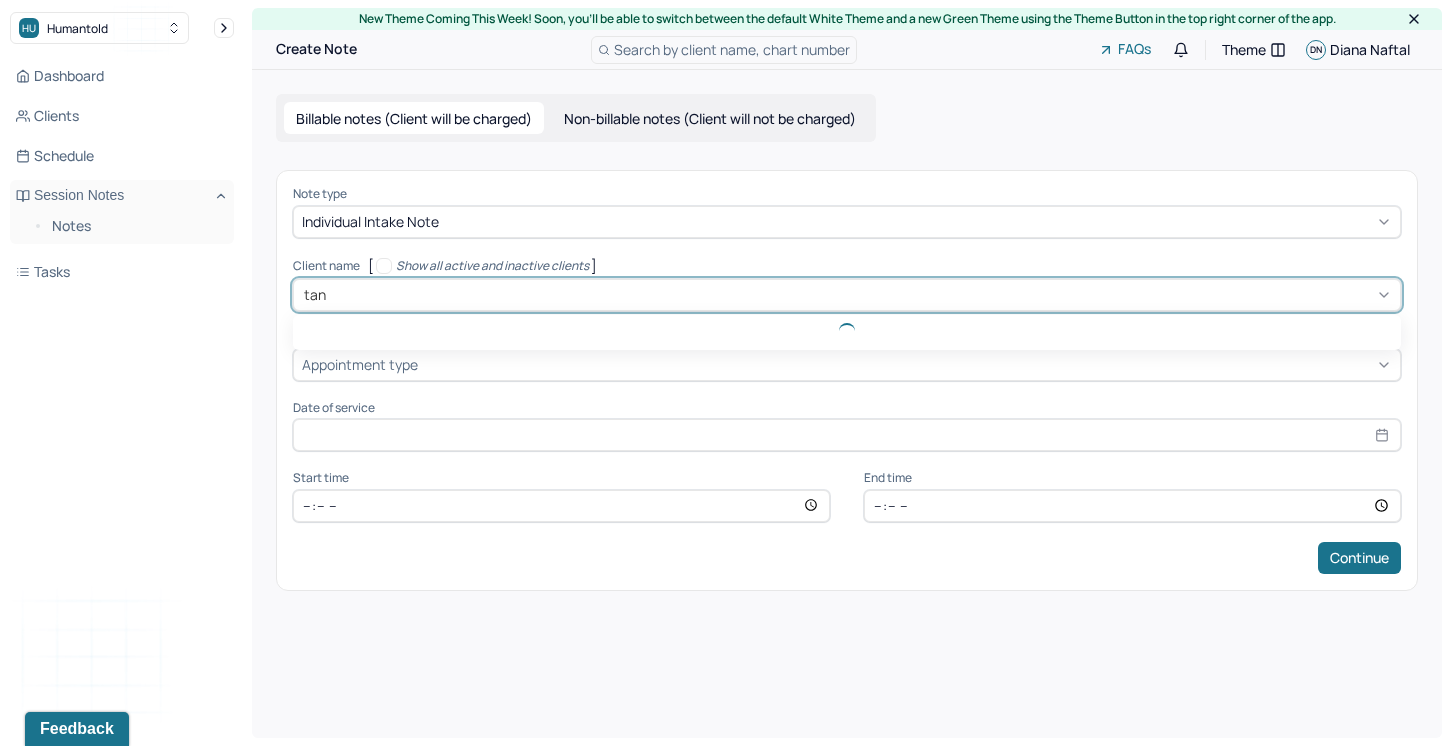 type on "[FIRST]" 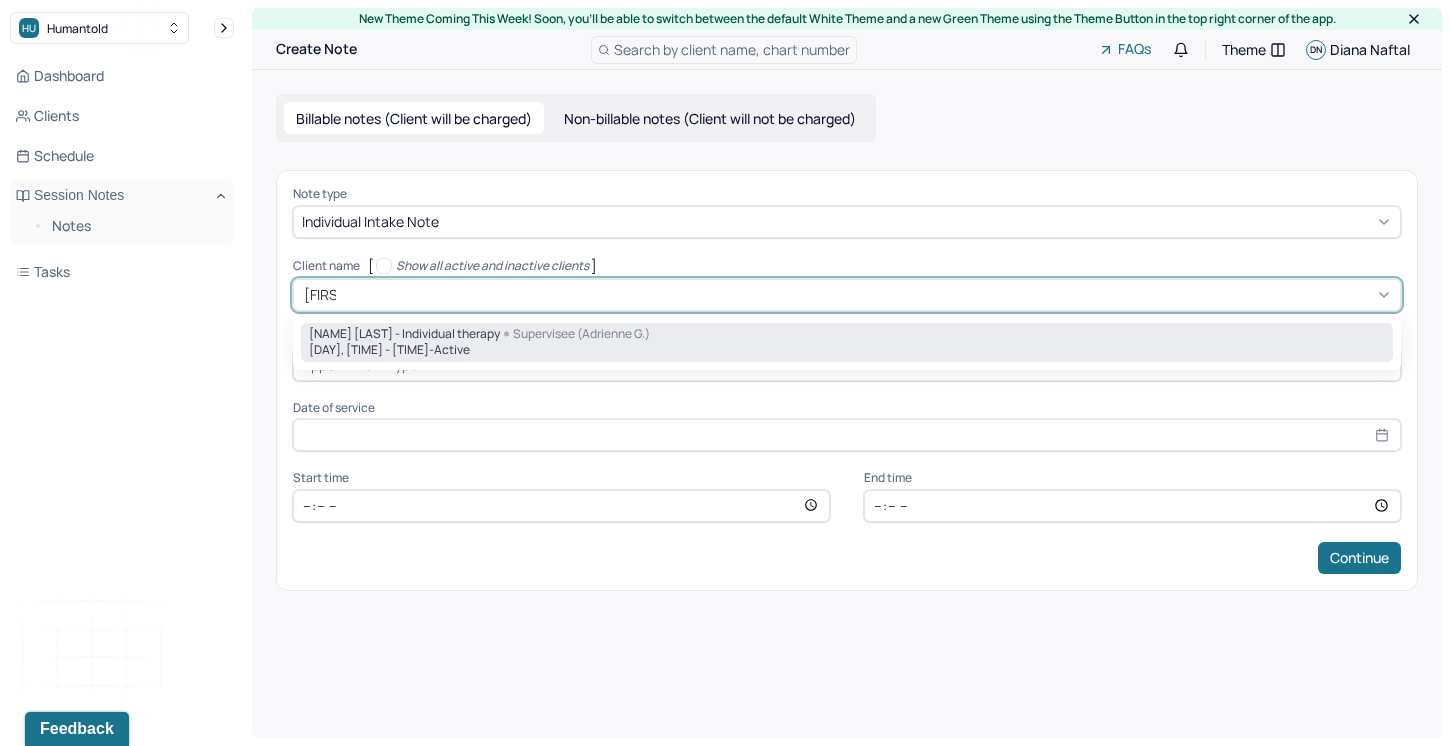 click on "[NAME] [LAST] - Individual therapy" at bounding box center (404, 334) 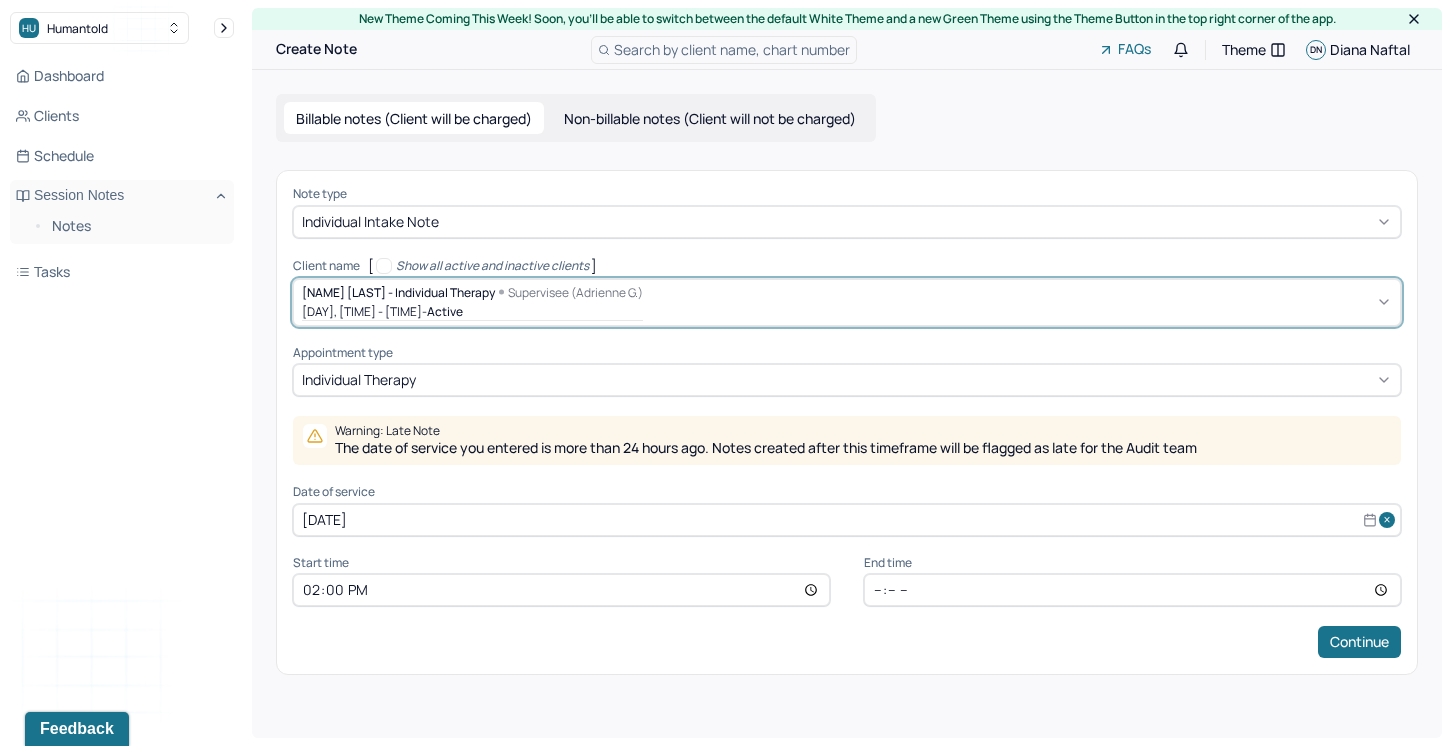 select on "6" 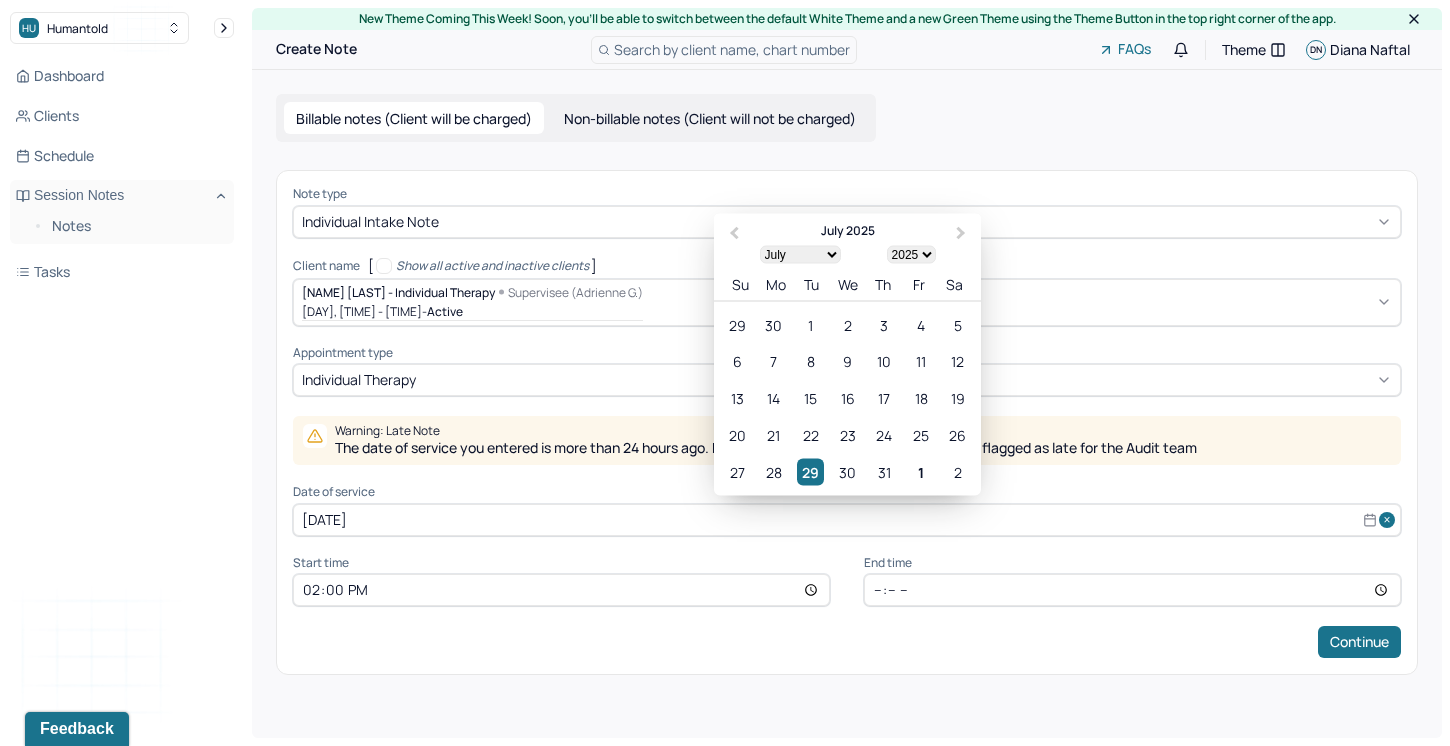 click on "[DATE]" at bounding box center [847, 520] 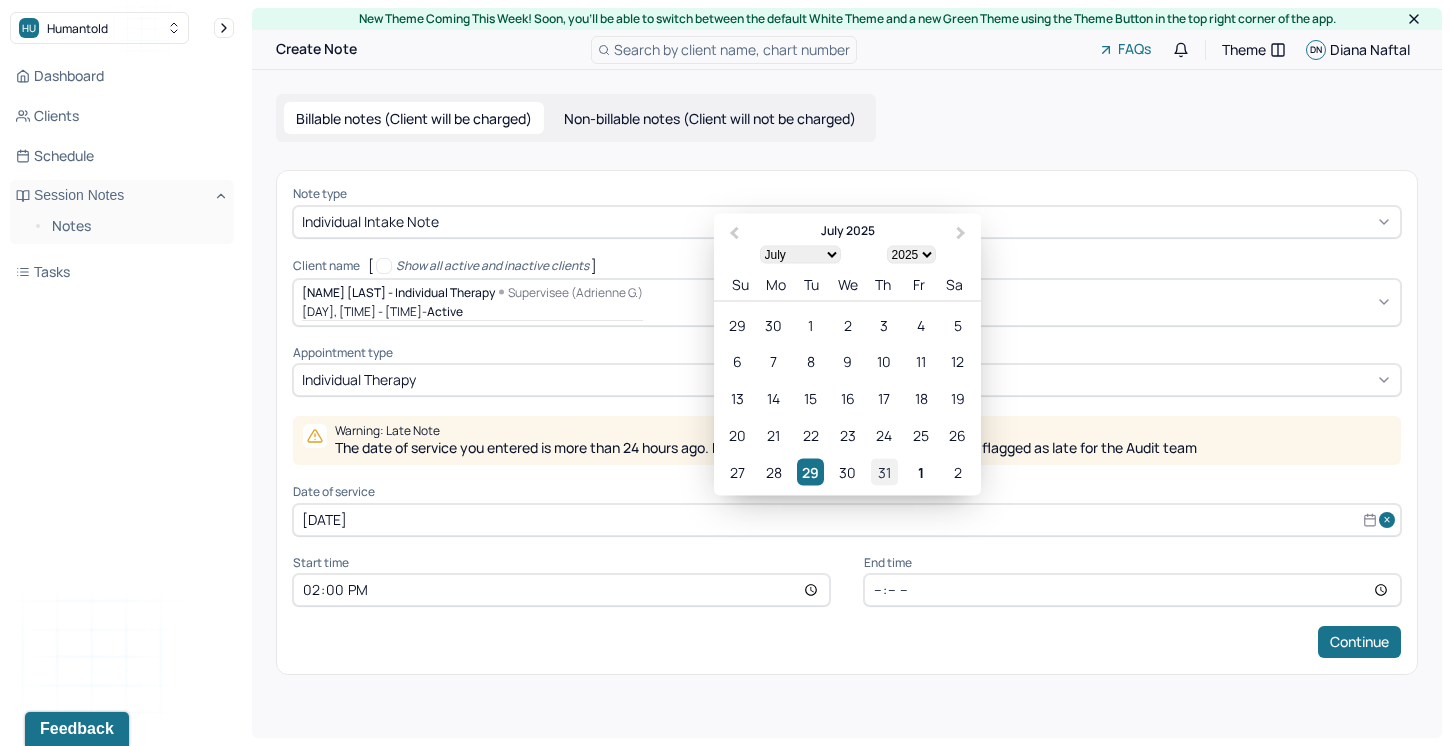 click on "31" at bounding box center (884, 471) 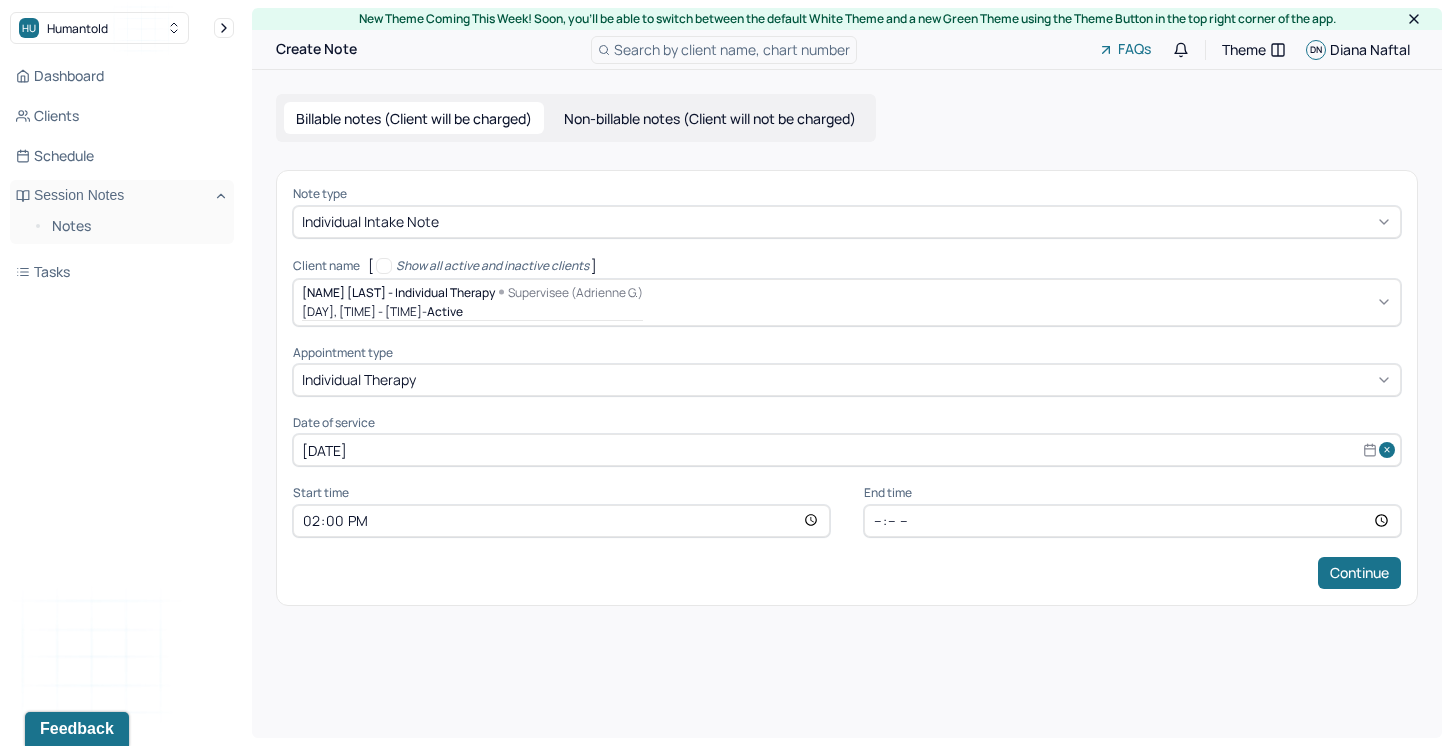 click on "14:00" at bounding box center (561, 521) 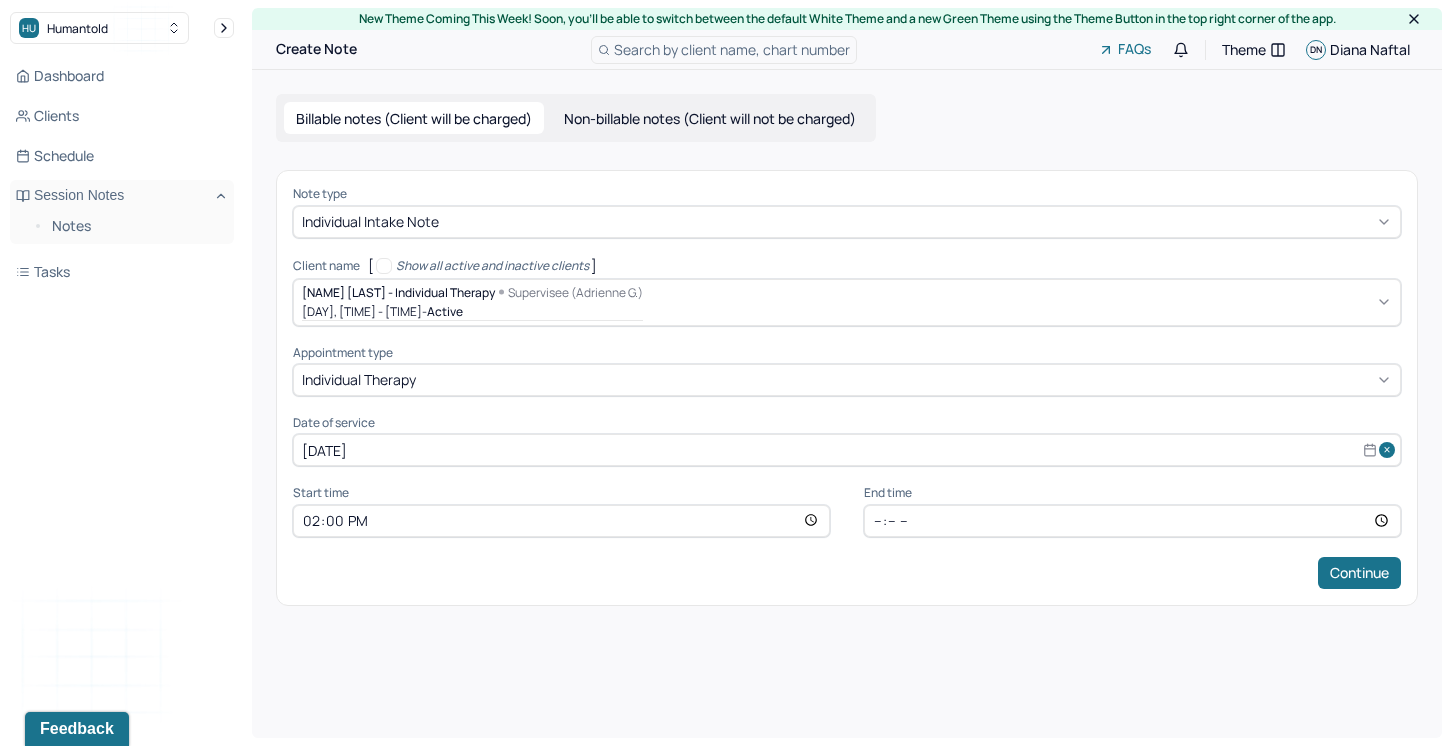 click on "14:00" at bounding box center (561, 521) 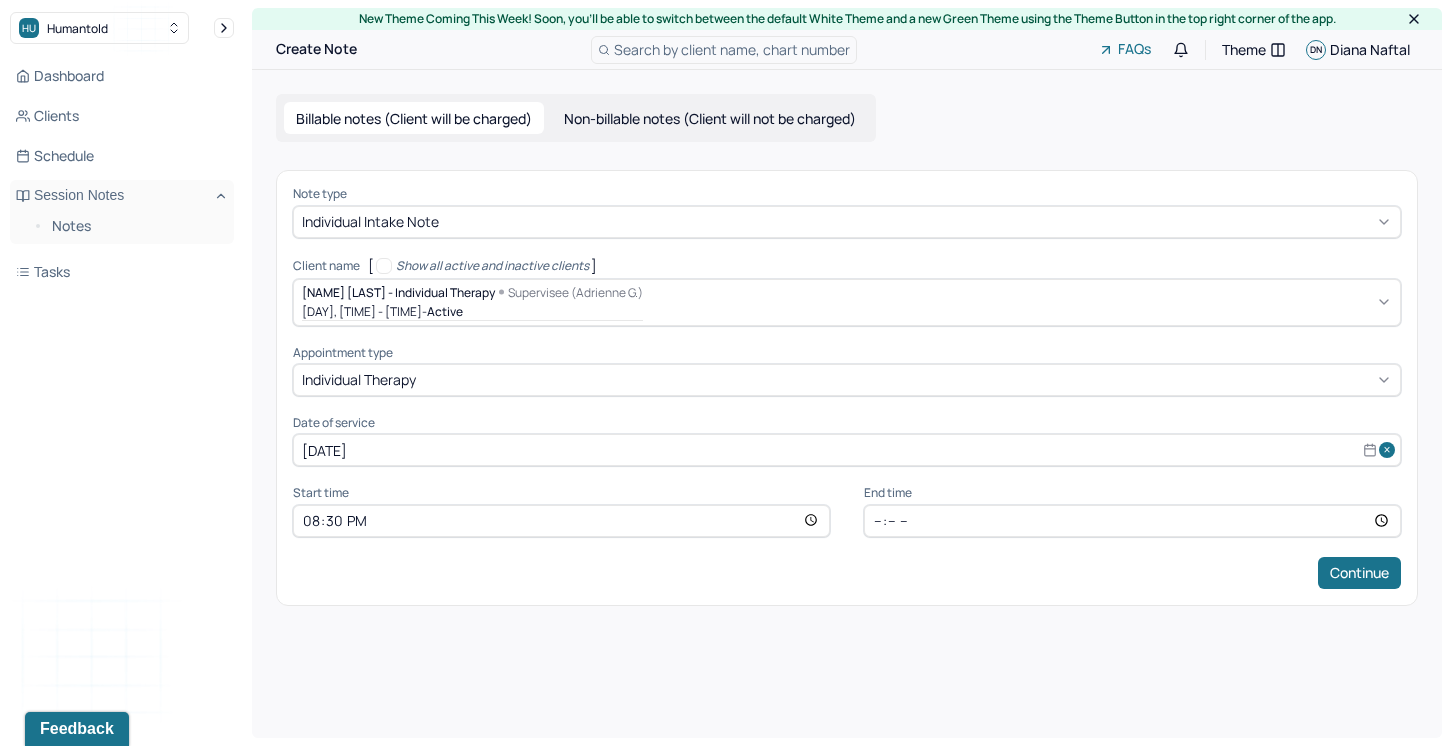 type on "08:30" 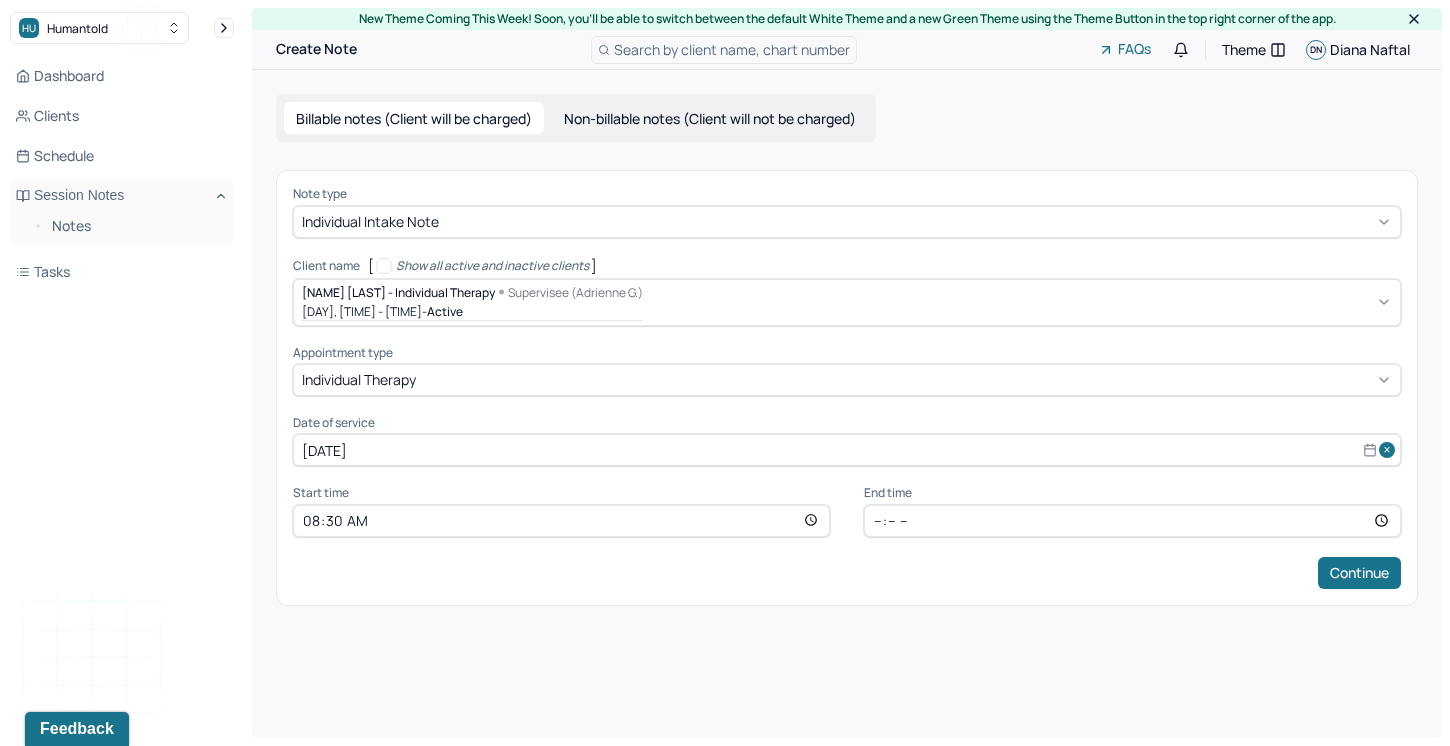 click on "[TIME]" at bounding box center (1132, 521) 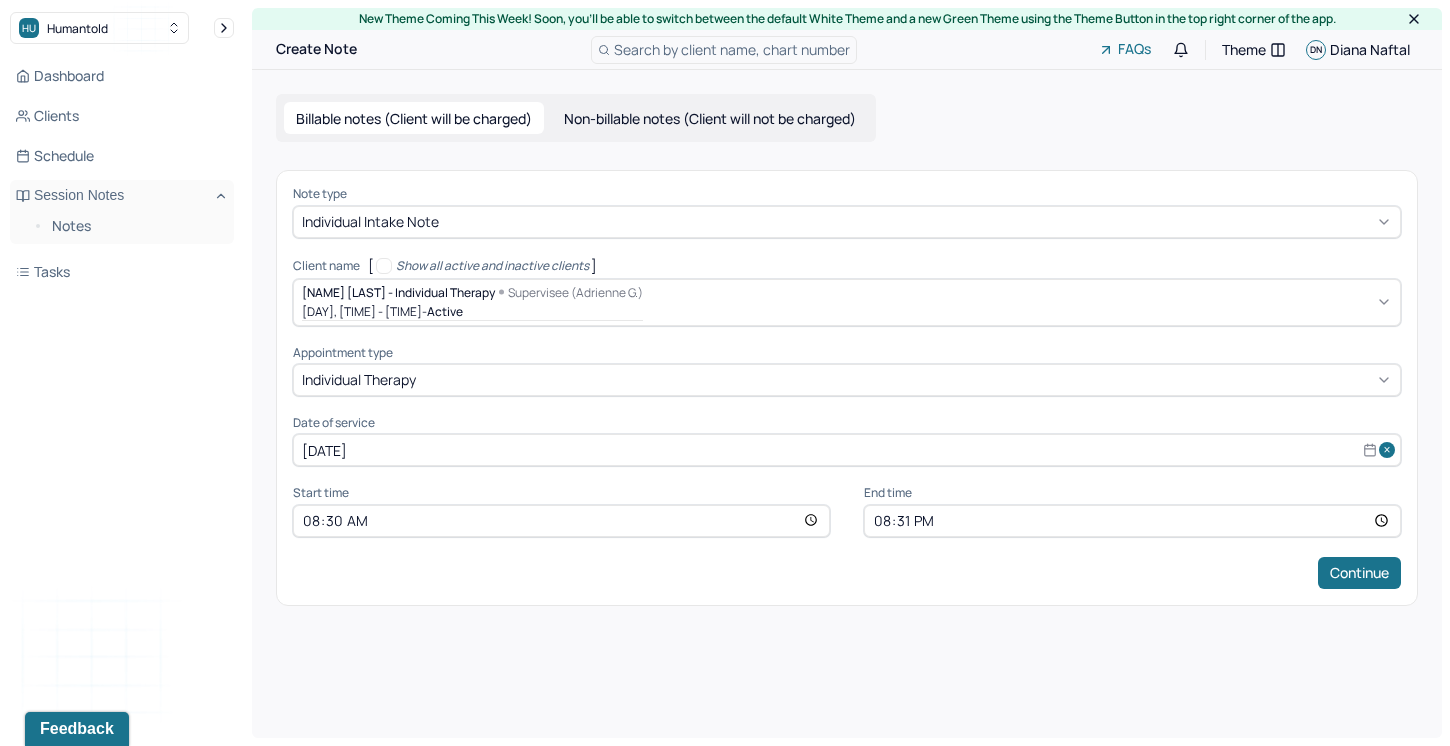 type on "08:31" 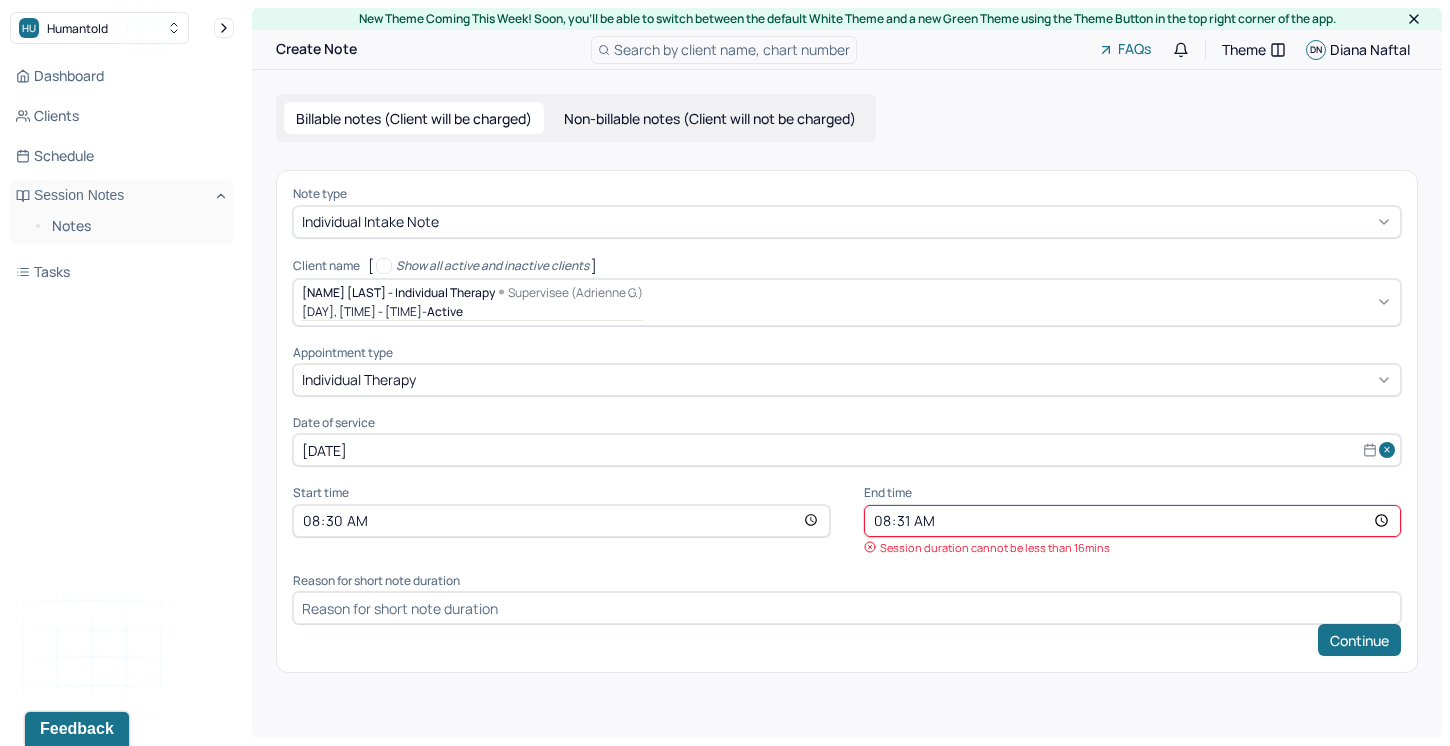 click on "Session duration cannot be less than 16mins" at bounding box center (1132, 547) 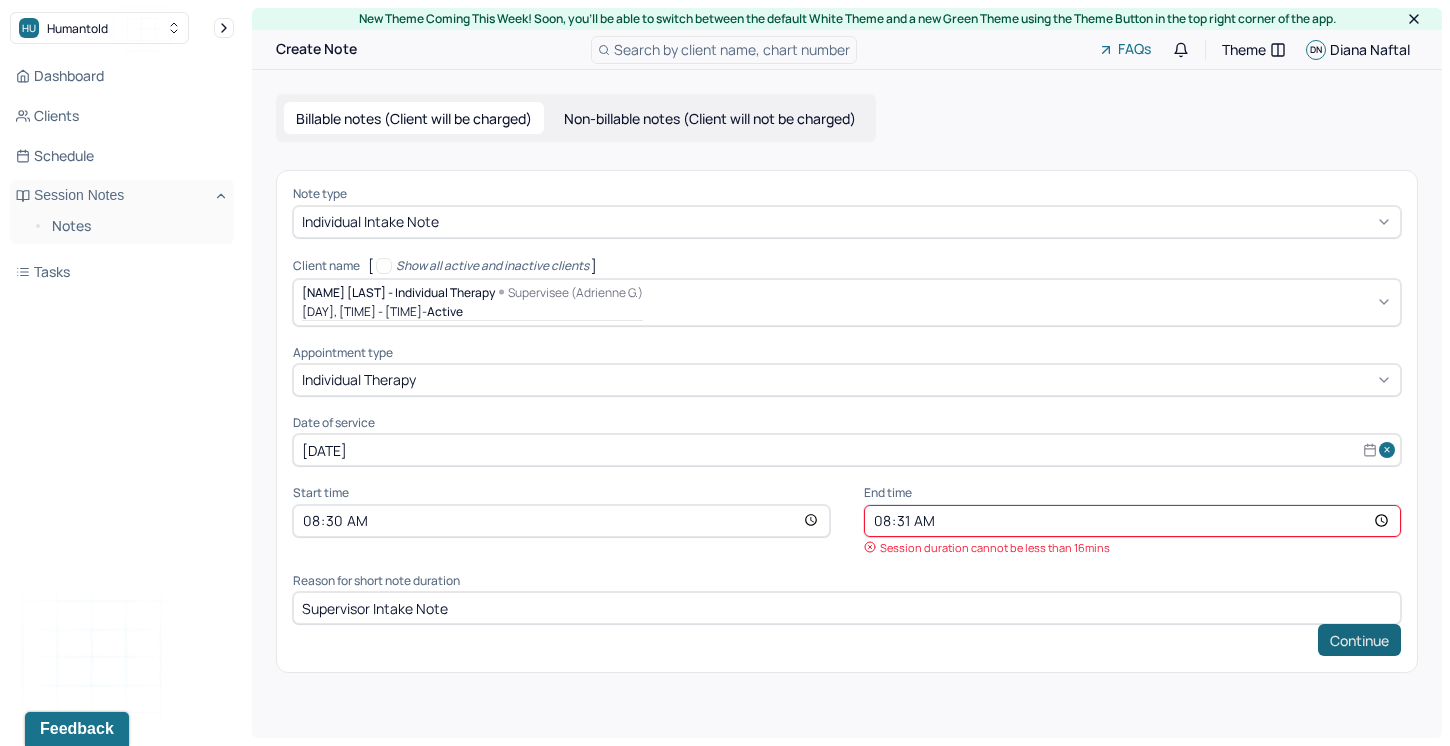 type on "Supervisor Intake Note" 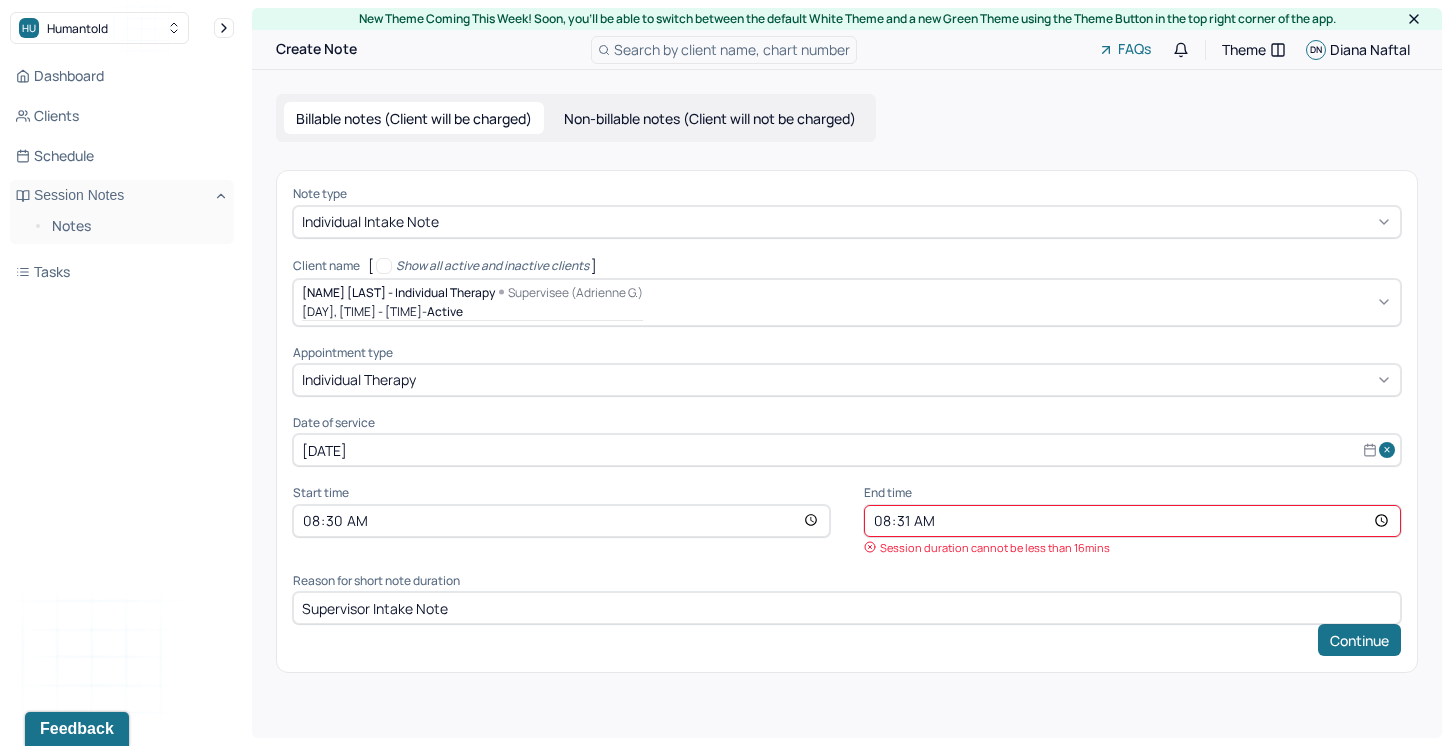 click on "08:31" at bounding box center [1132, 521] 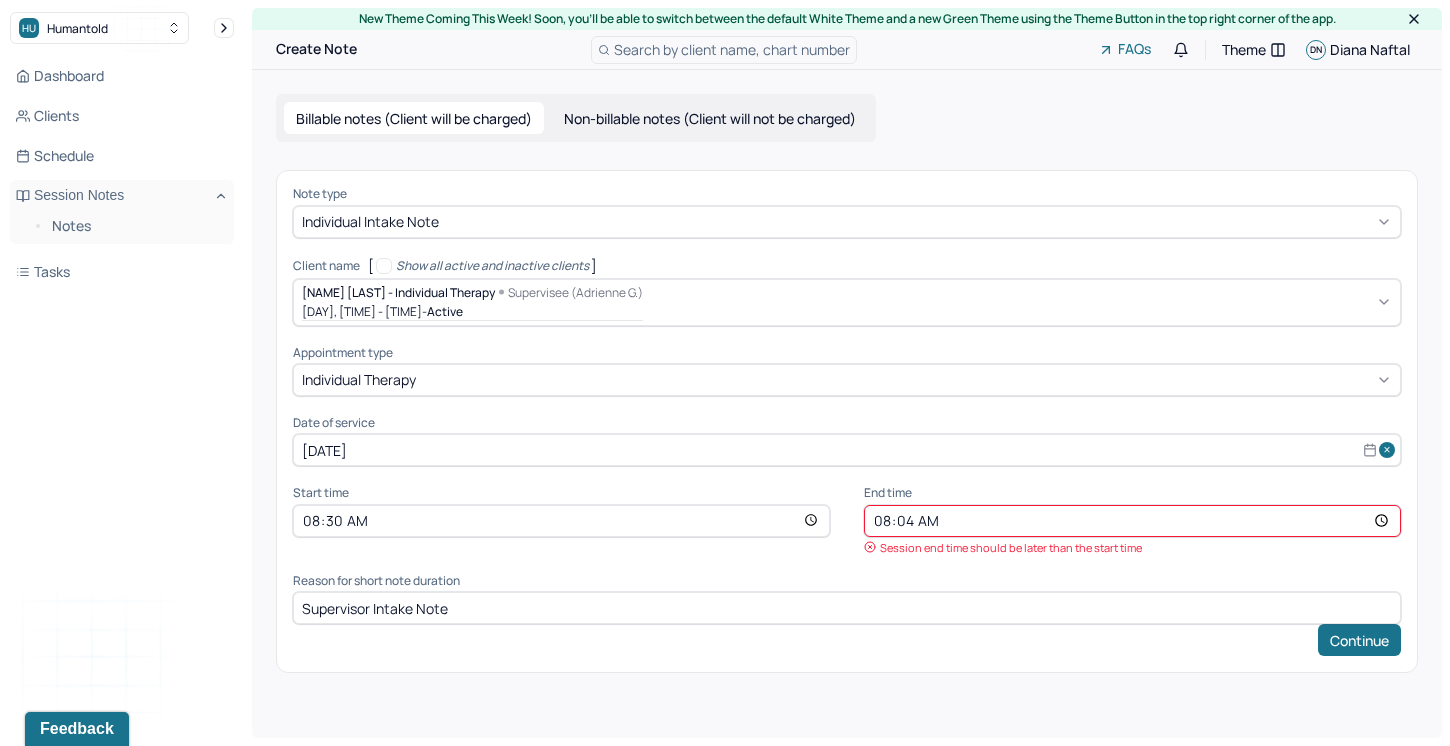 type on "08:46" 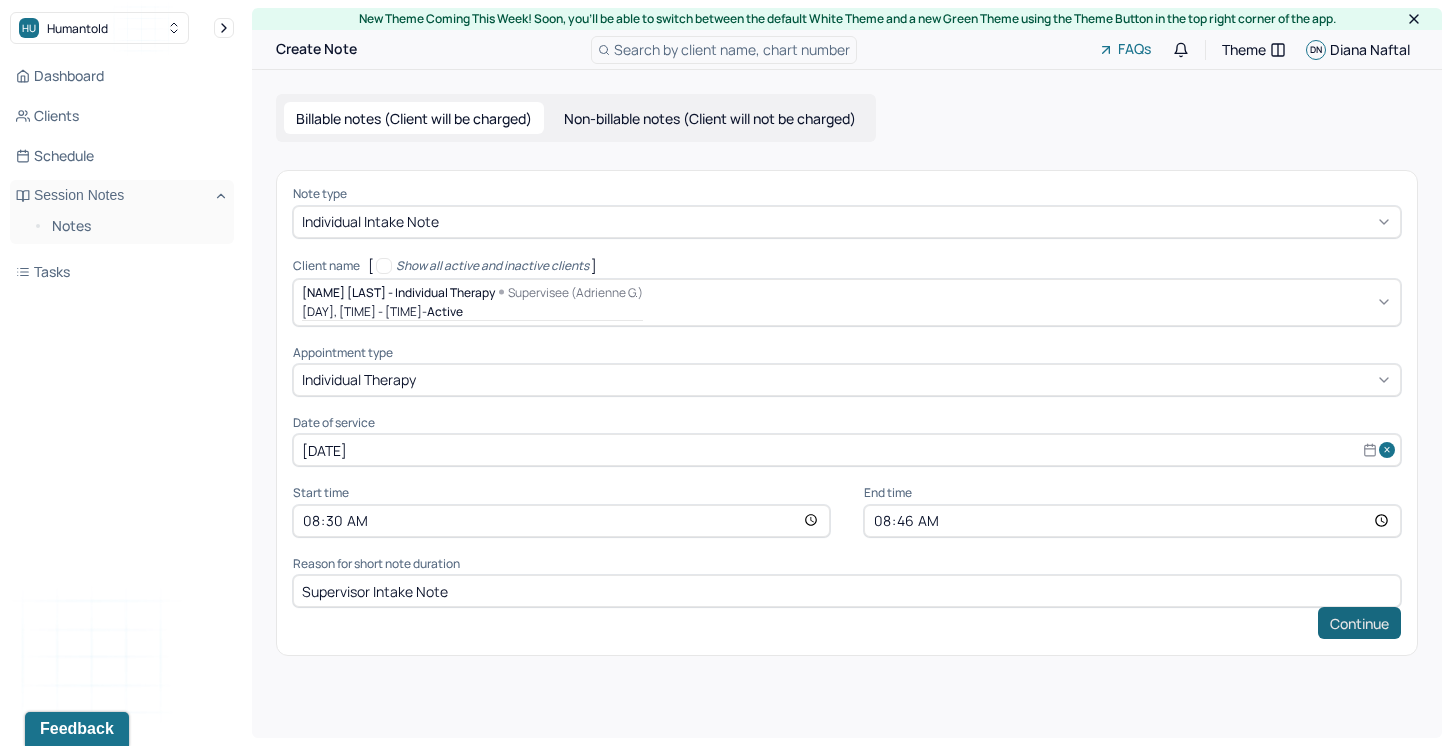 click on "Continue" at bounding box center (1359, 623) 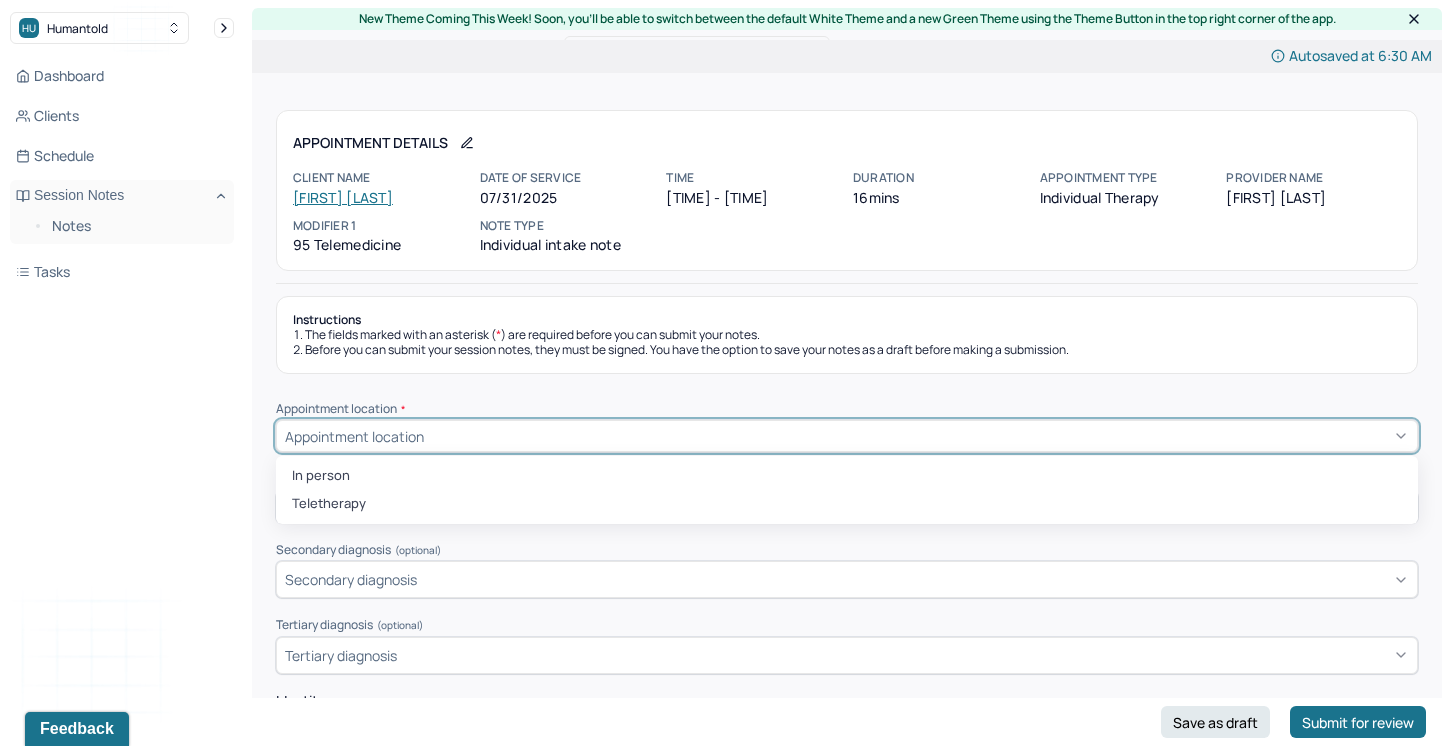 click on "Appointment location" at bounding box center (847, 436) 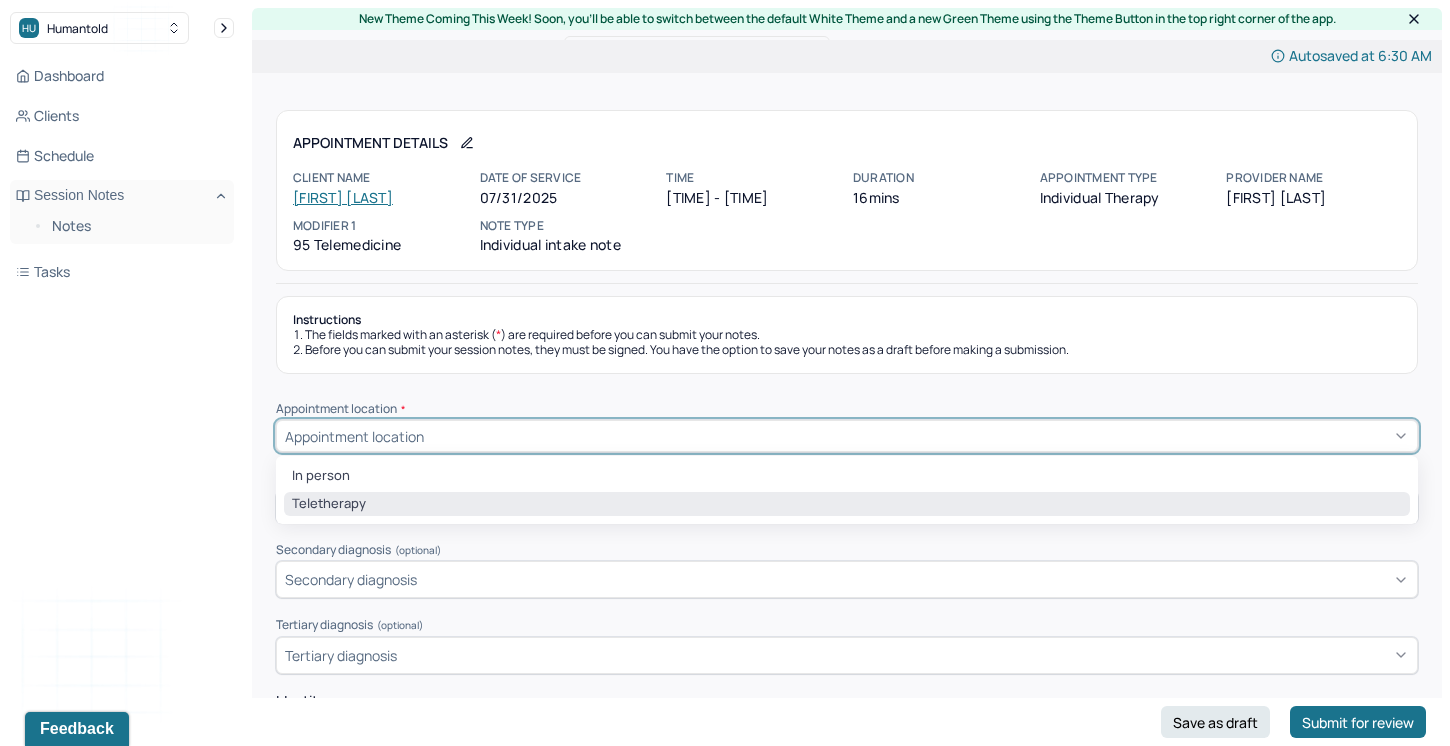 click on "Teletherapy" at bounding box center [847, 504] 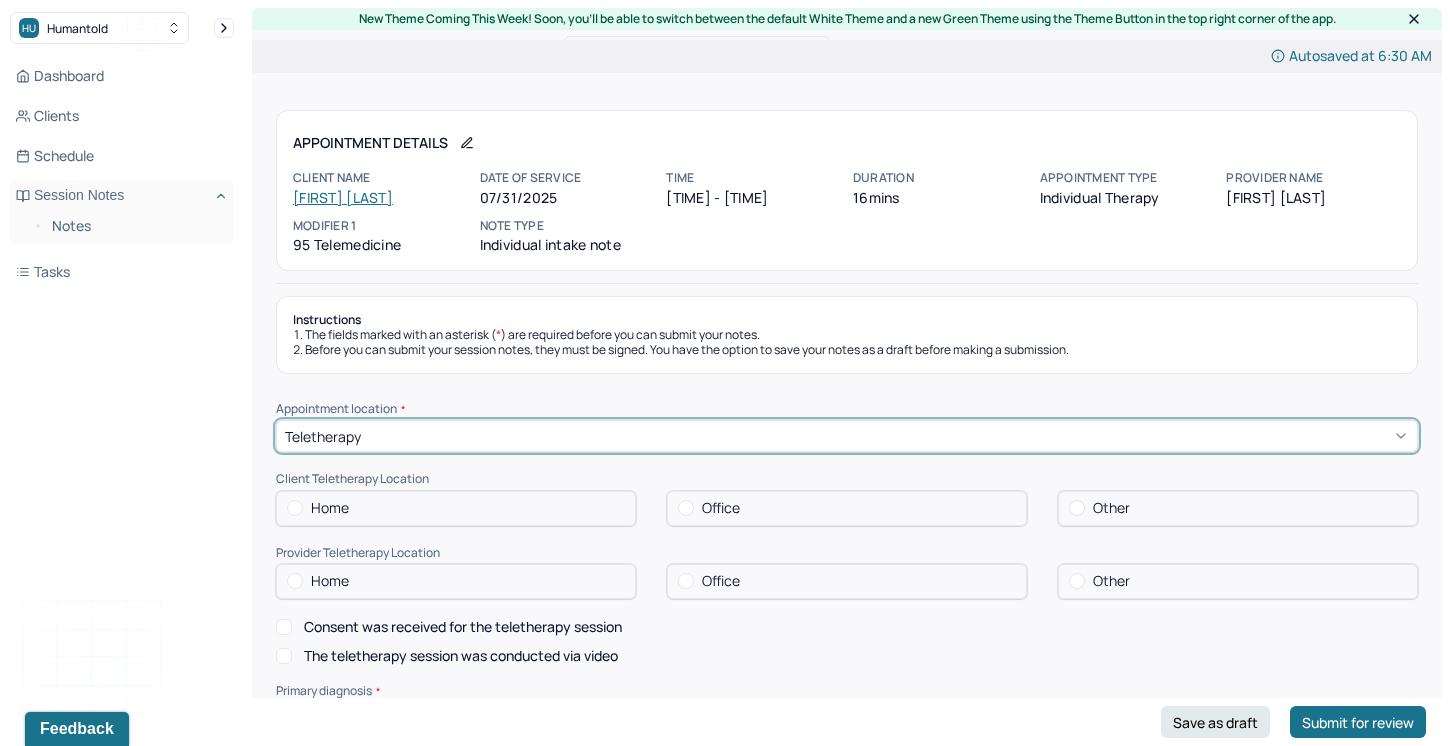 click at bounding box center [295, 508] 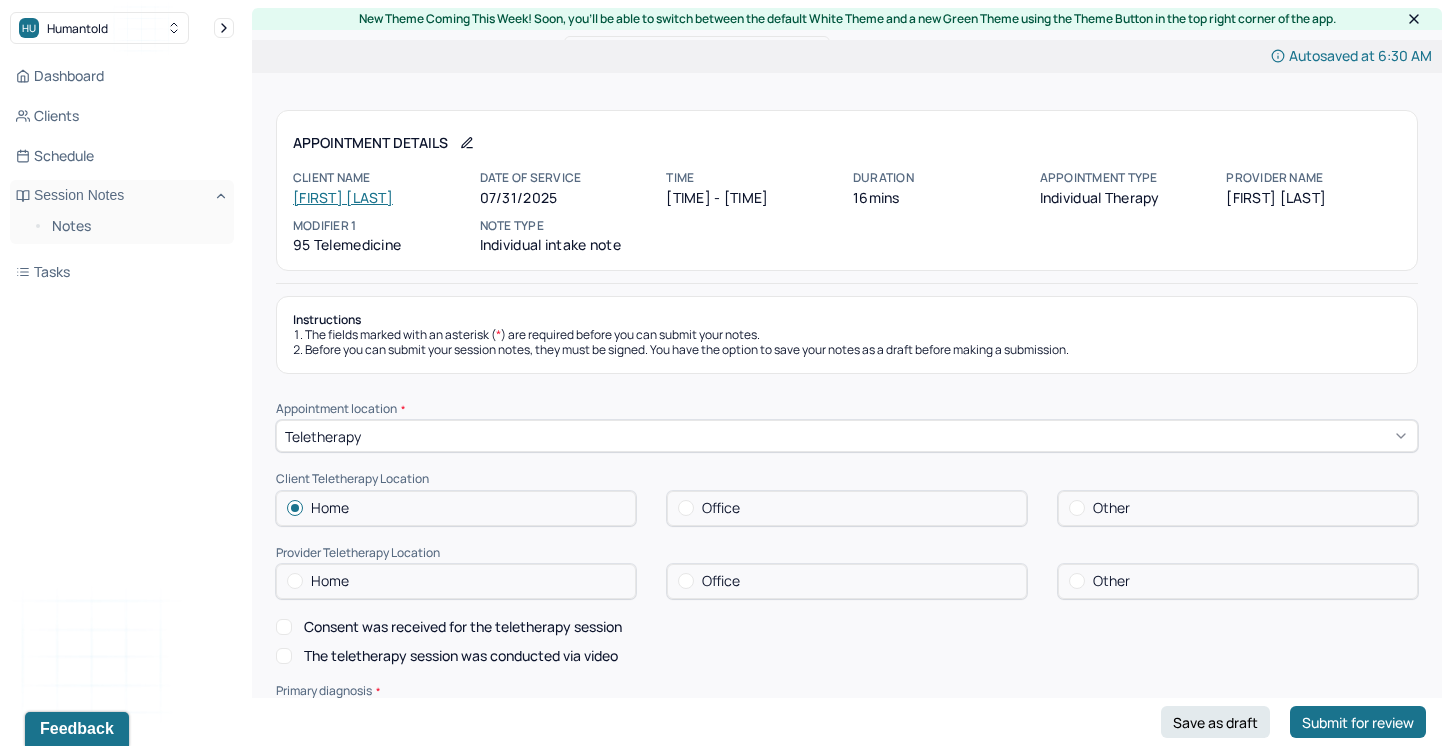 click at bounding box center [295, 581] 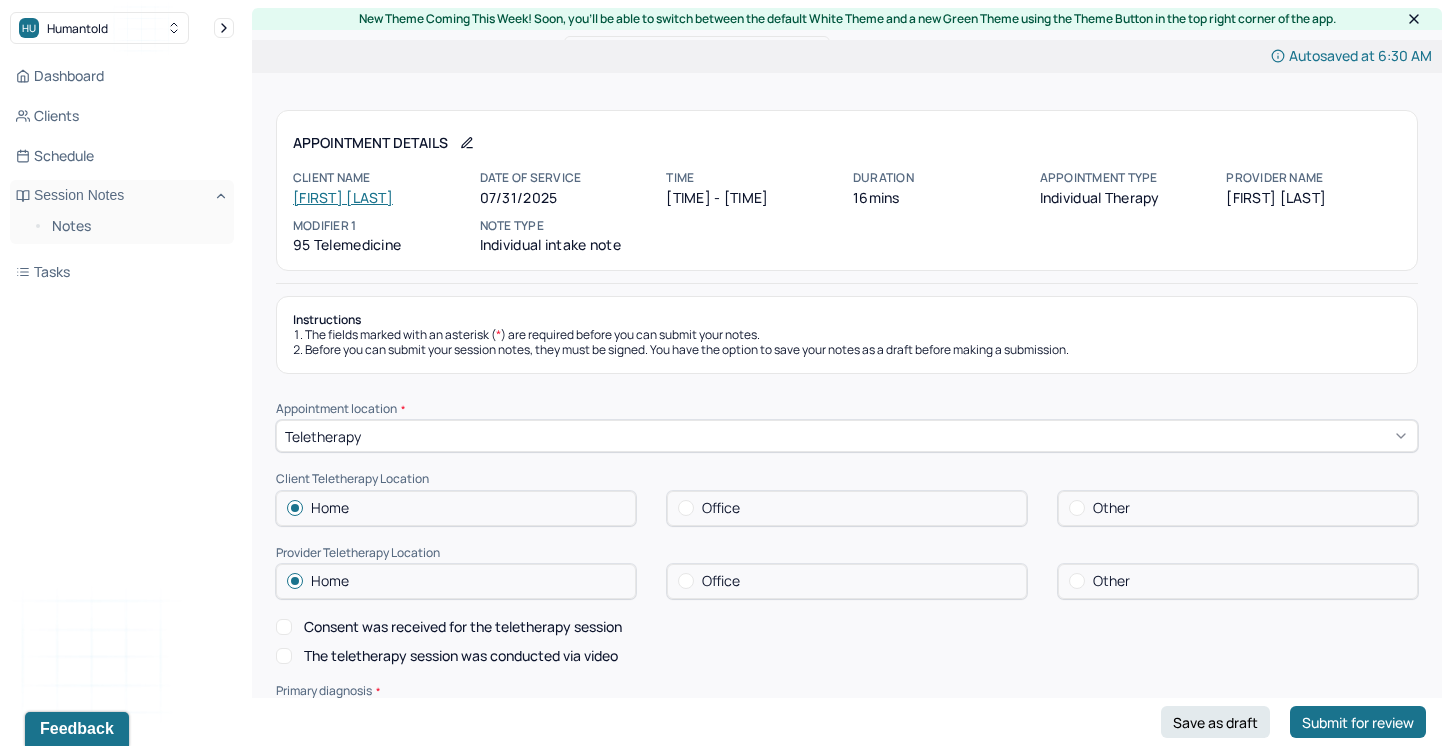click on "Consent was received for the teletherapy session" at bounding box center [284, 627] 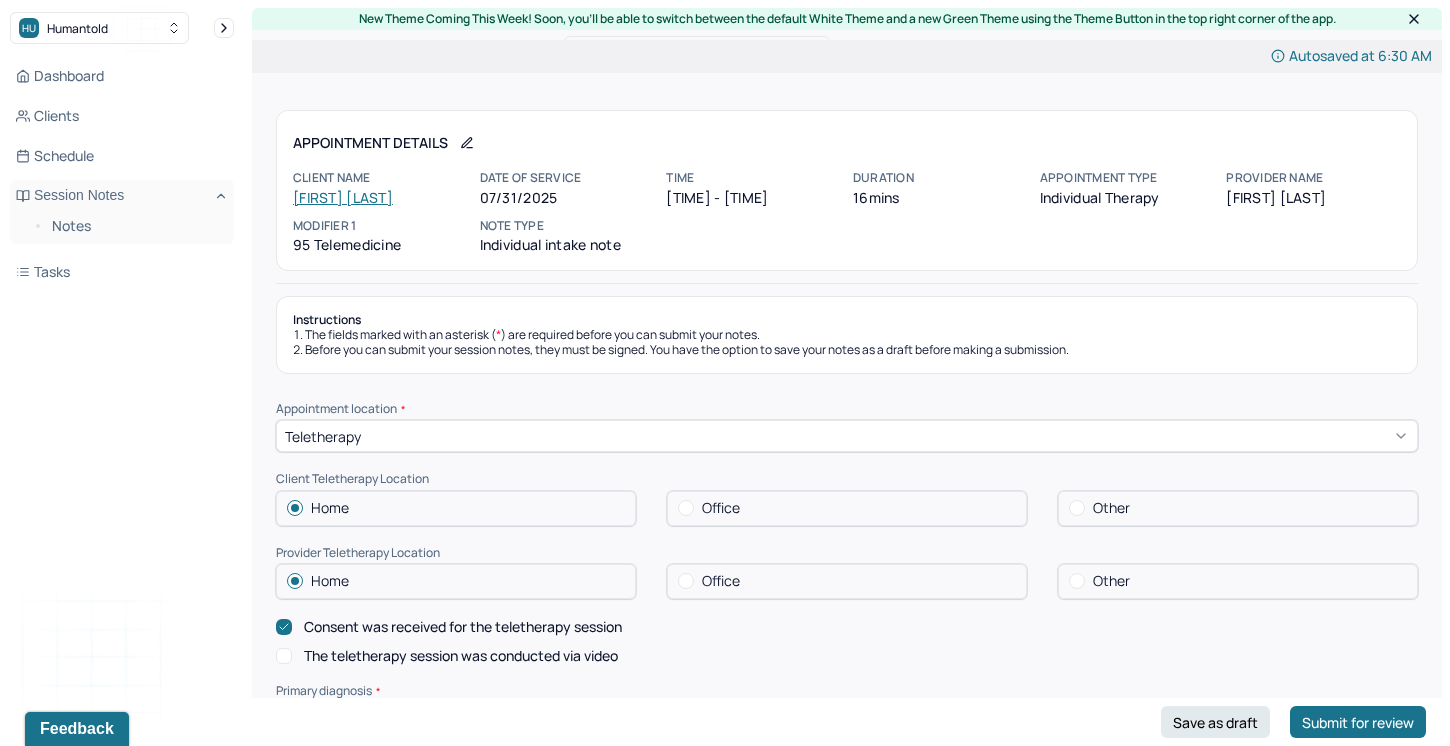 click on "The teletherapy session was conducted via video" at bounding box center [284, 656] 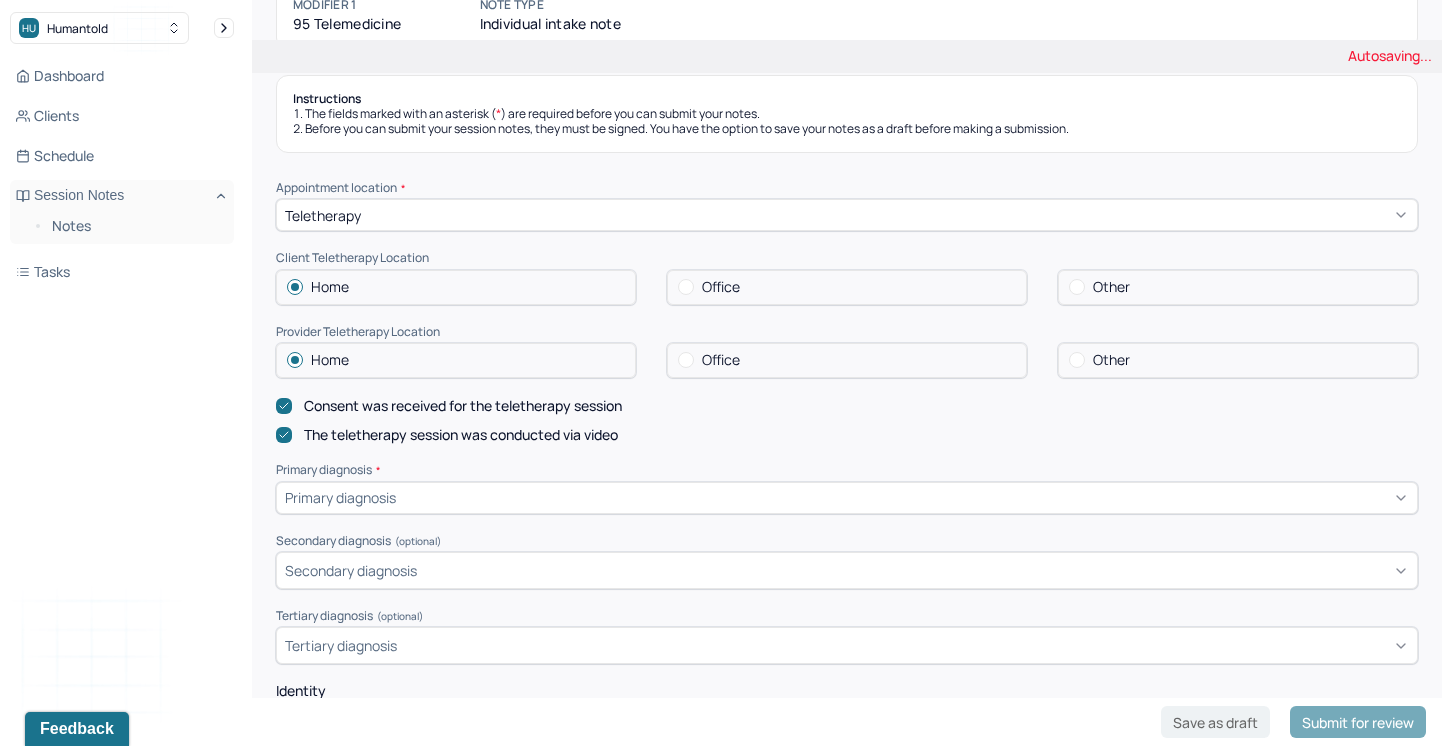 click on "Primary diagnosis" at bounding box center [847, 498] 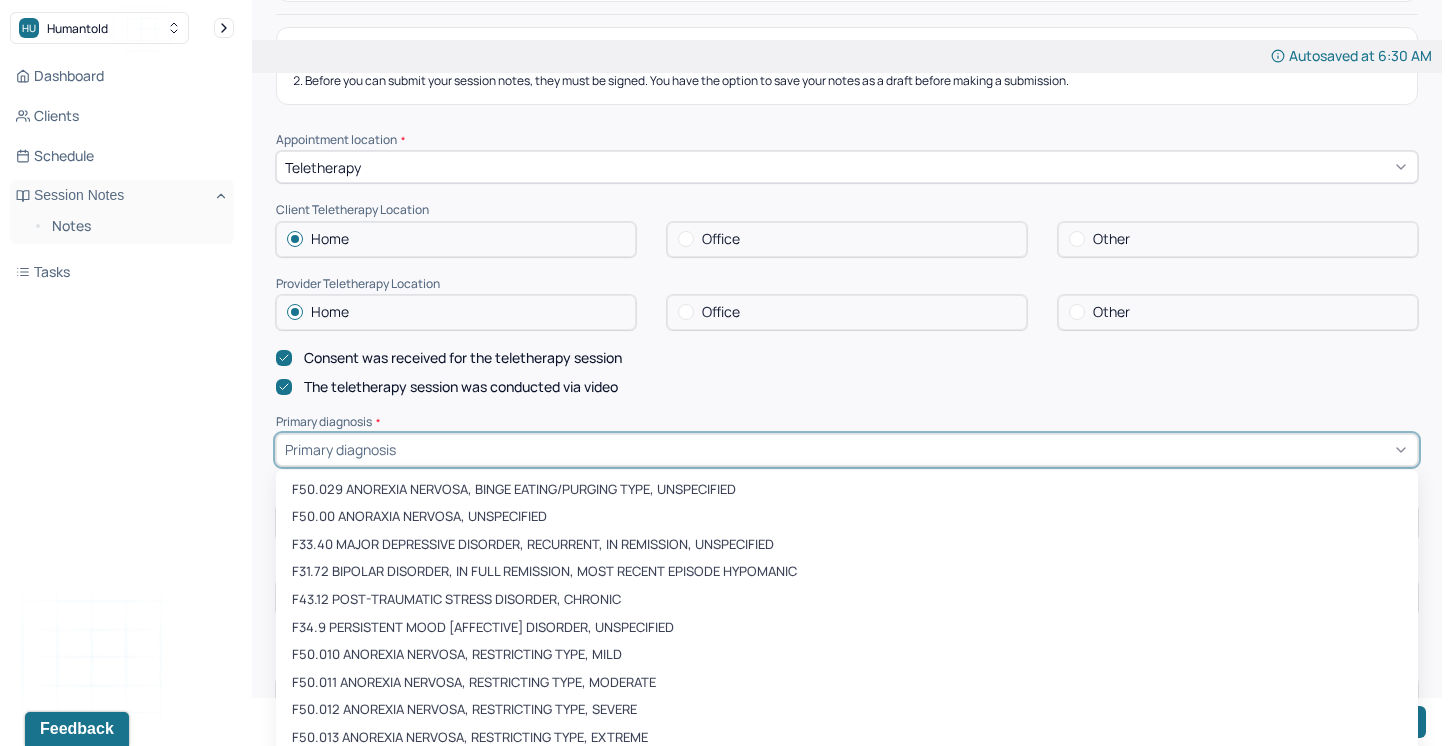 scroll, scrollTop: 297, scrollLeft: 0, axis: vertical 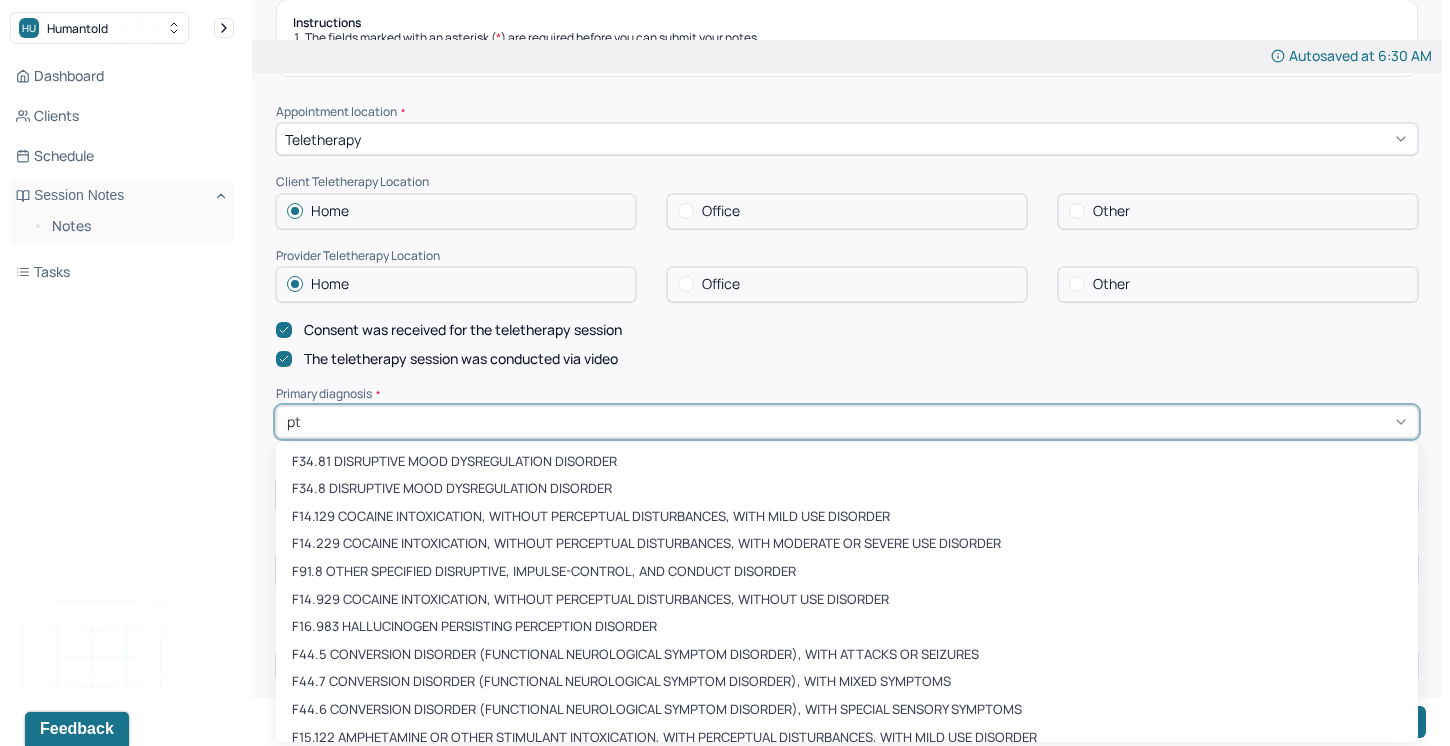 type on "p" 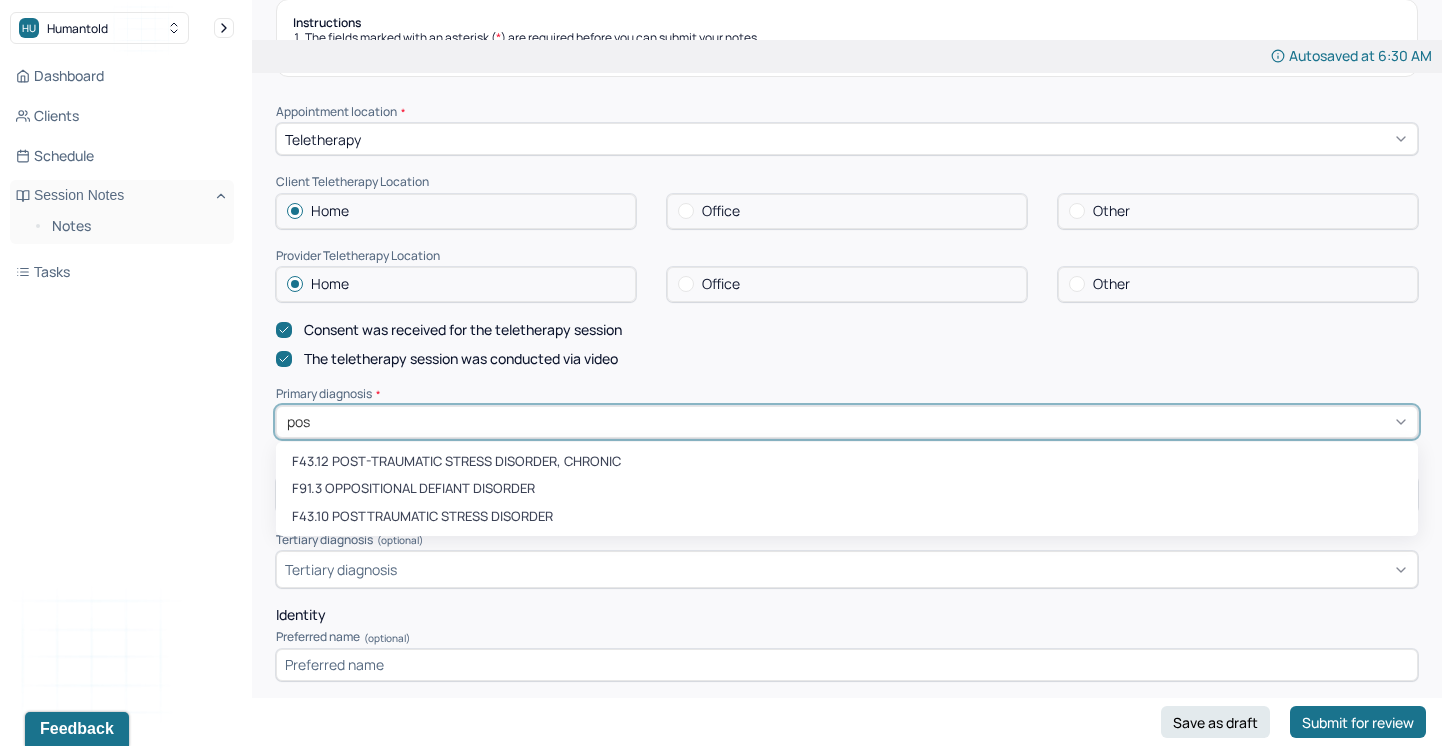 type on "post" 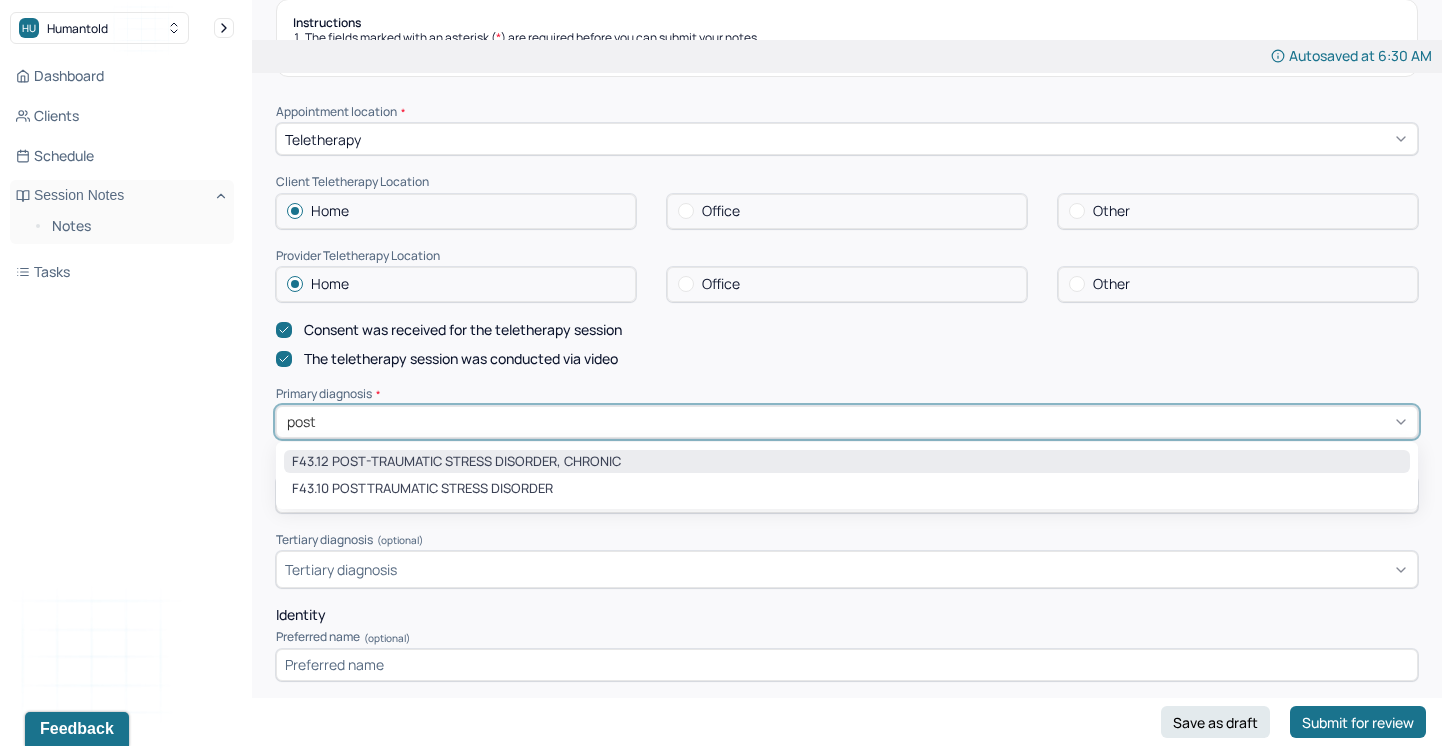 click on "F43.12 POST-TRAUMATIC STRESS DISORDER, CHRONIC" at bounding box center (847, 462) 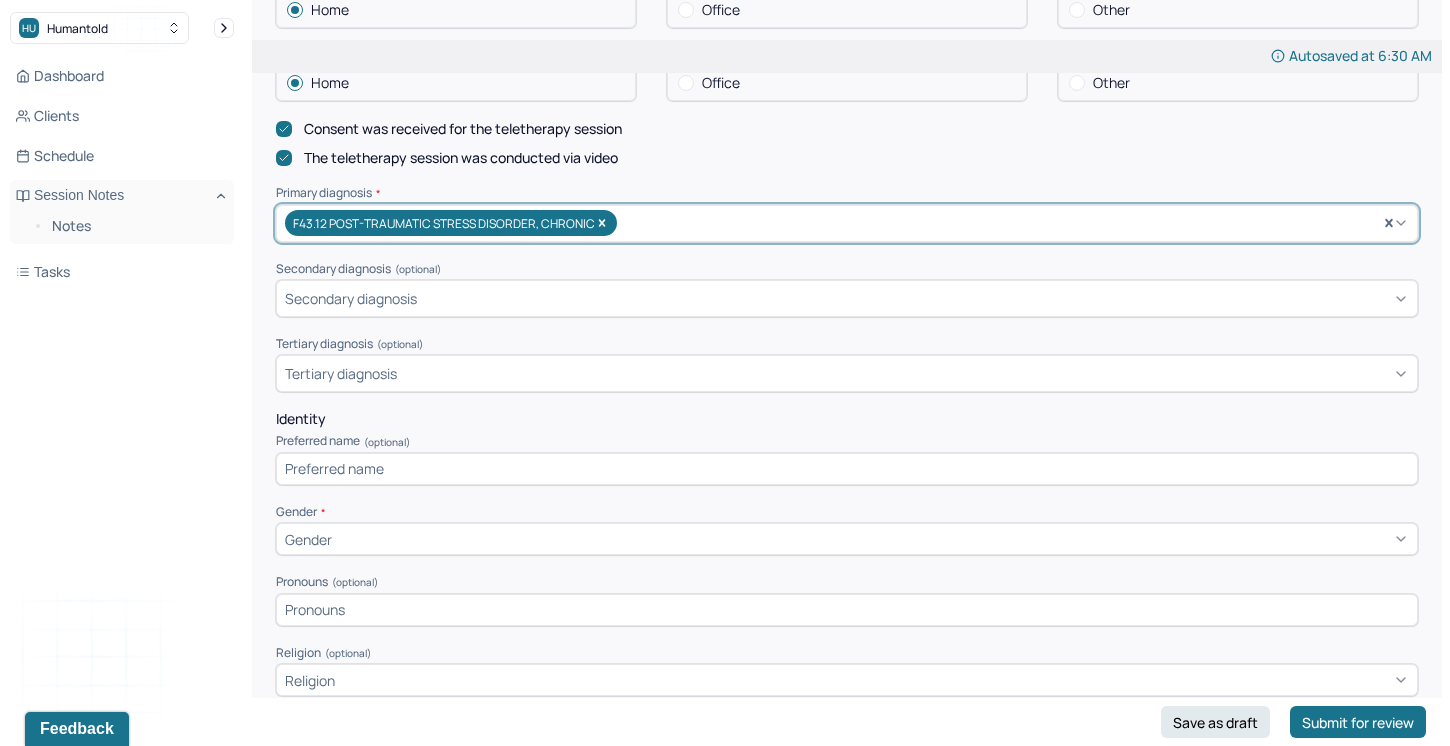 scroll, scrollTop: 523, scrollLeft: 0, axis: vertical 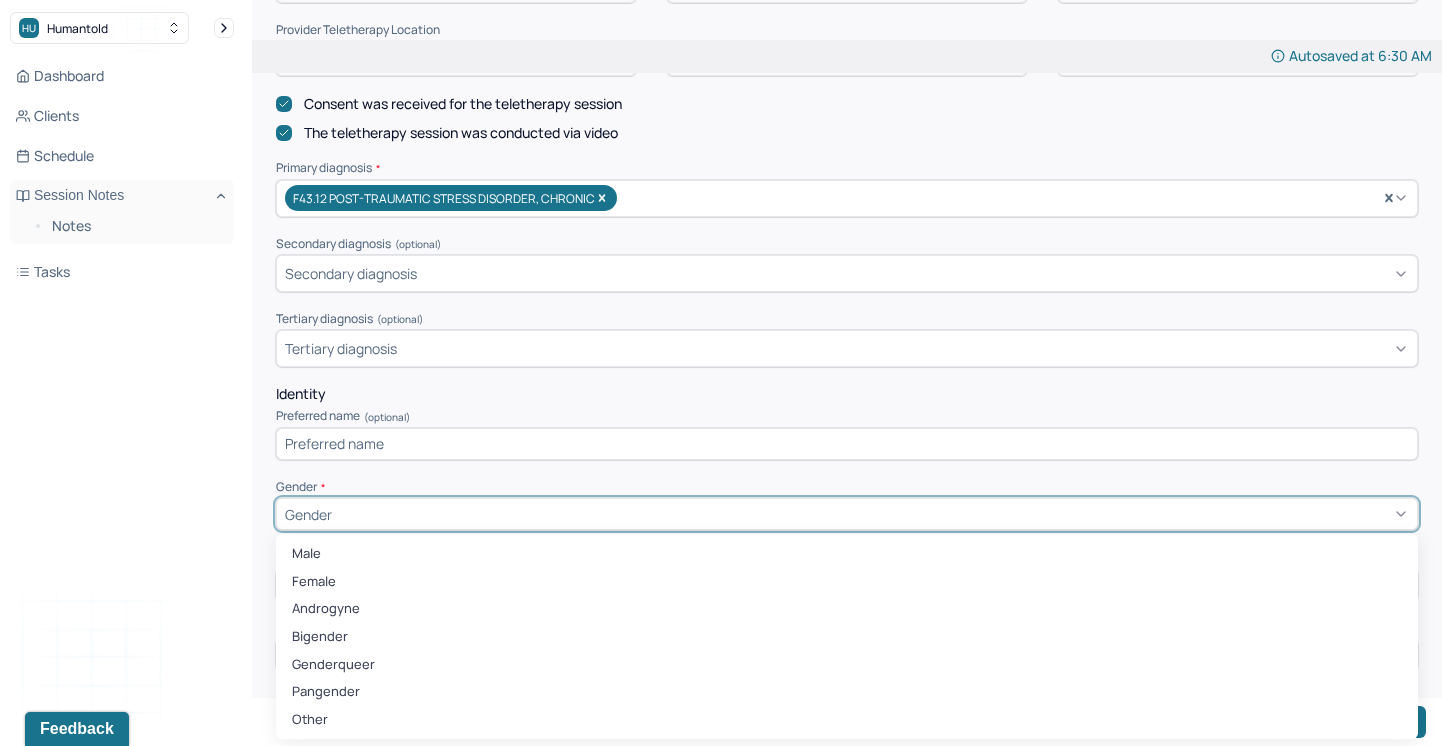 click on "Gender" at bounding box center (847, 514) 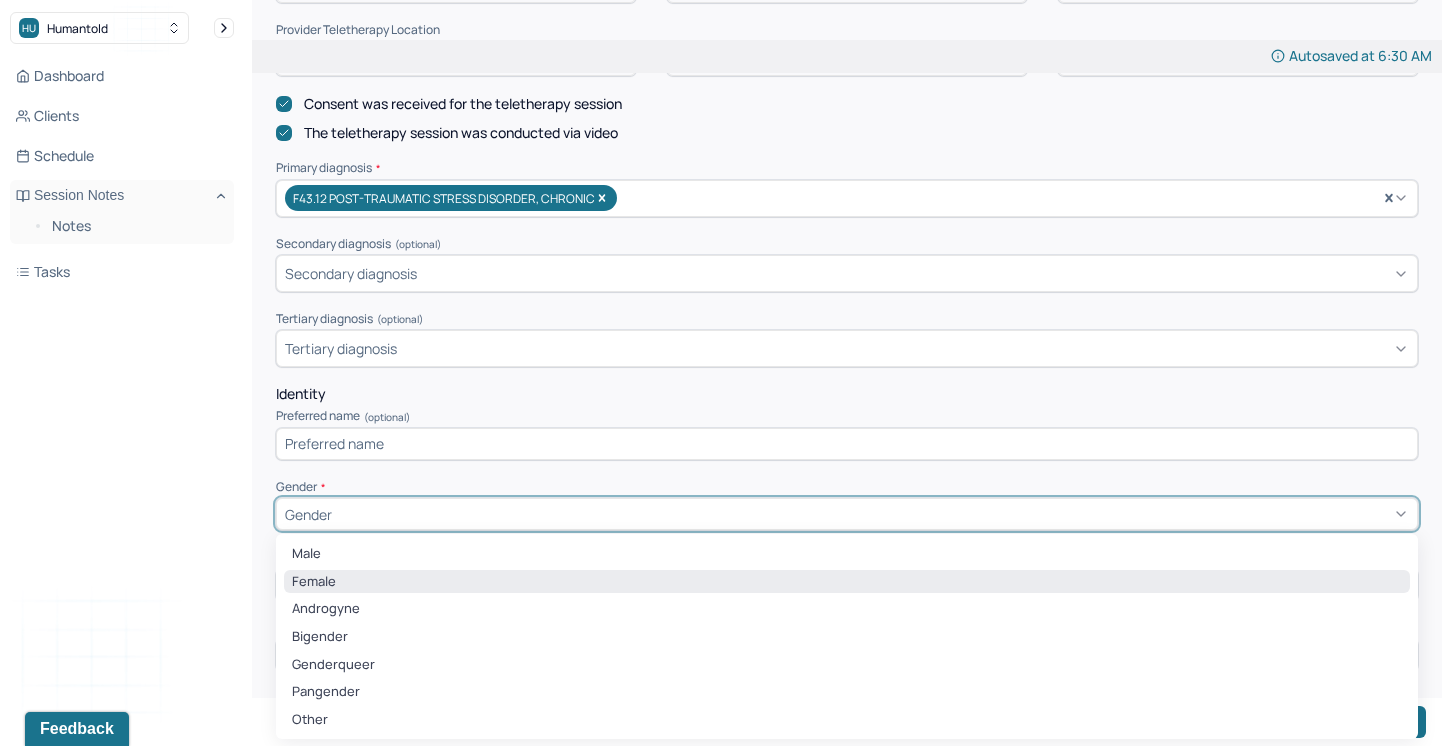 click on "Female" at bounding box center [847, 582] 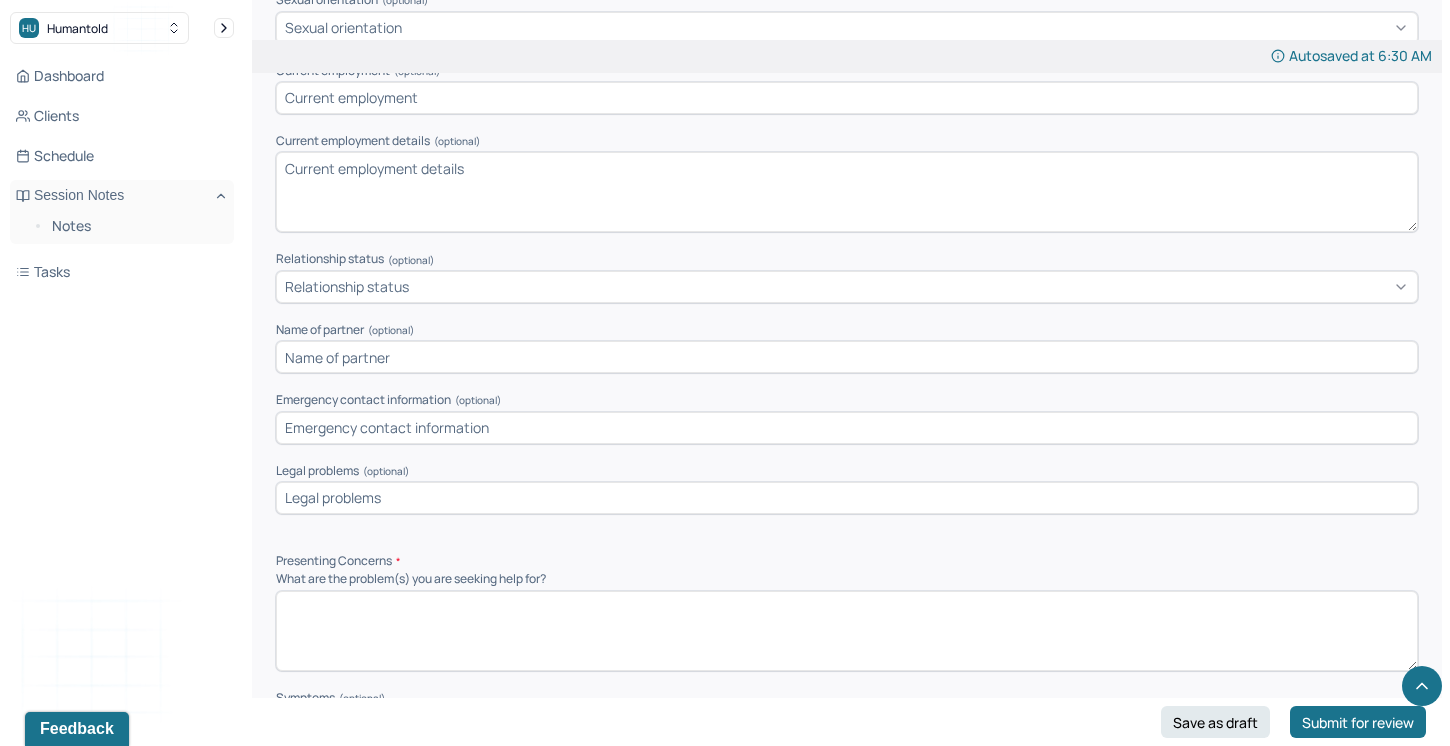 scroll, scrollTop: 1434, scrollLeft: 0, axis: vertical 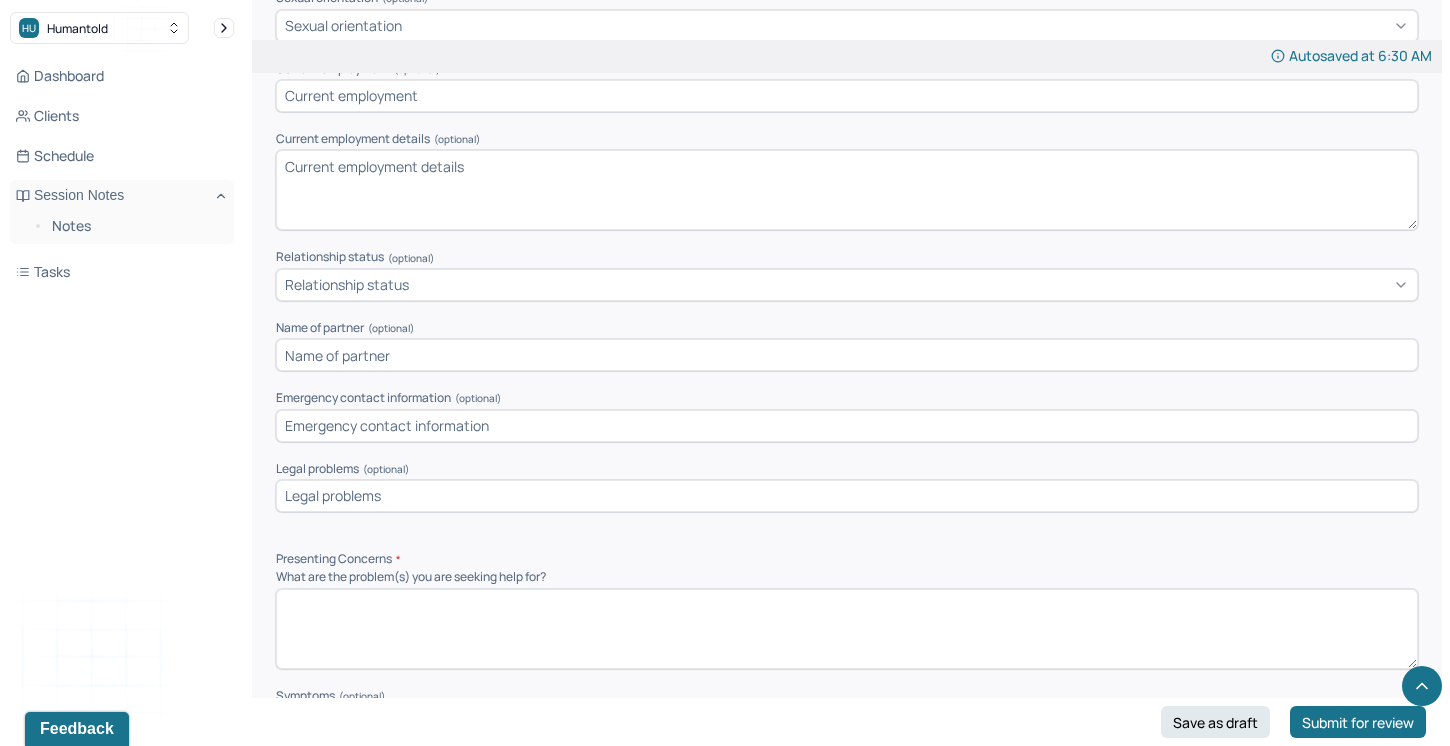 click at bounding box center [847, 629] 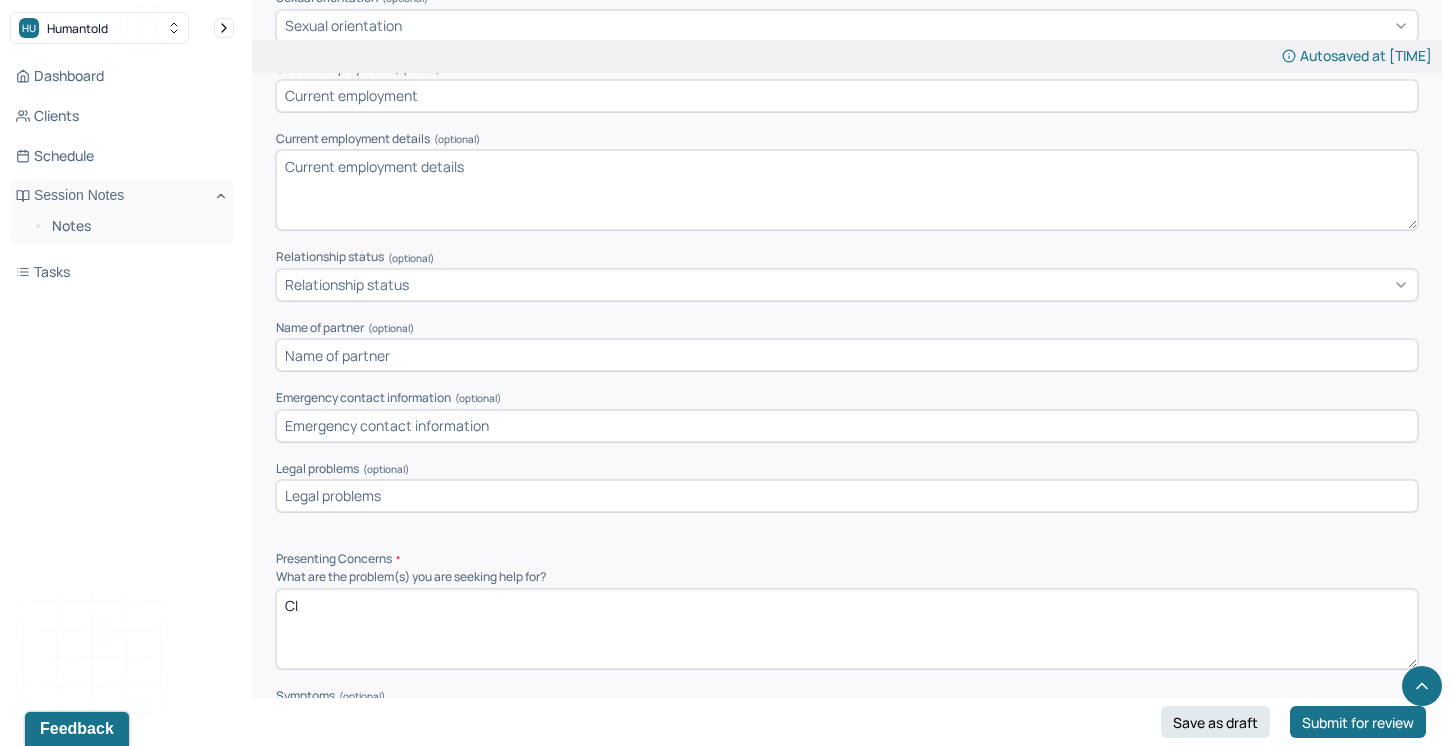 type on "C" 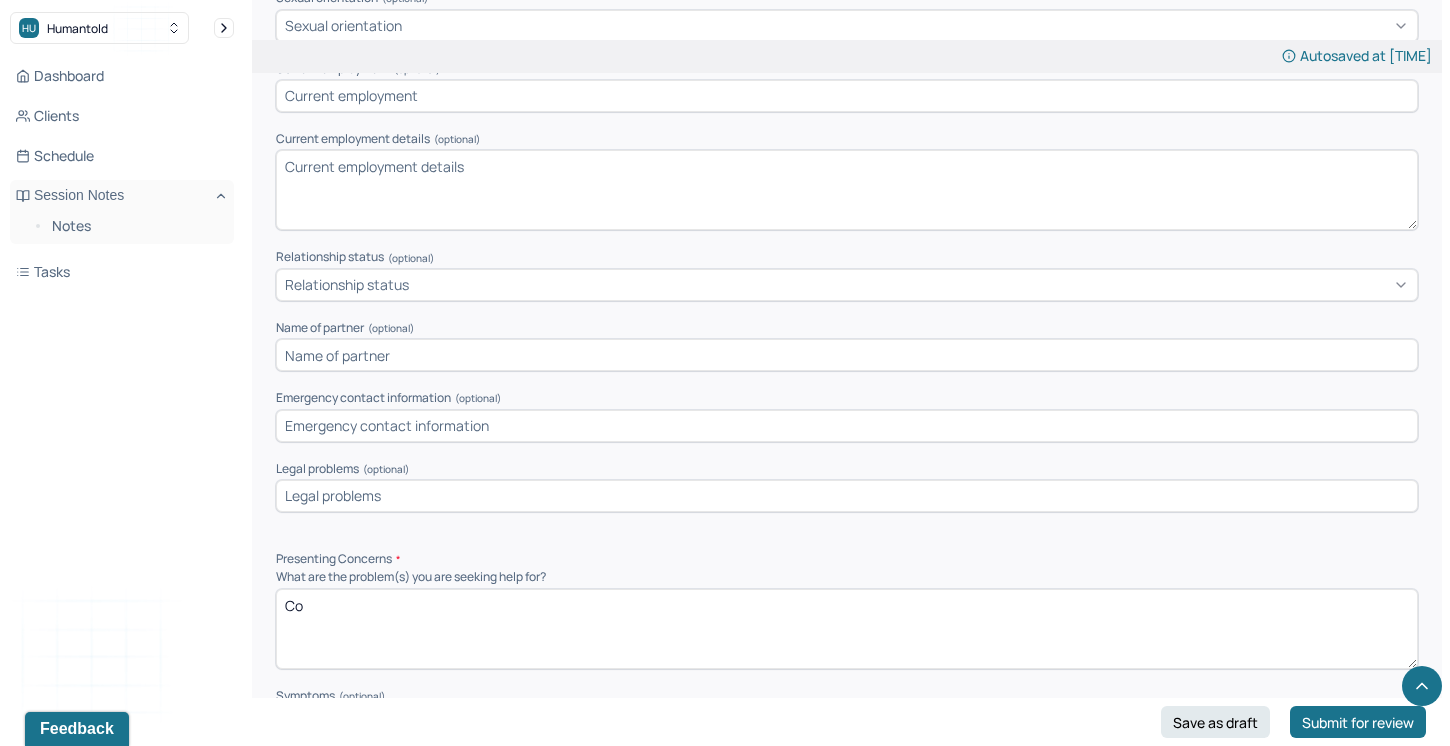 type on "C" 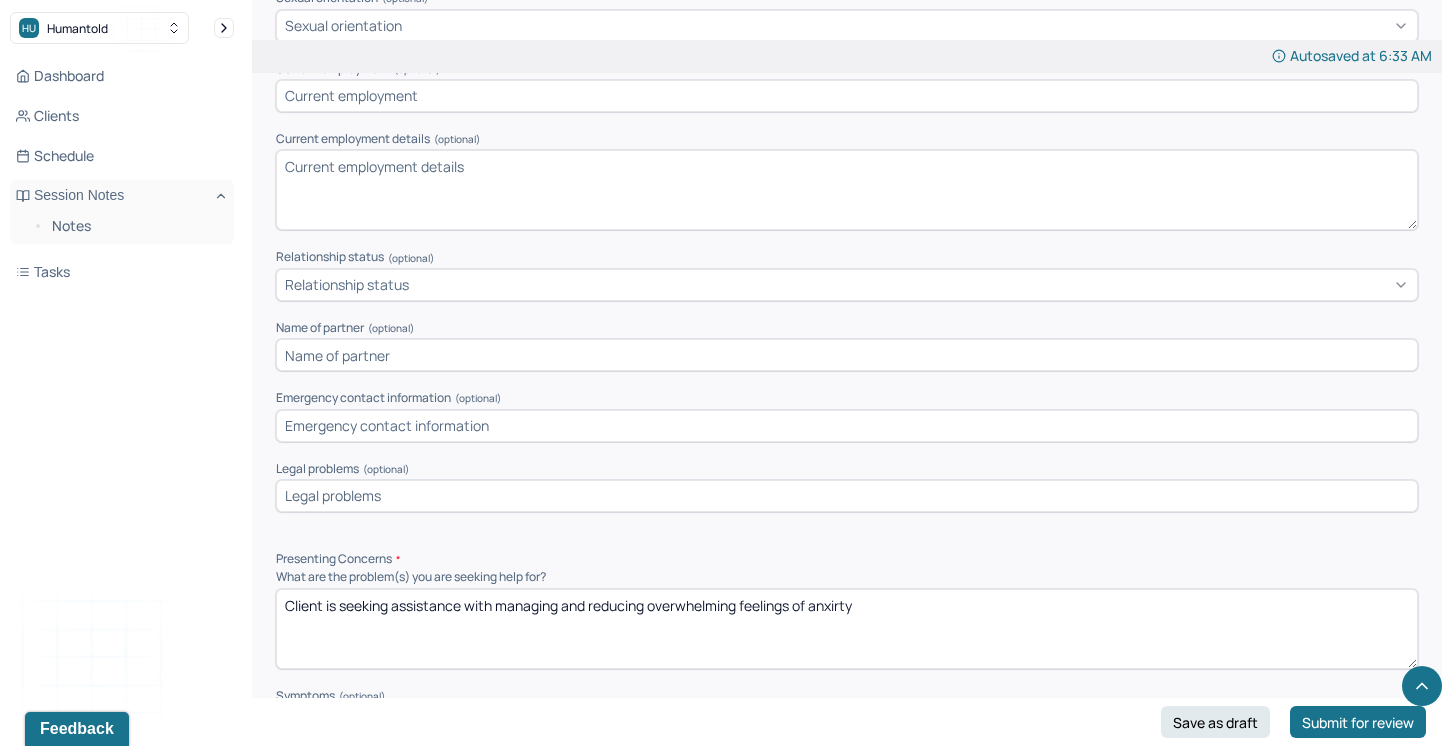 drag, startPoint x: 495, startPoint y: 595, endPoint x: 260, endPoint y: 592, distance: 235.01915 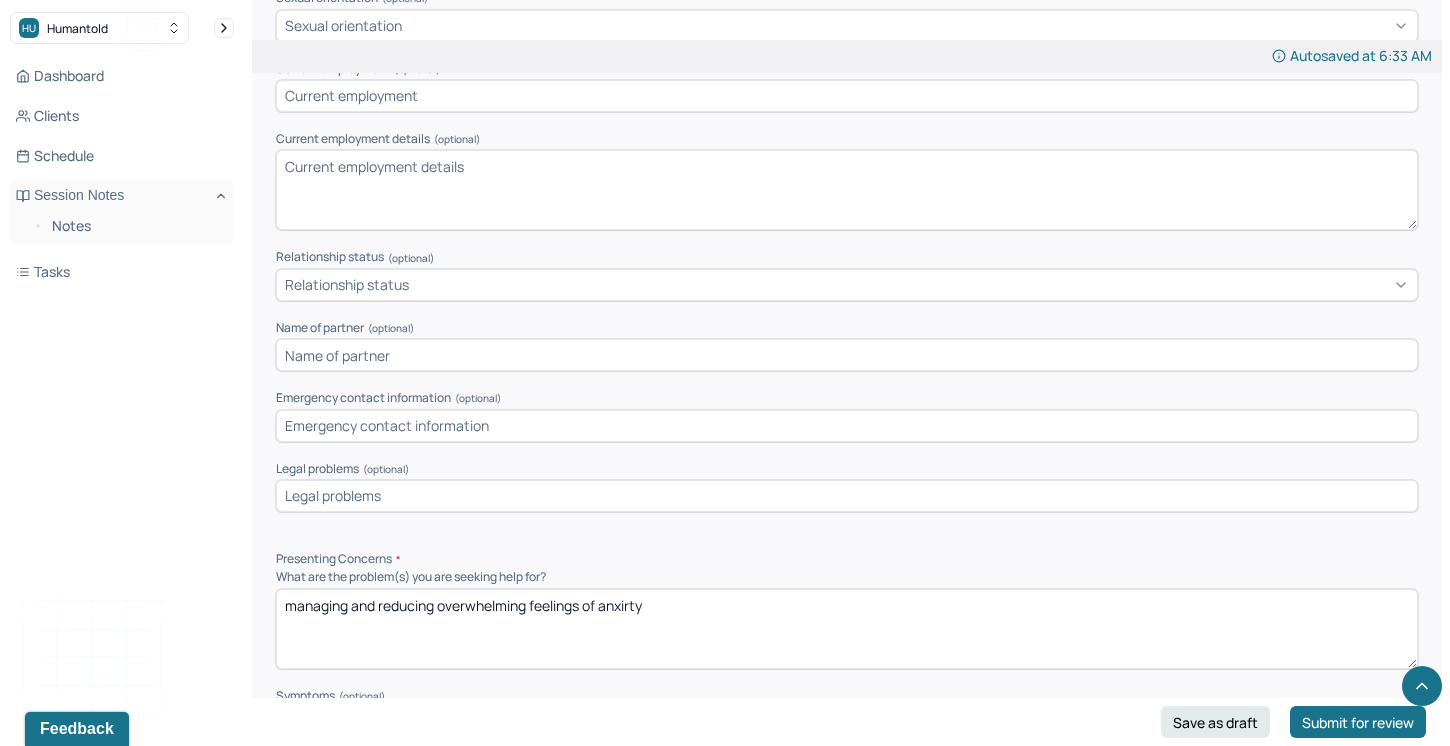 click on "managing and reducing overwhelming feelings of anxirty" at bounding box center (847, 629) 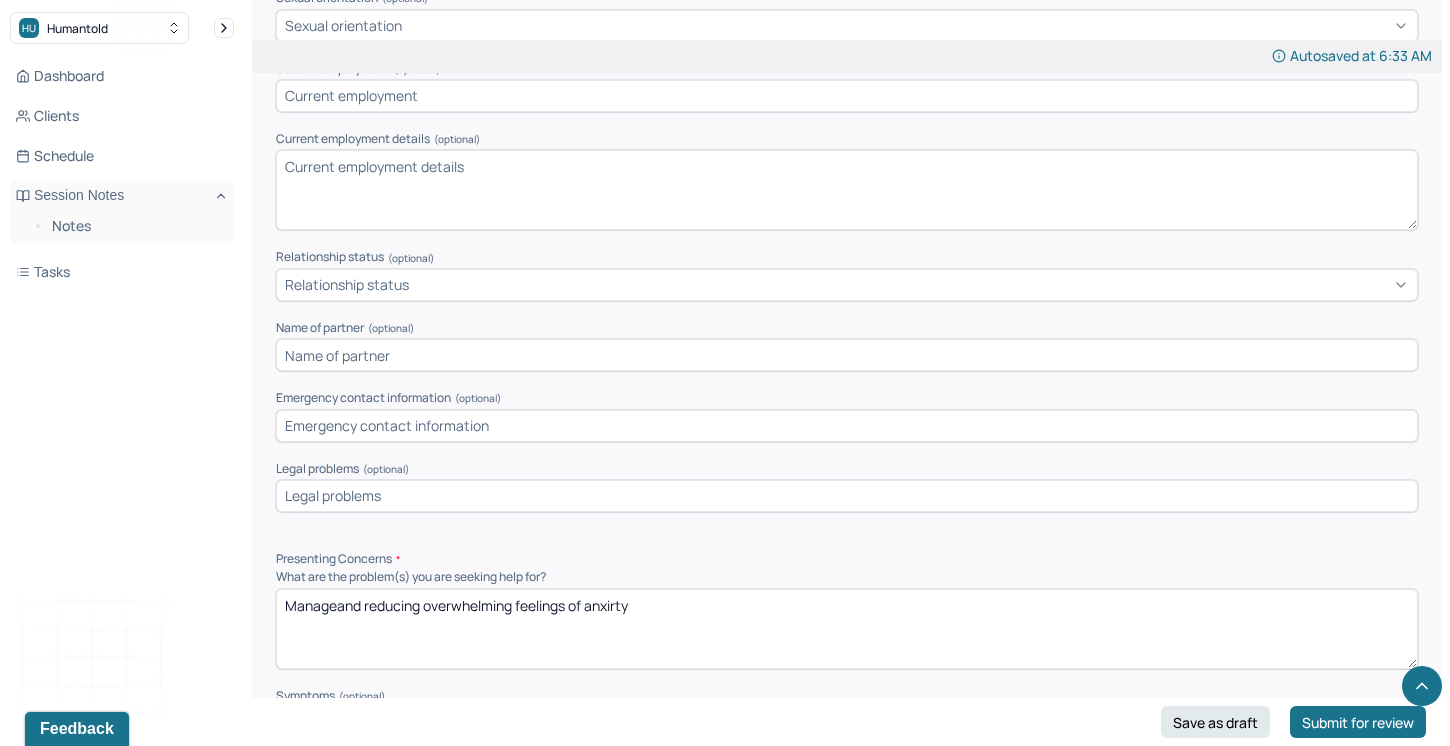 drag, startPoint x: 423, startPoint y: 602, endPoint x: 403, endPoint y: 600, distance: 20.09975 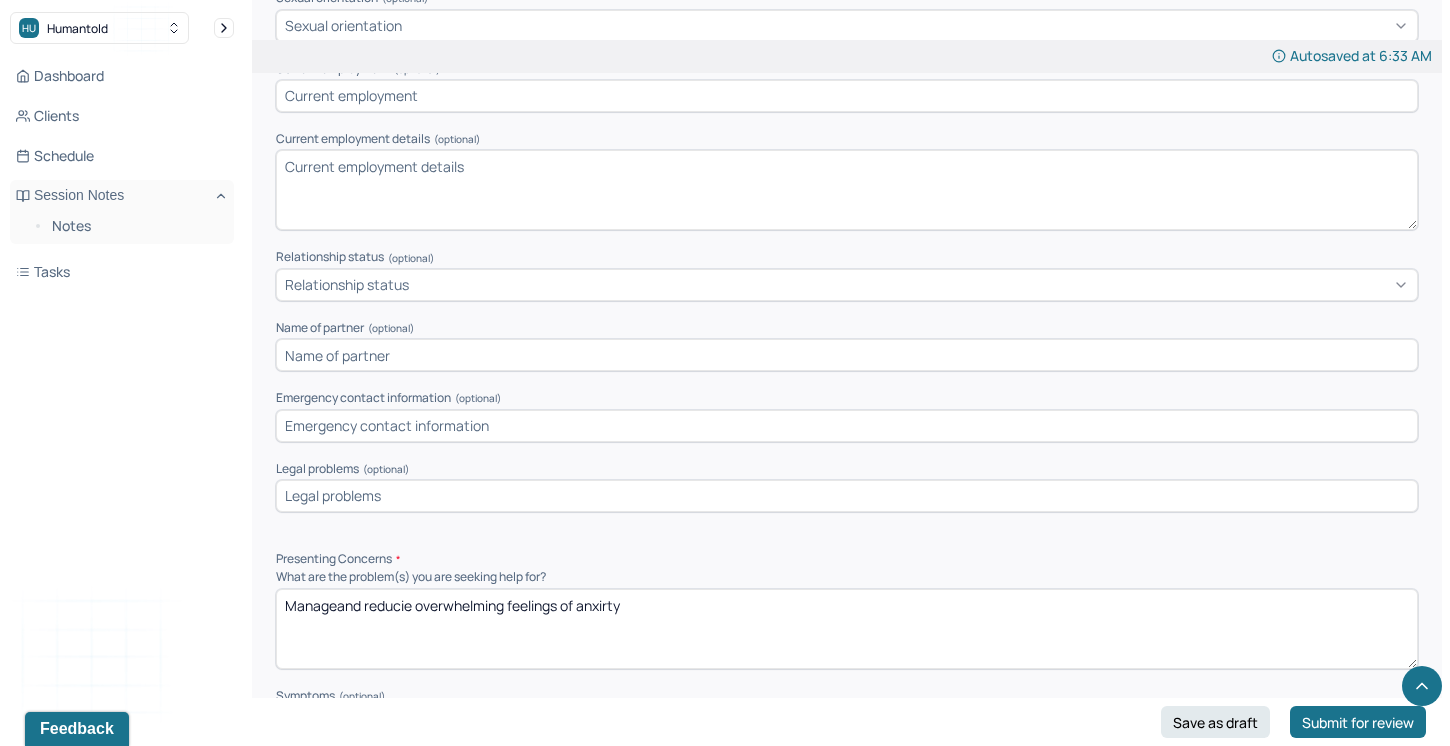 click on "Manageand reducieoverwhelming feelings of anxirty" at bounding box center (847, 629) 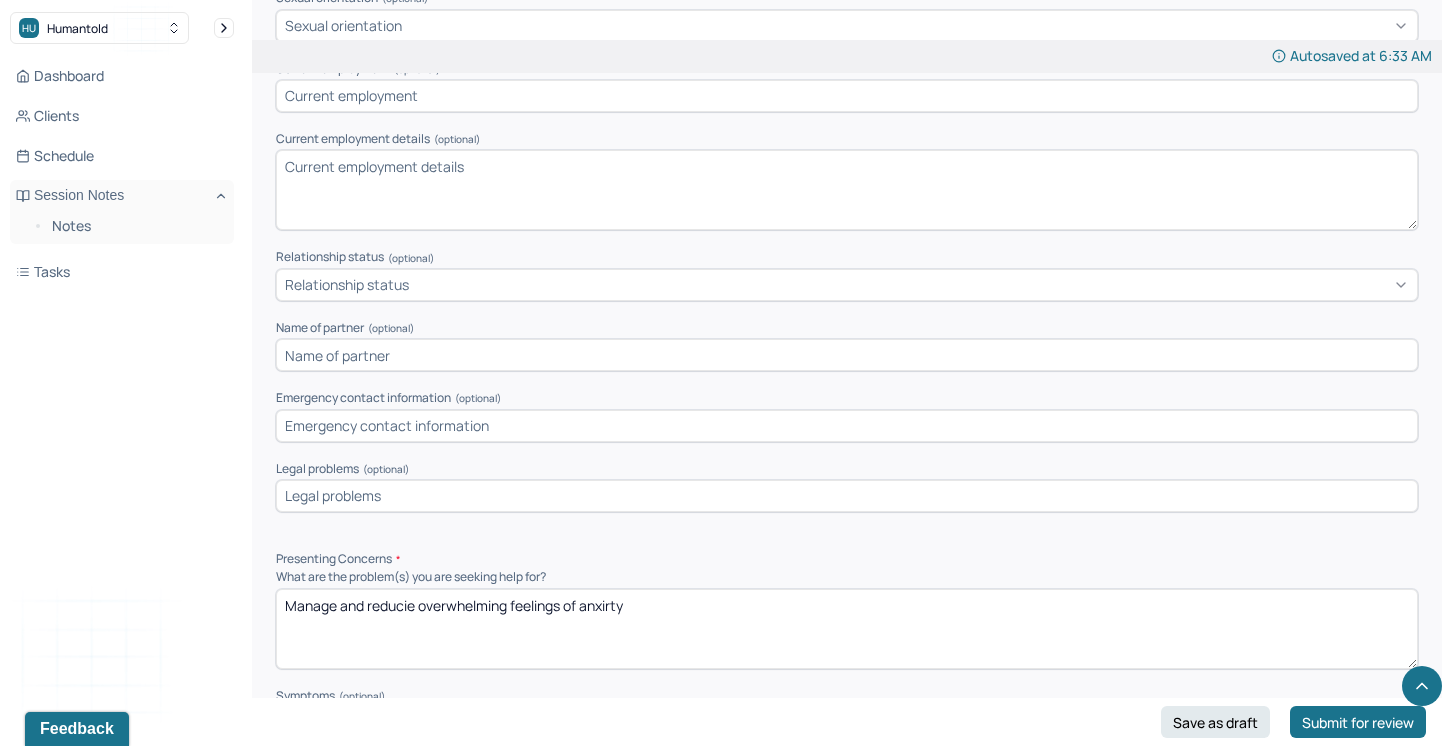 drag, startPoint x: 414, startPoint y: 601, endPoint x: 402, endPoint y: 602, distance: 12.0415945 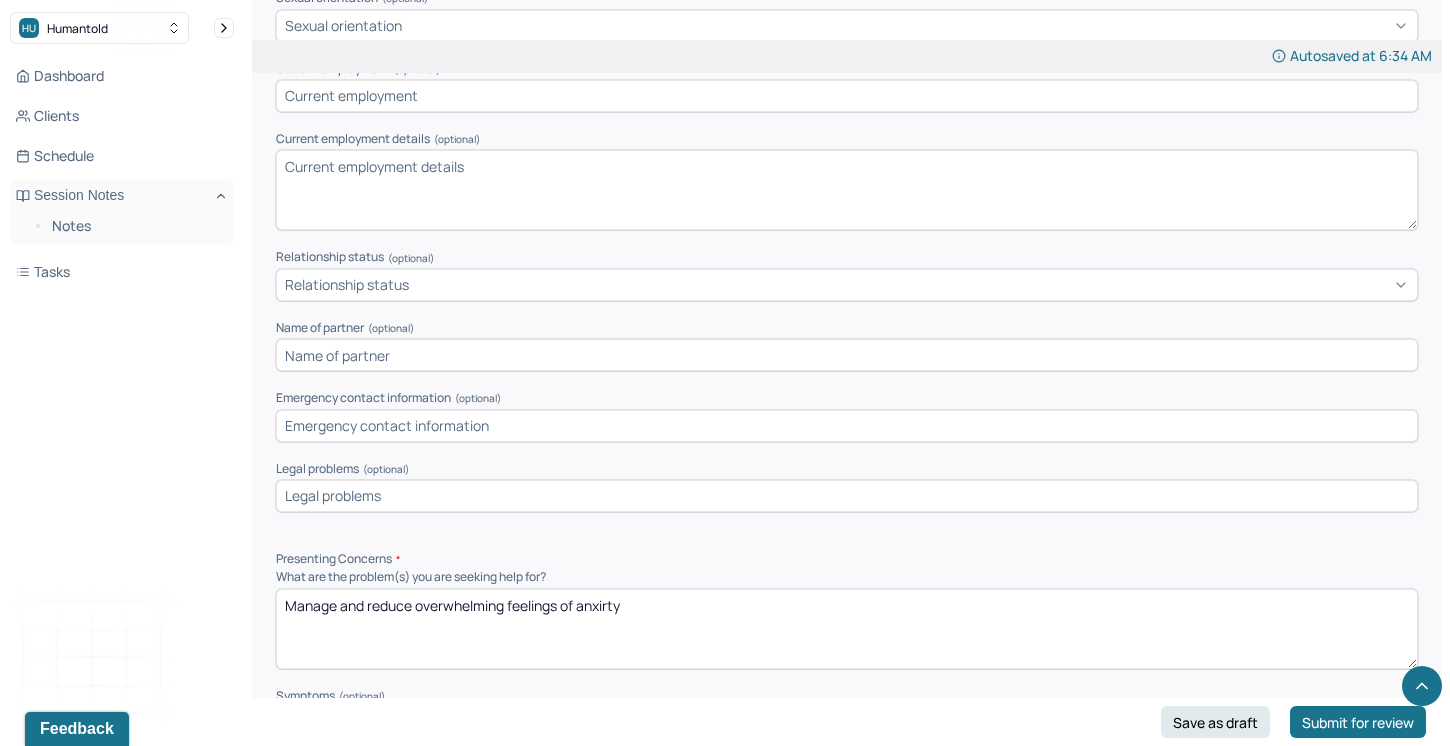 drag, startPoint x: 631, startPoint y: 601, endPoint x: 582, endPoint y: 600, distance: 49.010204 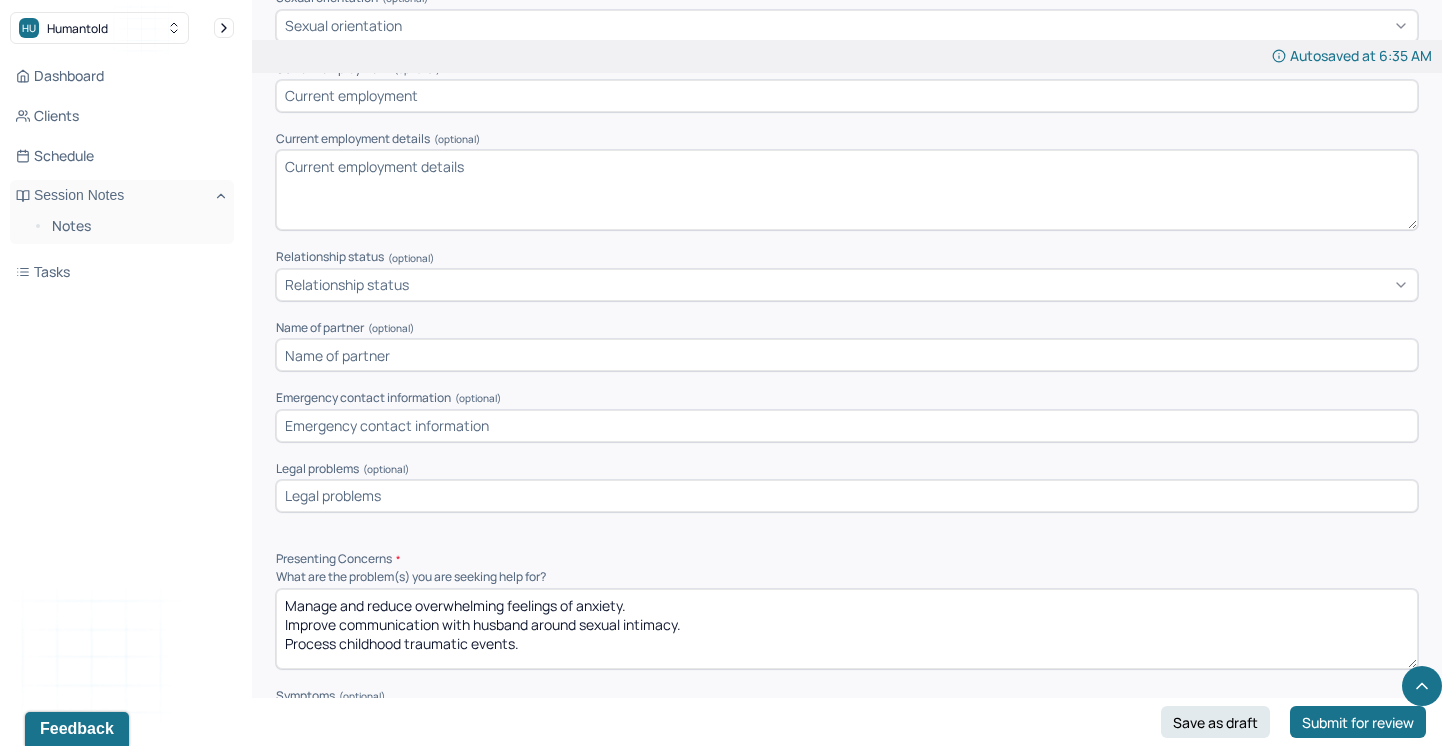 scroll, scrollTop: 3, scrollLeft: 0, axis: vertical 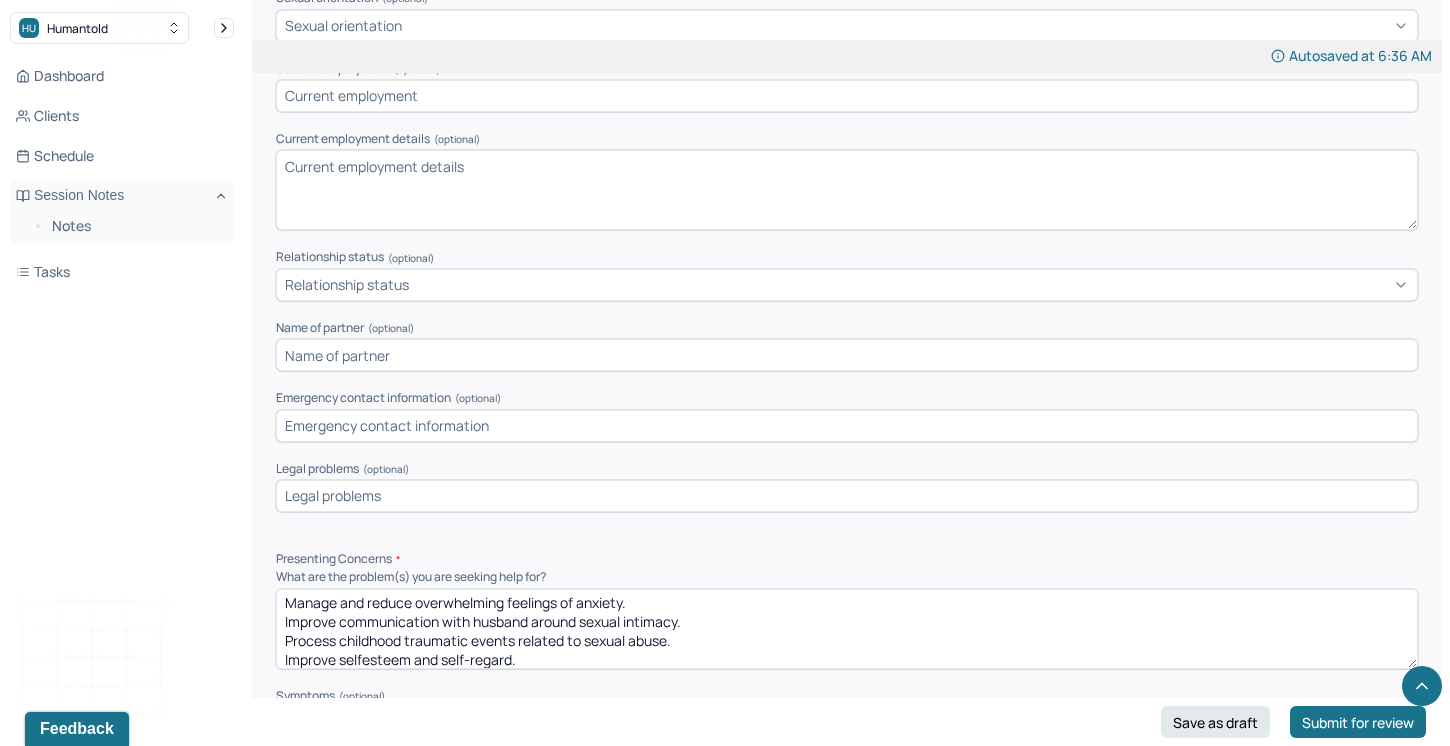 click on "Manage and reduce overwhelming feelings of anxiety.
Improve communication with husband around sexual intimacy.
Process childhood traumatic events related to sexual abuse.
Improve selfesteem and self-regard." at bounding box center [847, 629] 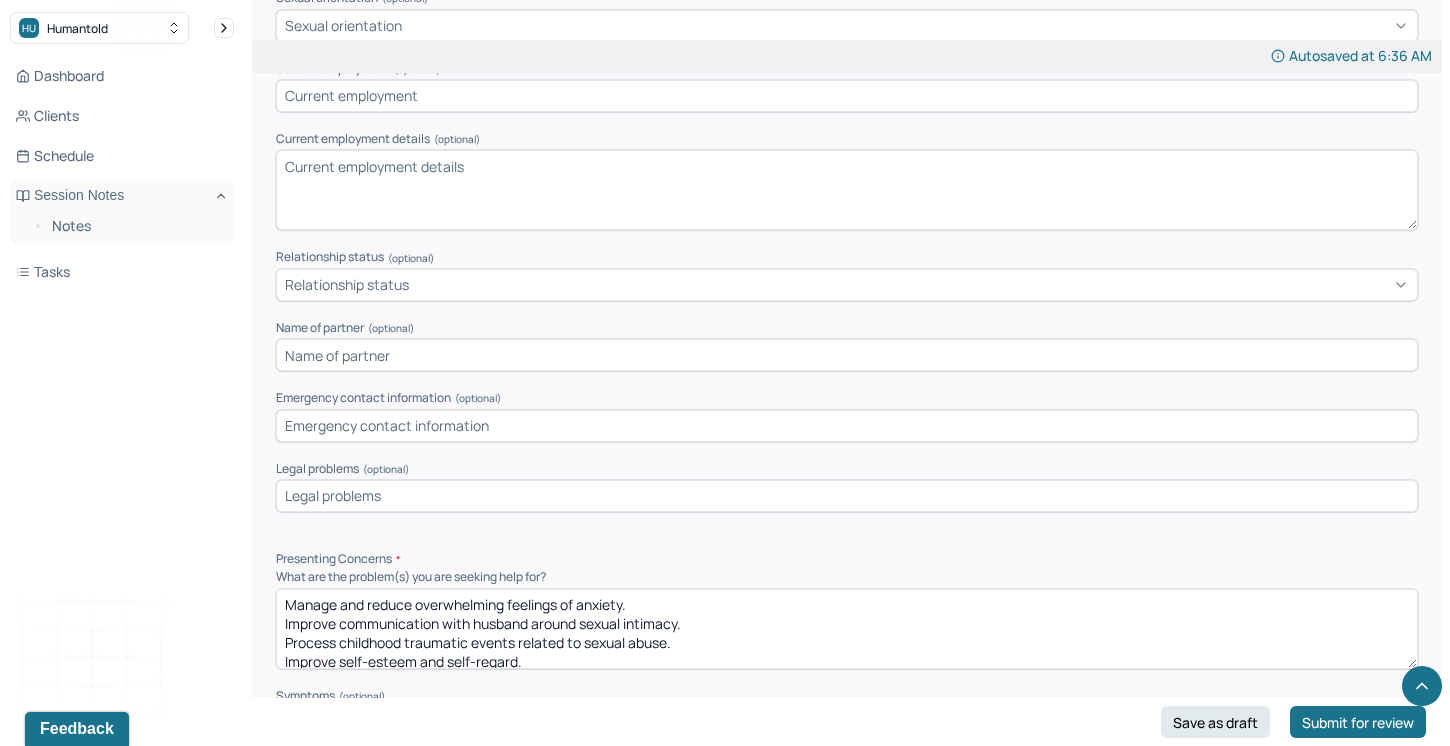 scroll, scrollTop: 0, scrollLeft: 0, axis: both 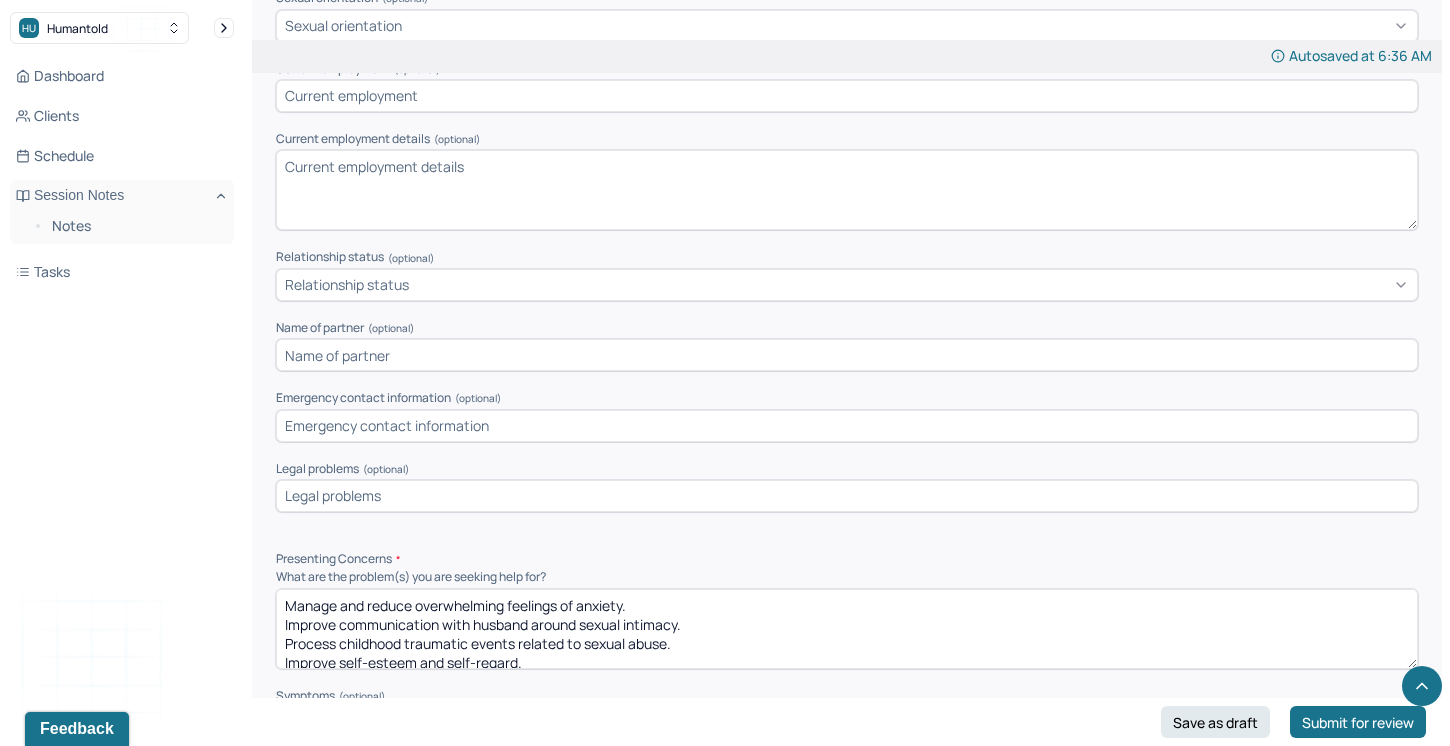 click on "Manage and reduce overwhelming feelings of anxiety.
Improve communication with husband around sexual intimacy.
Process childhood traumatic events related to sexual abuse.
Improve self-esteem and self-regard." at bounding box center (847, 629) 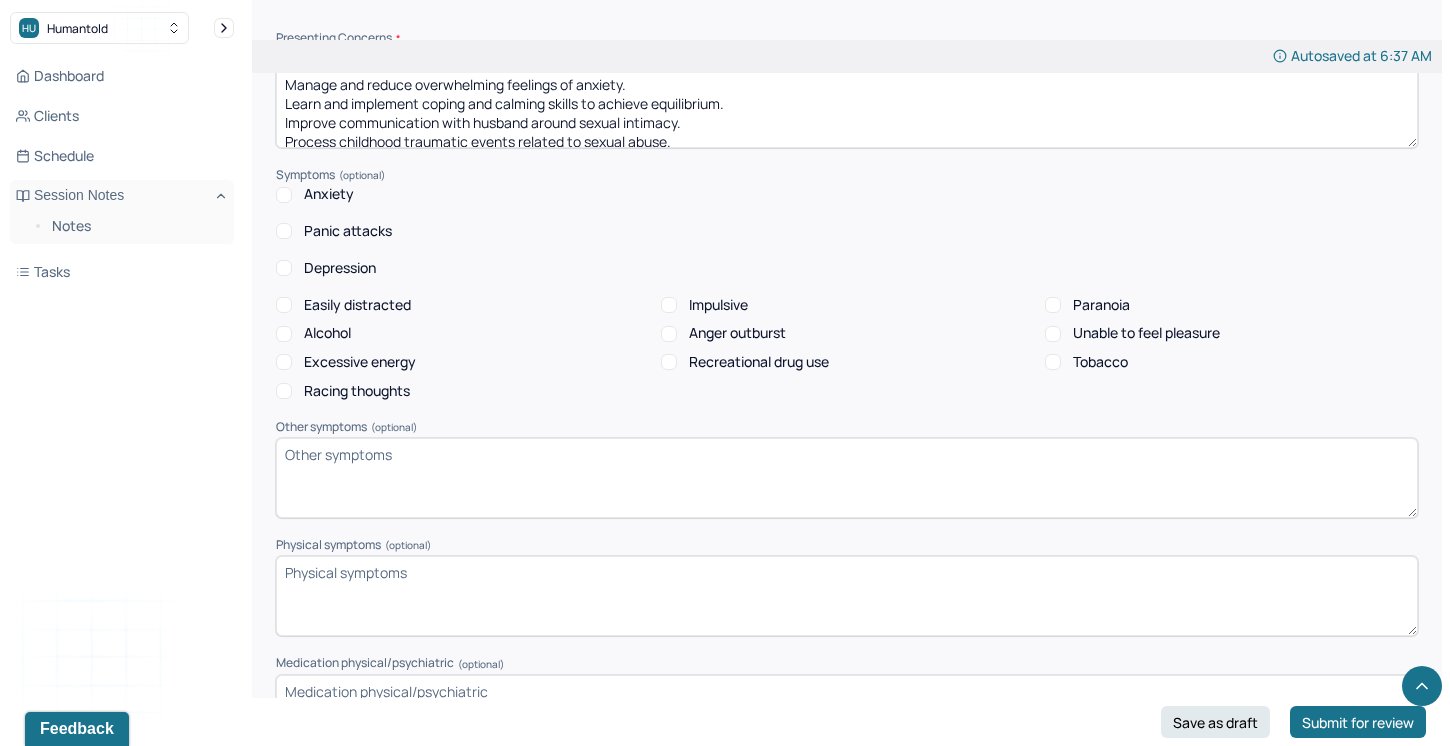 scroll, scrollTop: 1954, scrollLeft: 0, axis: vertical 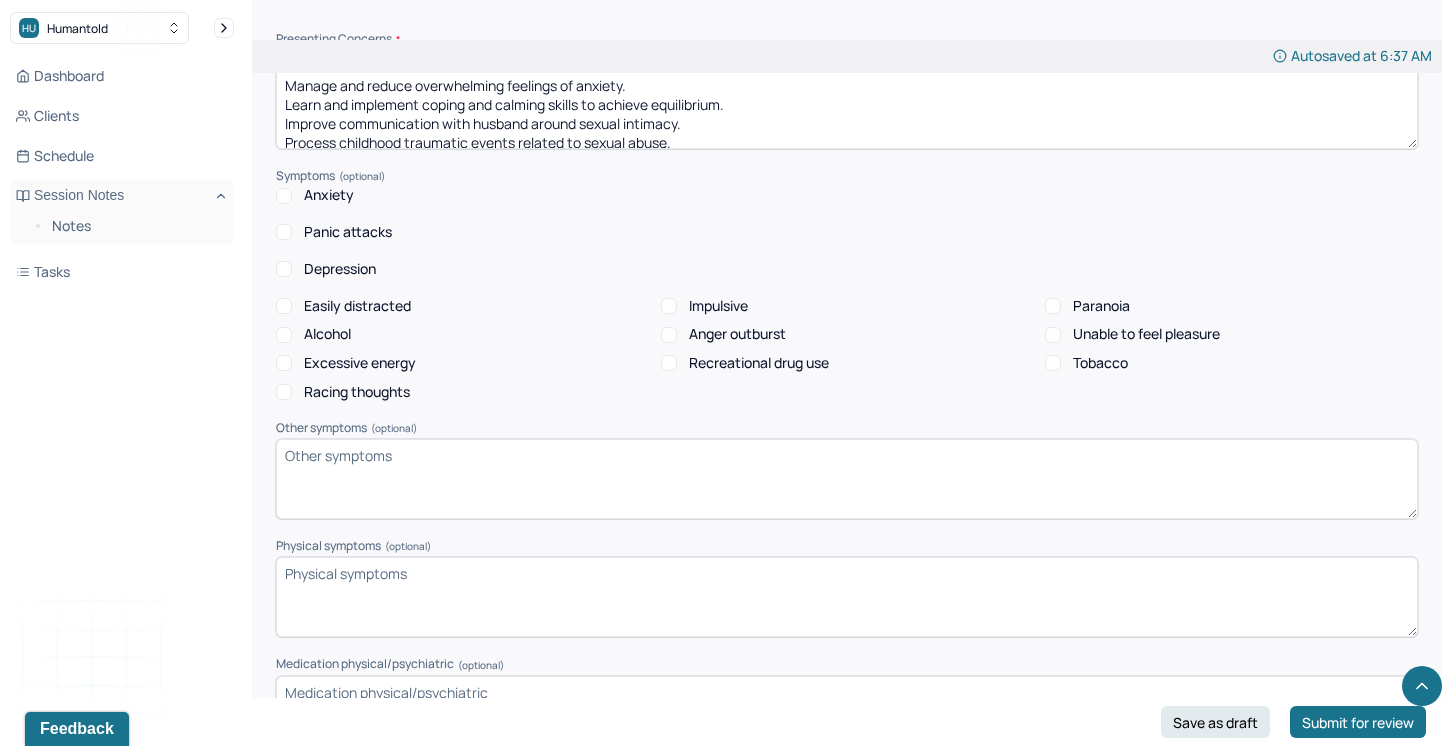 type on "Manage and reduce overwhelming feelings of anxiety.
Learn and implement coping and calming skills to achieve equilibrium.
Improve communication with husband around sexual intimacy.
Process childhood traumatic events related to sexual abuse.
Improve self-esteem and self-regard." 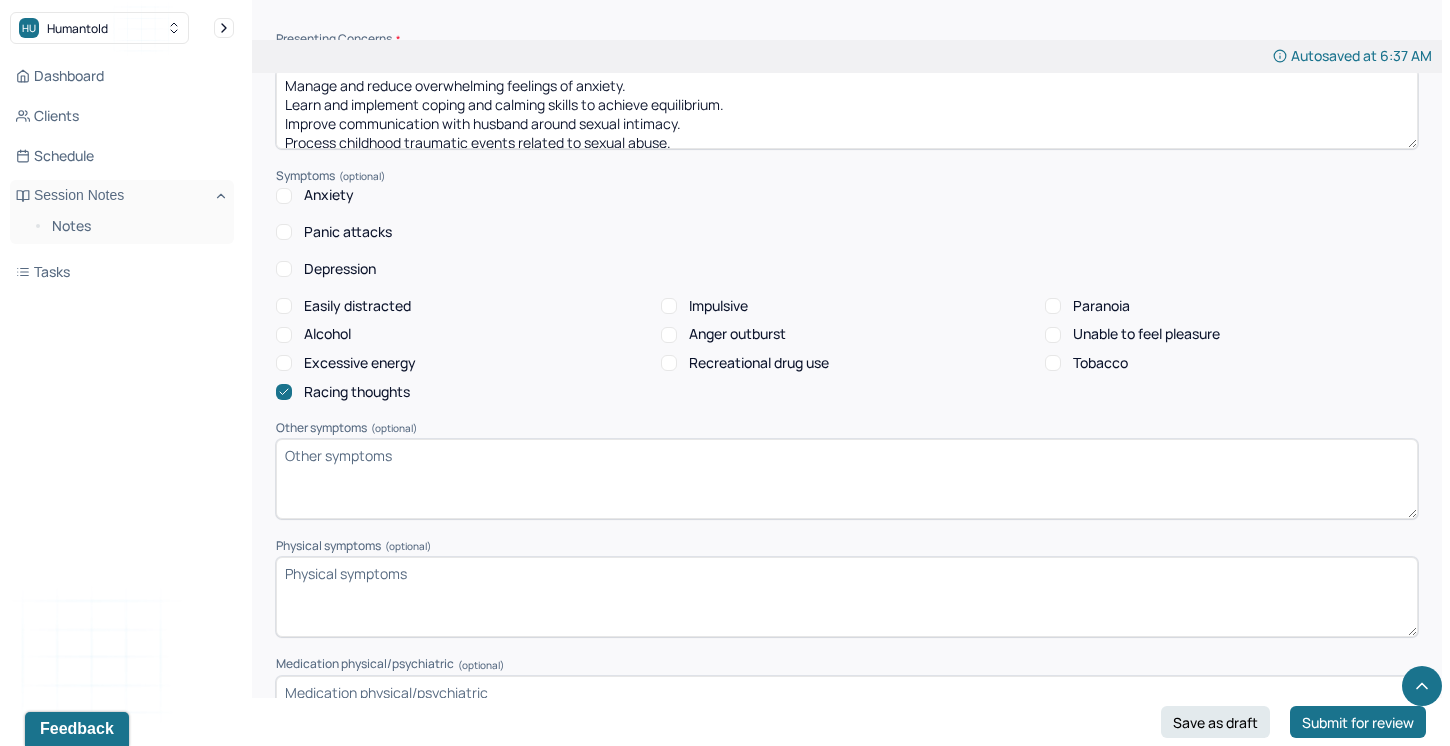 click on "Depression" at bounding box center [284, 269] 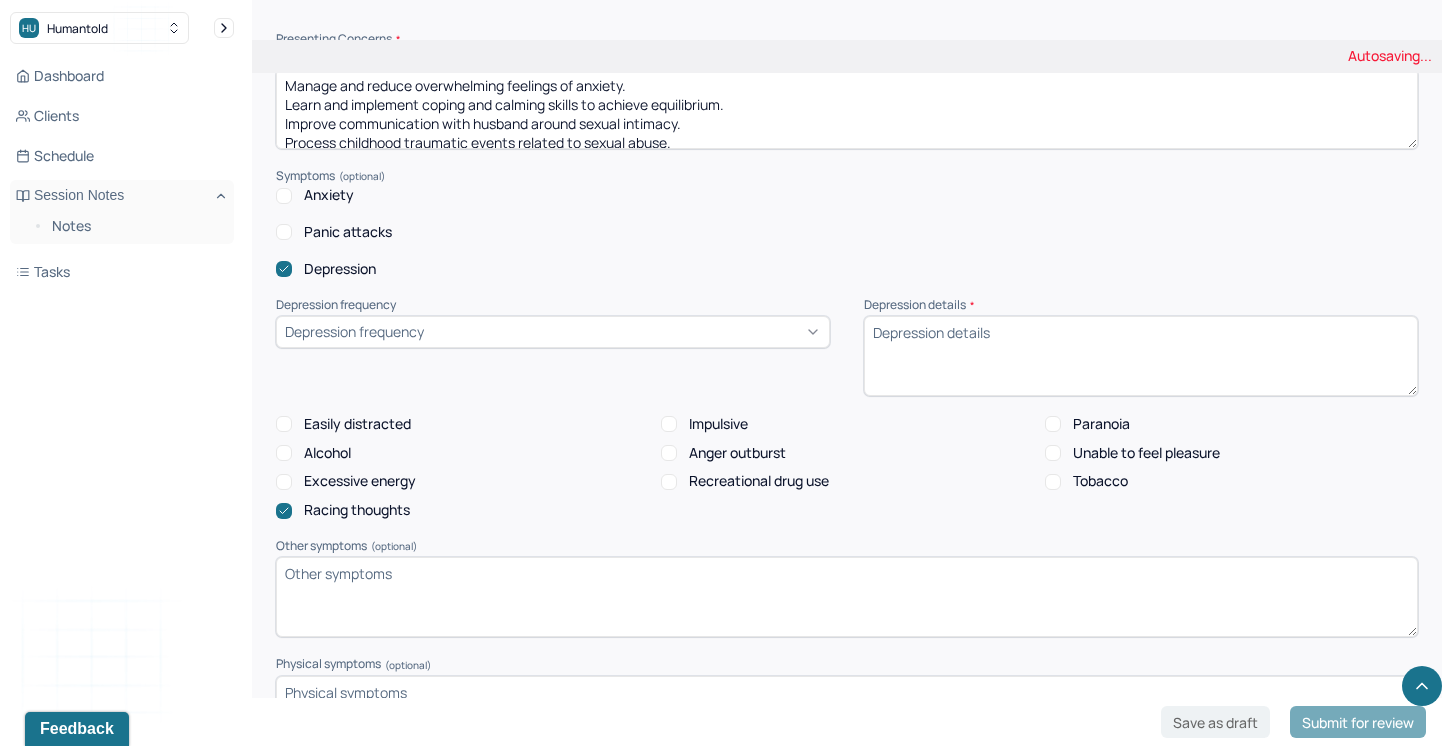 click on "Anxiety" at bounding box center (284, 196) 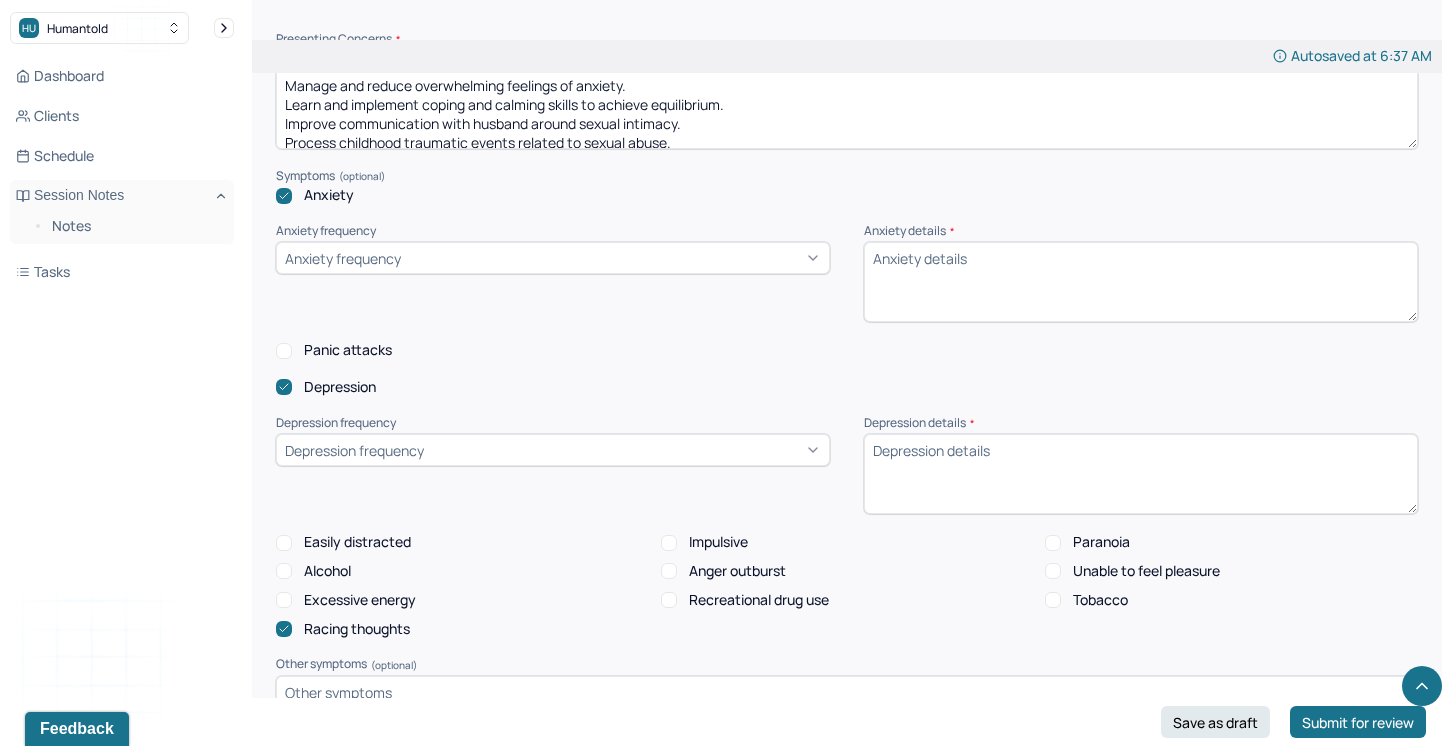 click on "Anxiety frequency" at bounding box center (553, 258) 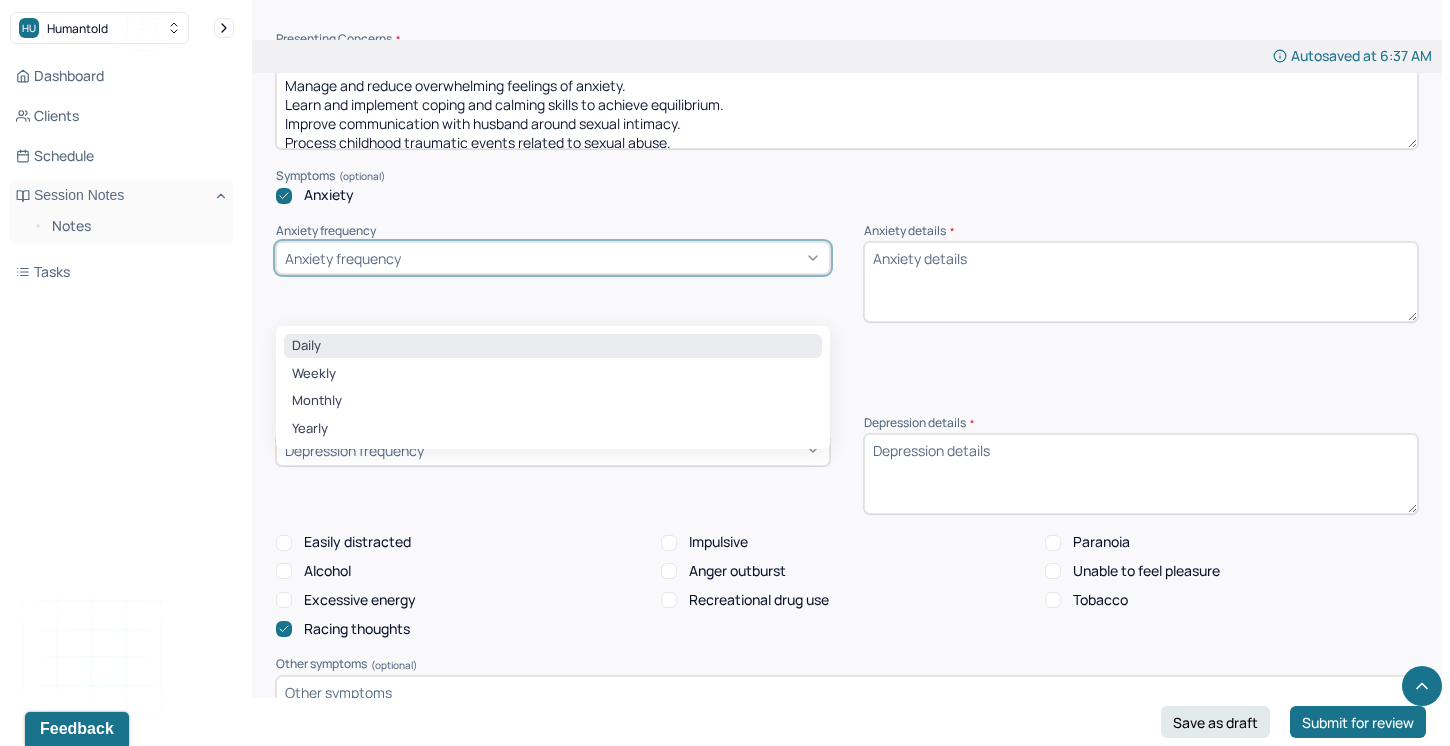 click on "Daily" at bounding box center (553, 346) 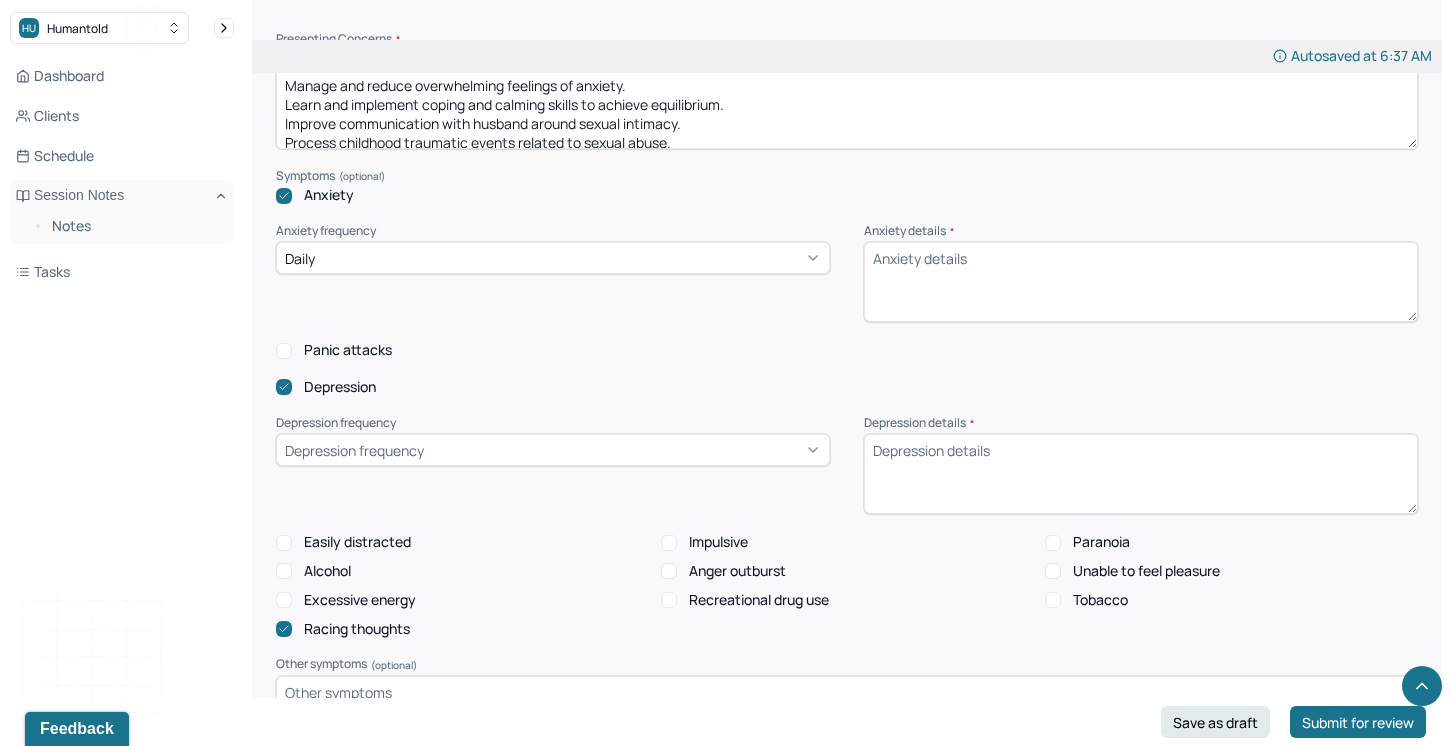 click on "Anxiety details *" at bounding box center (1141, 282) 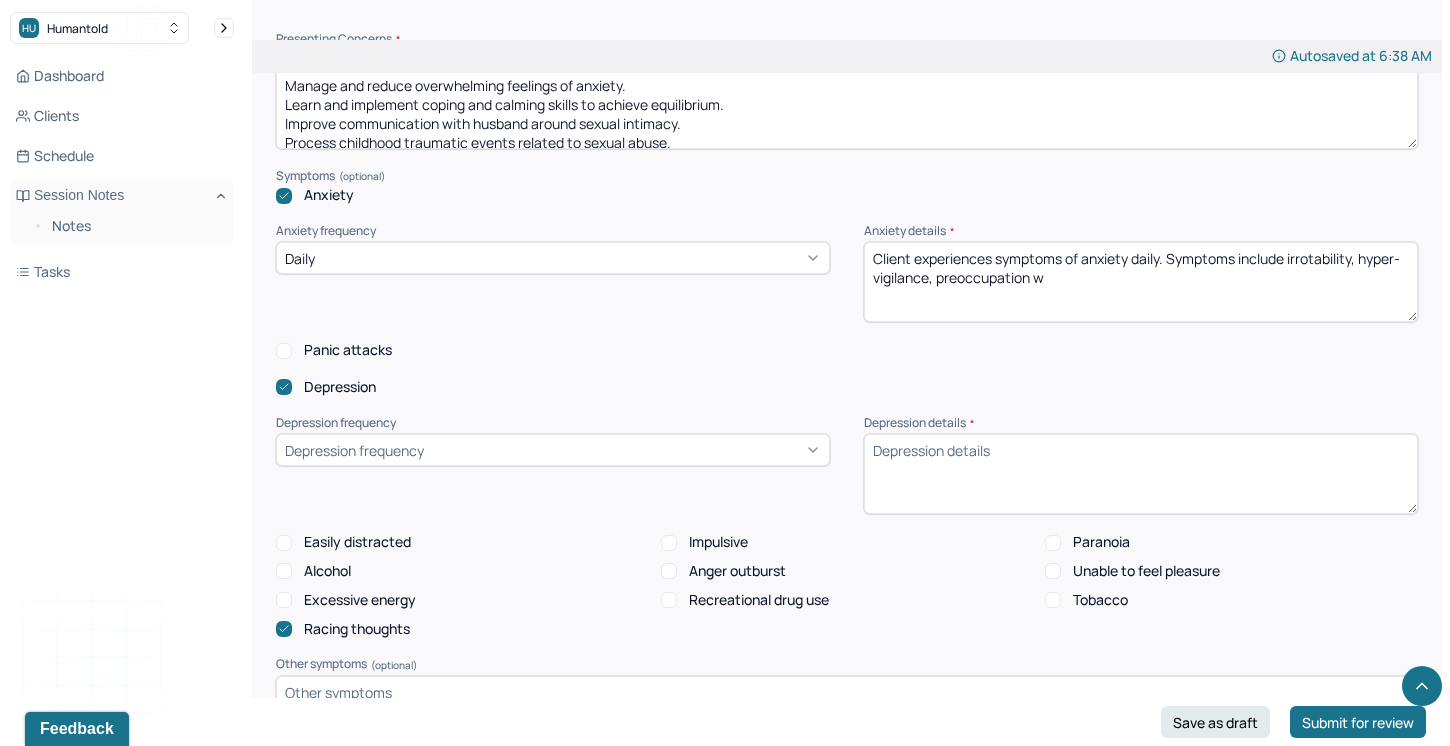 click on "Client experiences symptoms of anxiety daily. Symptoms include irrotability, hyper-vigilance, preoccupation w" at bounding box center (1141, 282) 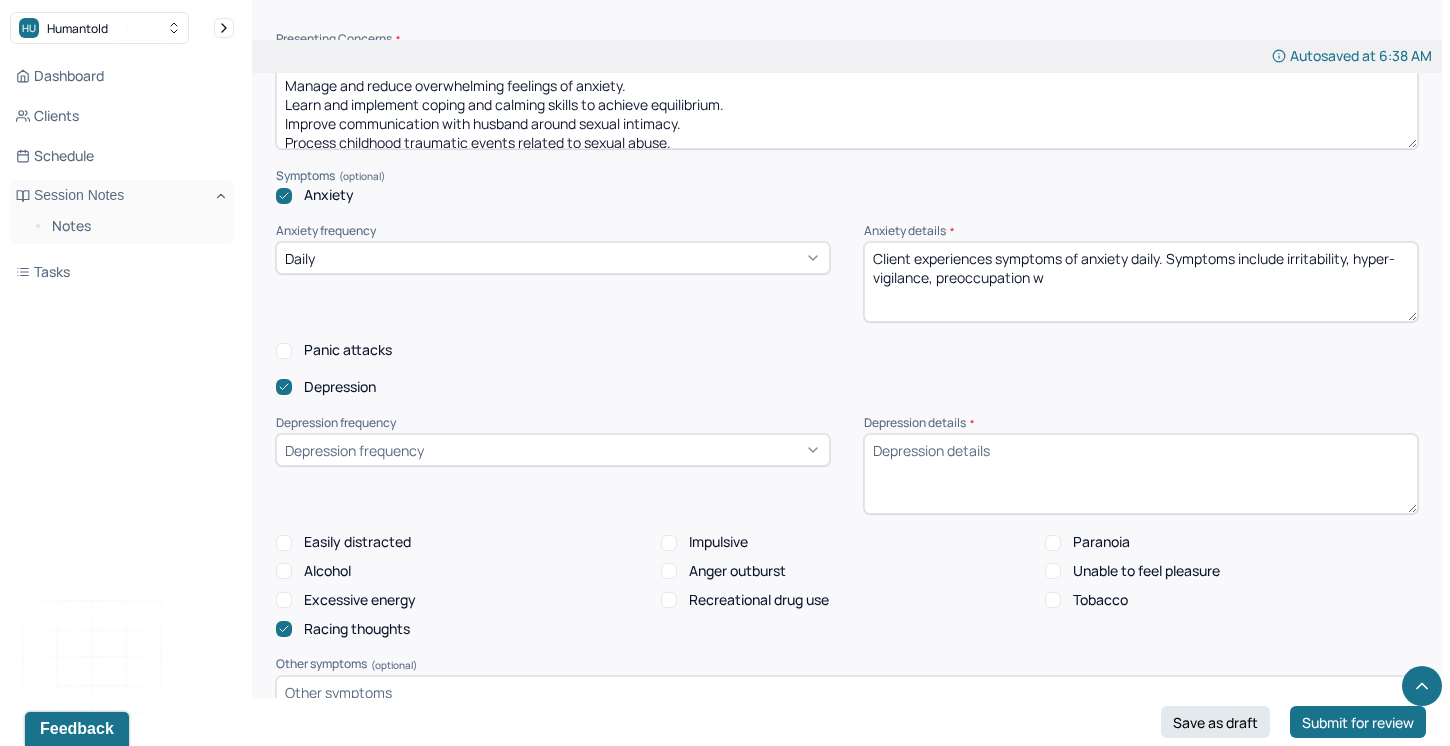 click on "Client experiences symptoms of anxiety daily. Symptoms include irrtability, hyper-vigilance, preoccupation w" at bounding box center [1141, 282] 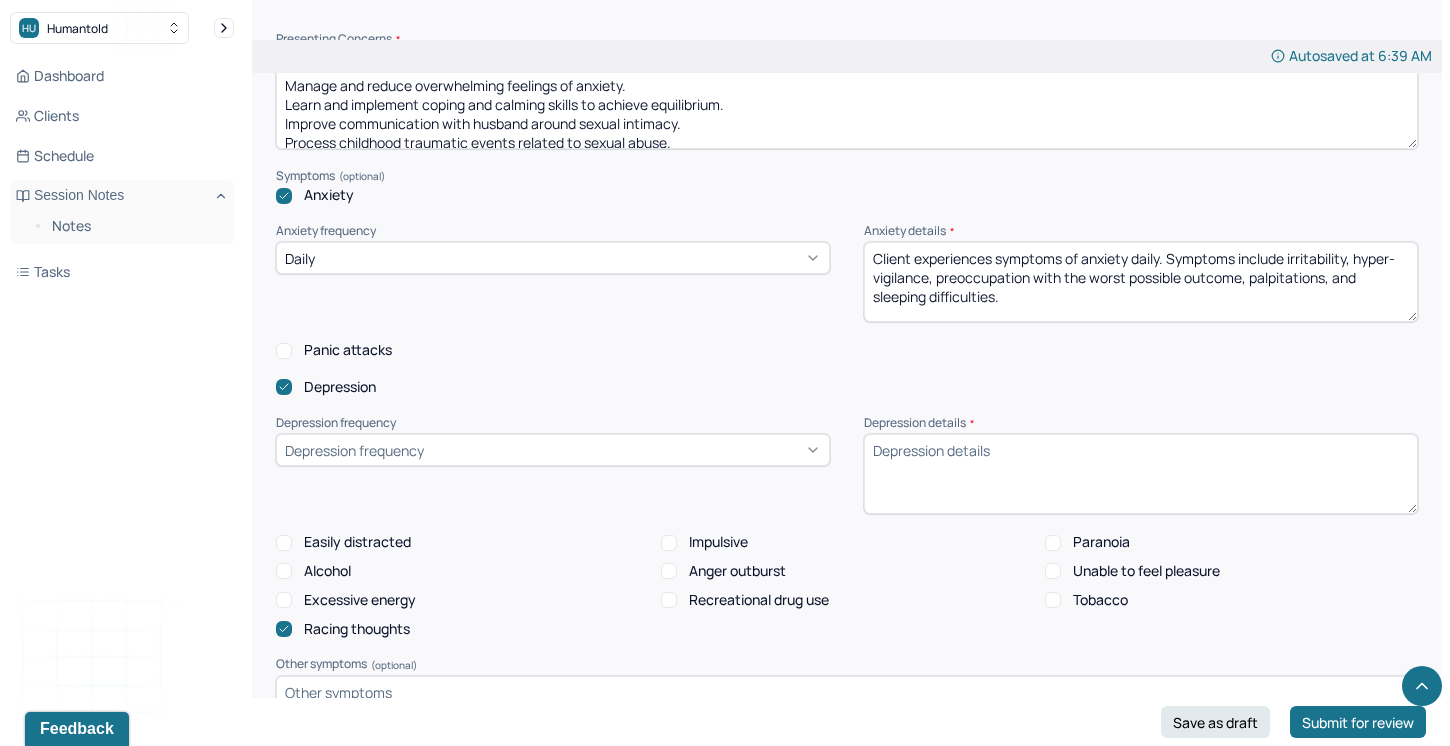 type on "Client experiences symptoms of anxiety daily. Symptoms include irritability, hyper-vigilance, preoccupation with the worst possible outcome, palpitations, and sleeping difficulties." 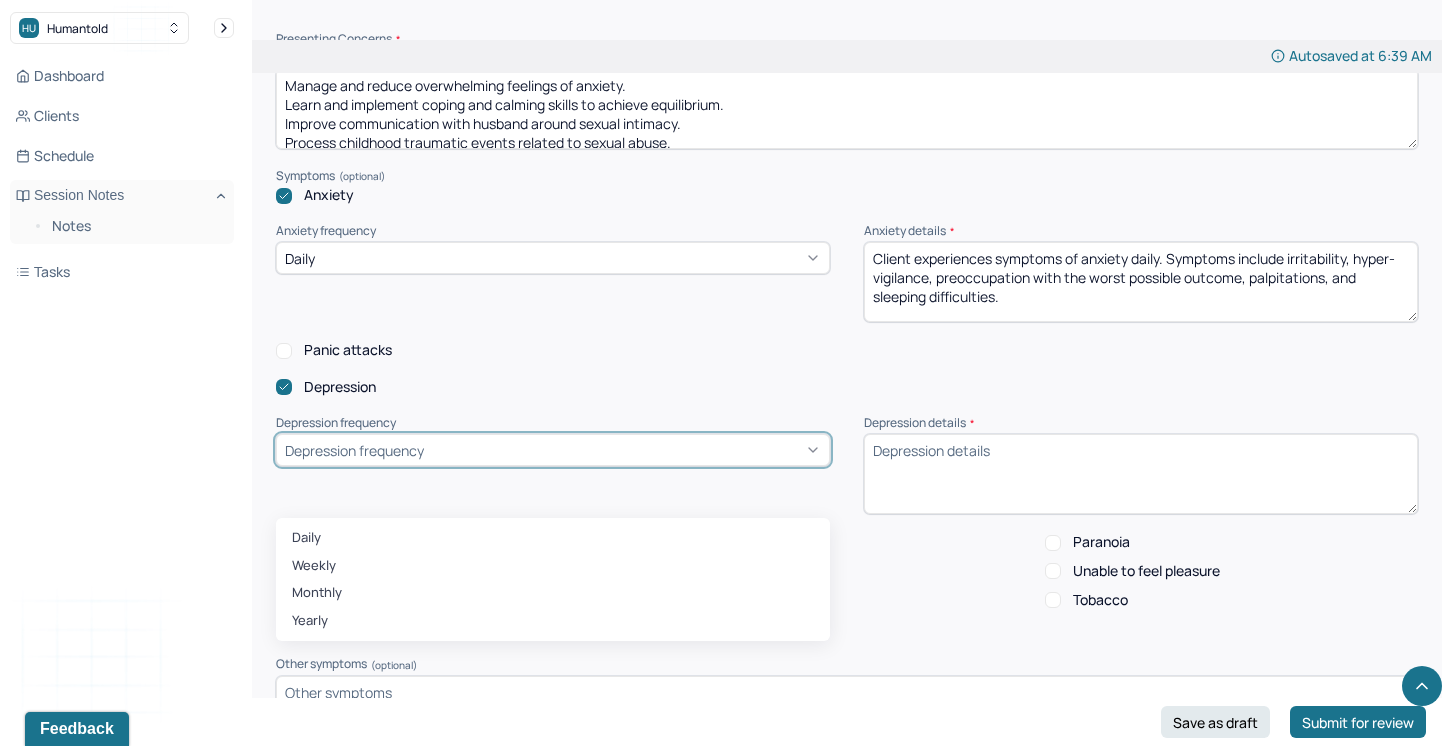 click on "Daily" at bounding box center (553, 538) 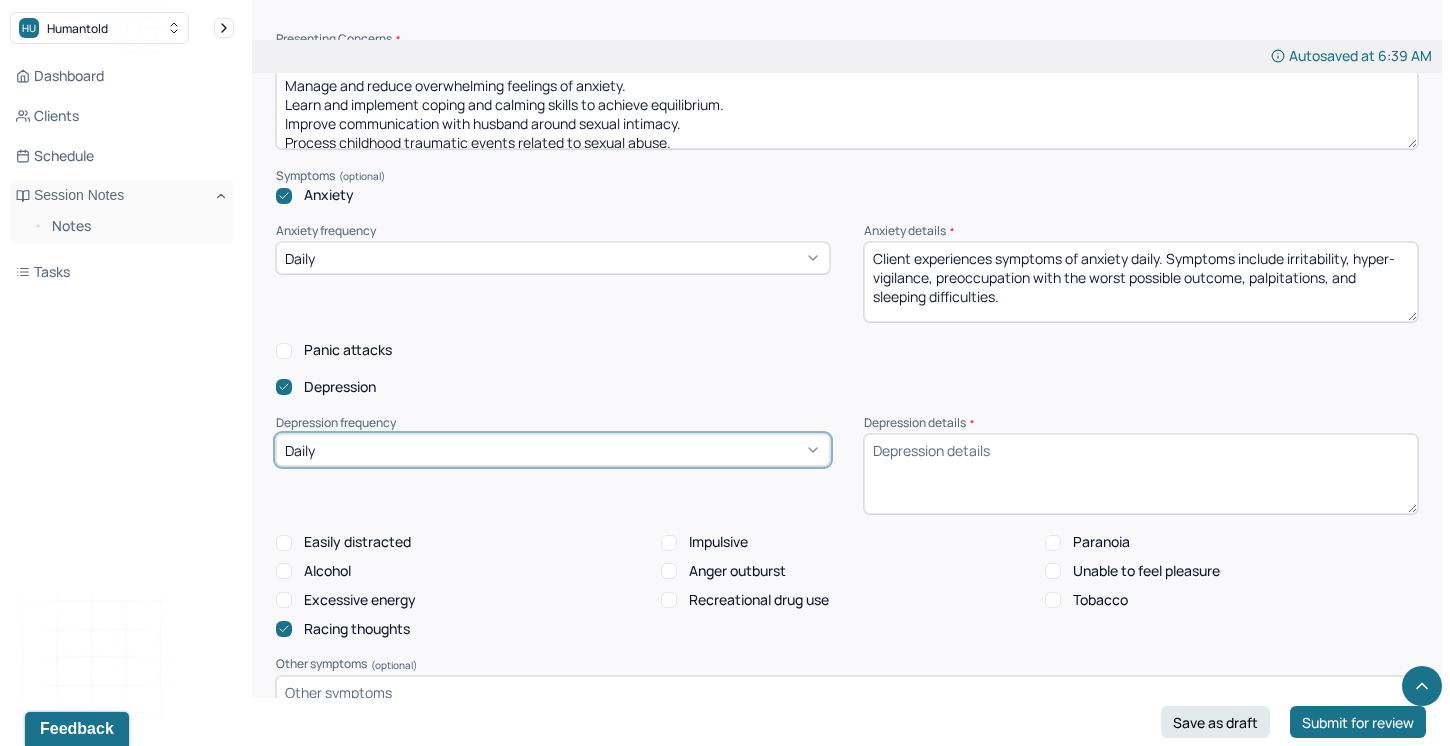 click on "Depression details *" at bounding box center [1141, 474] 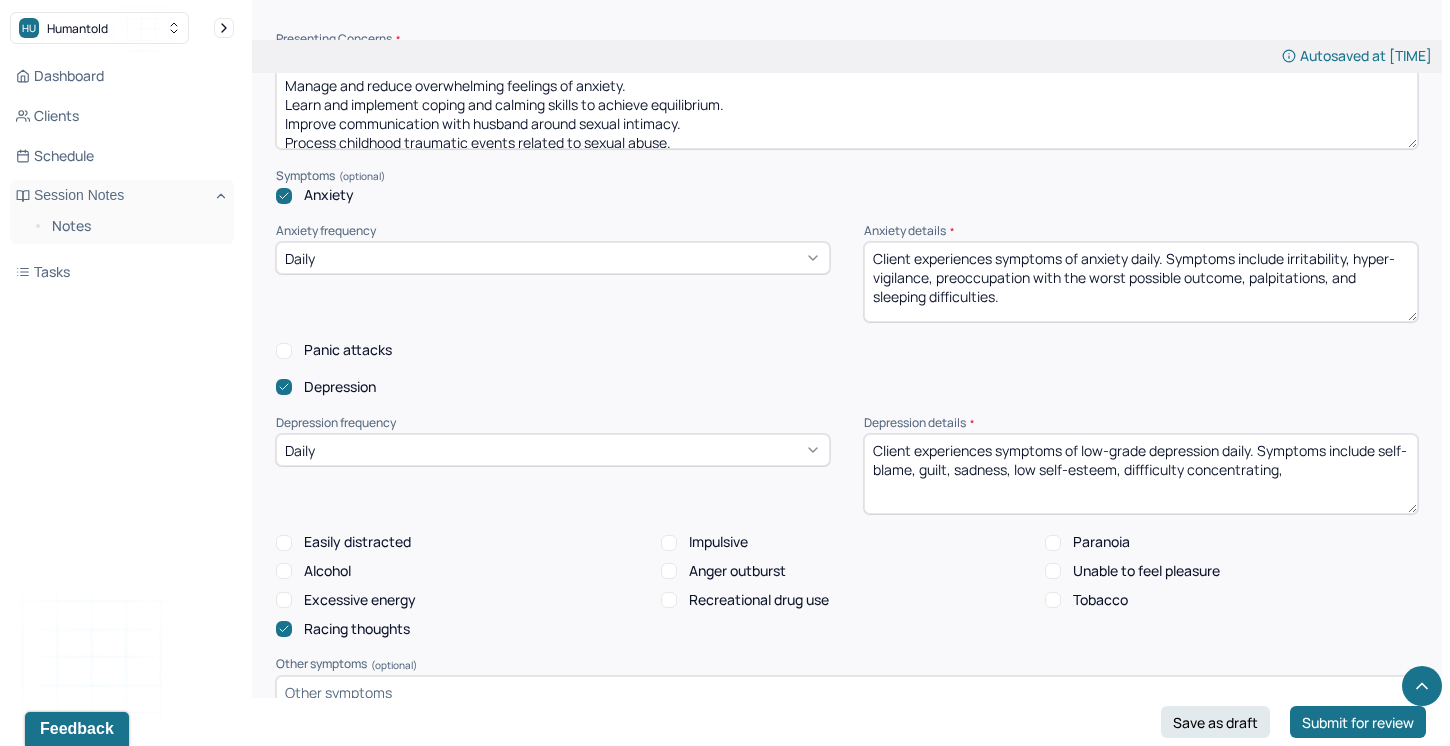 drag, startPoint x: 1218, startPoint y: 465, endPoint x: 1167, endPoint y: 468, distance: 51.088158 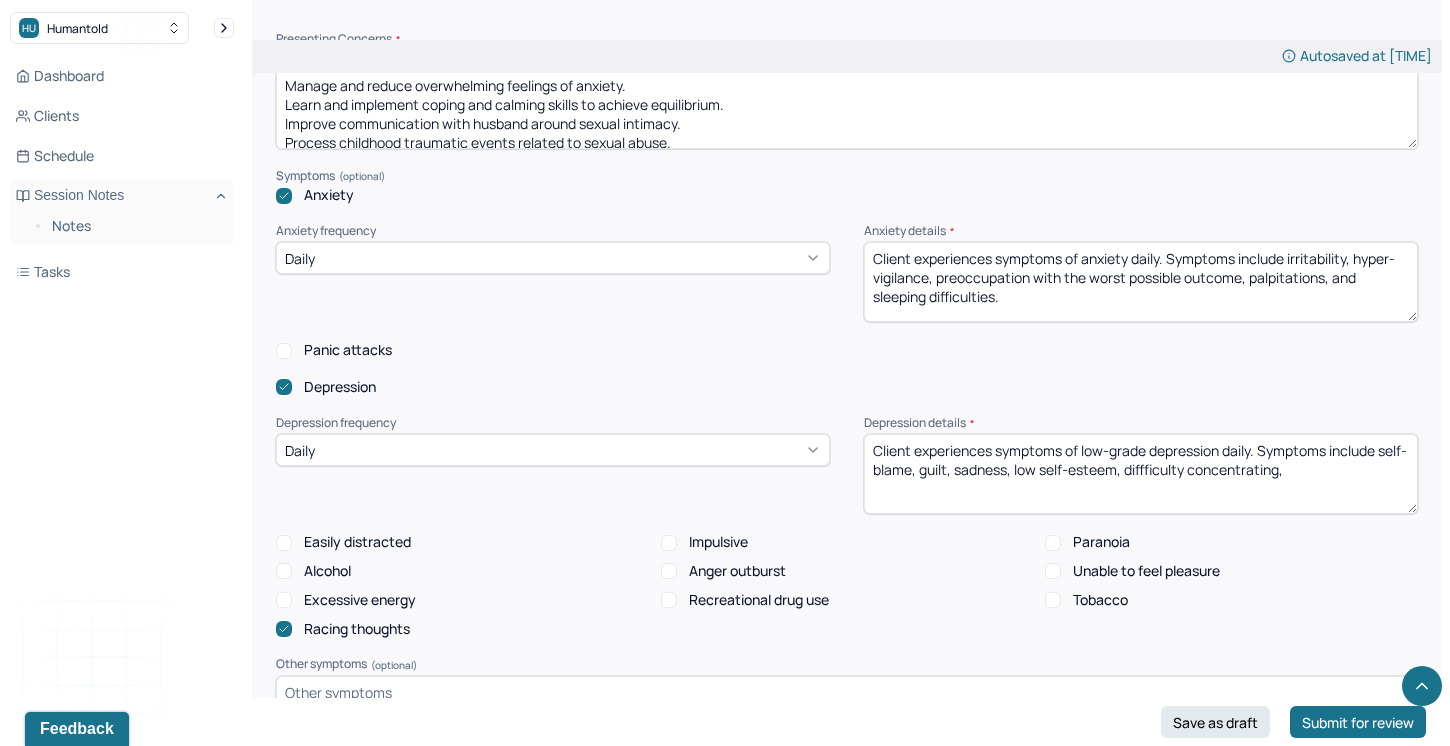 click on "Client experiences symptoms of low-grade depression daily. Symptoms include self-blame, guilt, sadness, low self-esteem, diffficulty concentrating," at bounding box center (1141, 474) 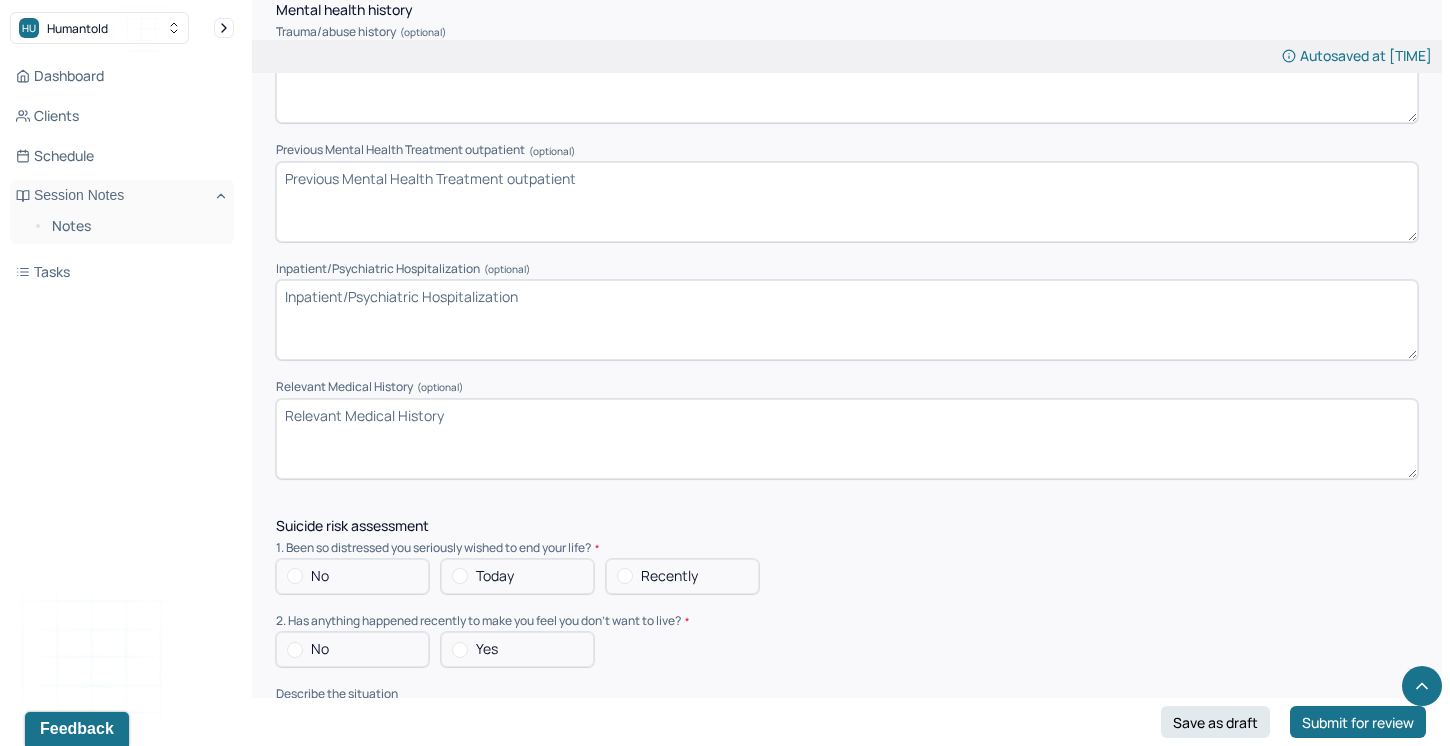 scroll, scrollTop: 4777, scrollLeft: 0, axis: vertical 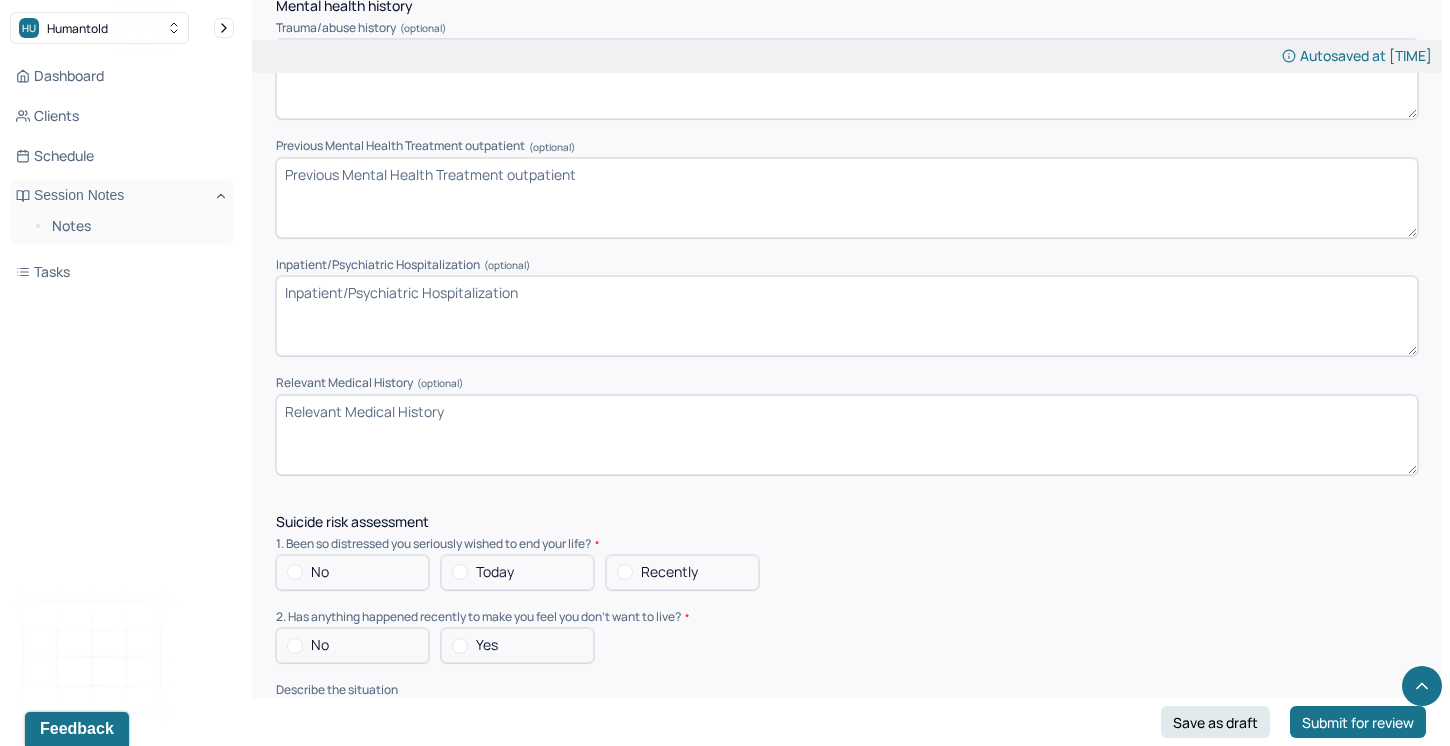 type on "Client experiences symptoms of low-grade depression daily. Symptoms include self-blame, guilt, sadness, low self-esteem, difficulty concentrating, and rumination." 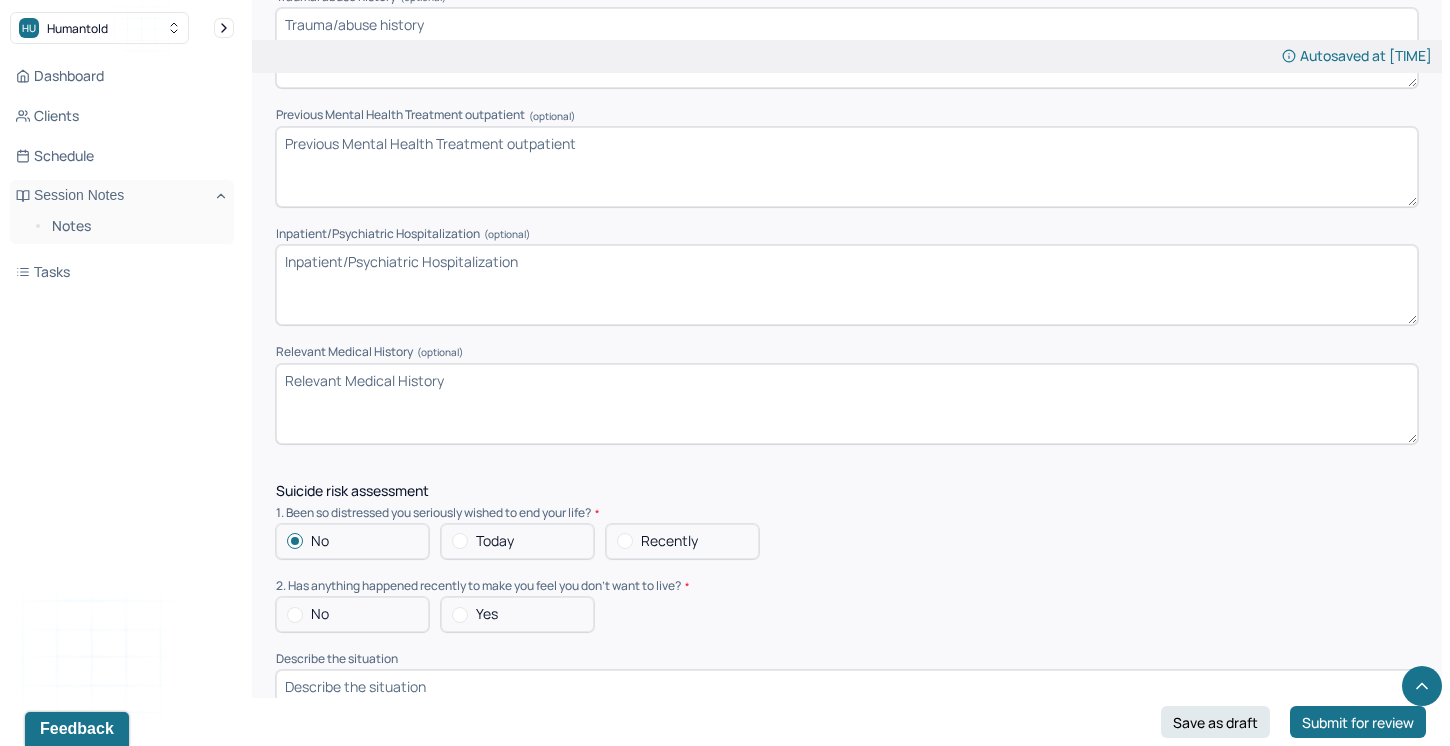 scroll, scrollTop: 4821, scrollLeft: 0, axis: vertical 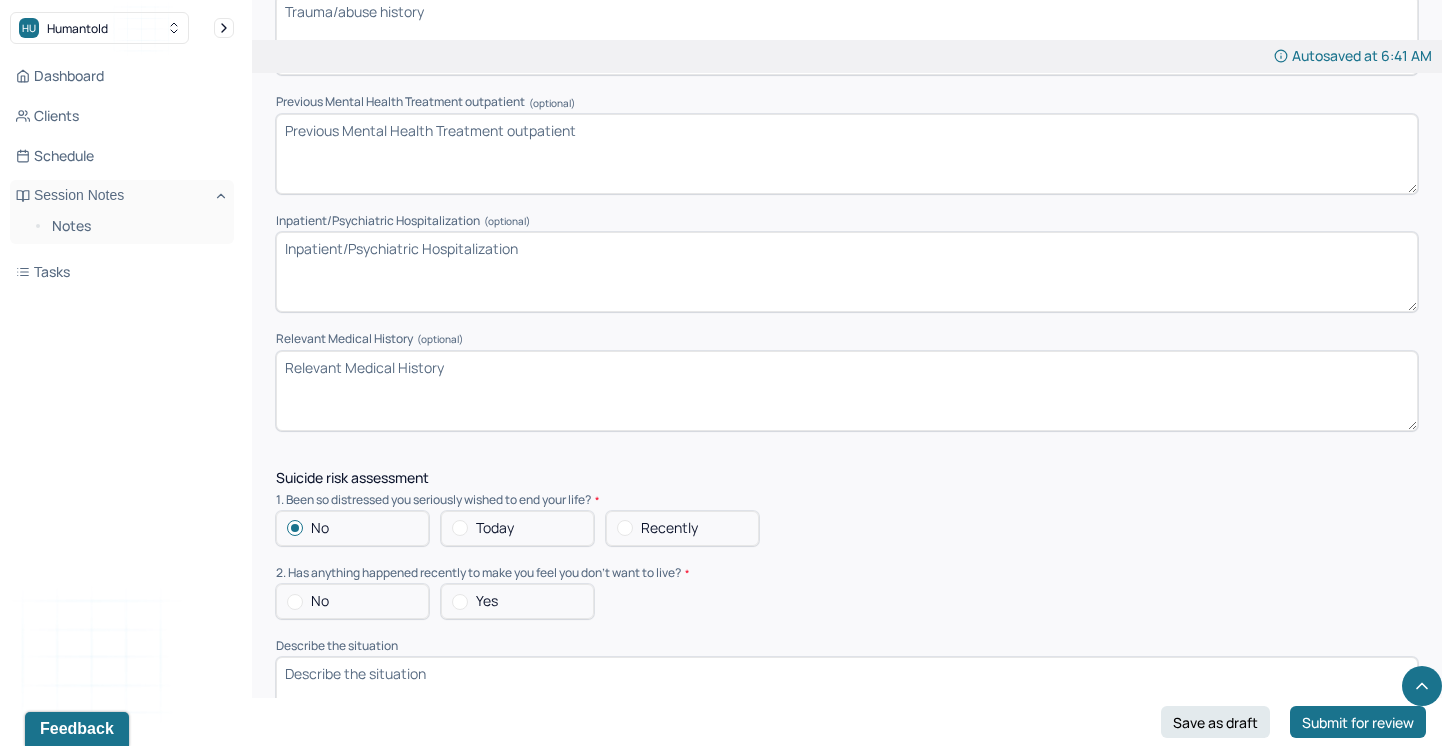 click at bounding box center [295, 602] 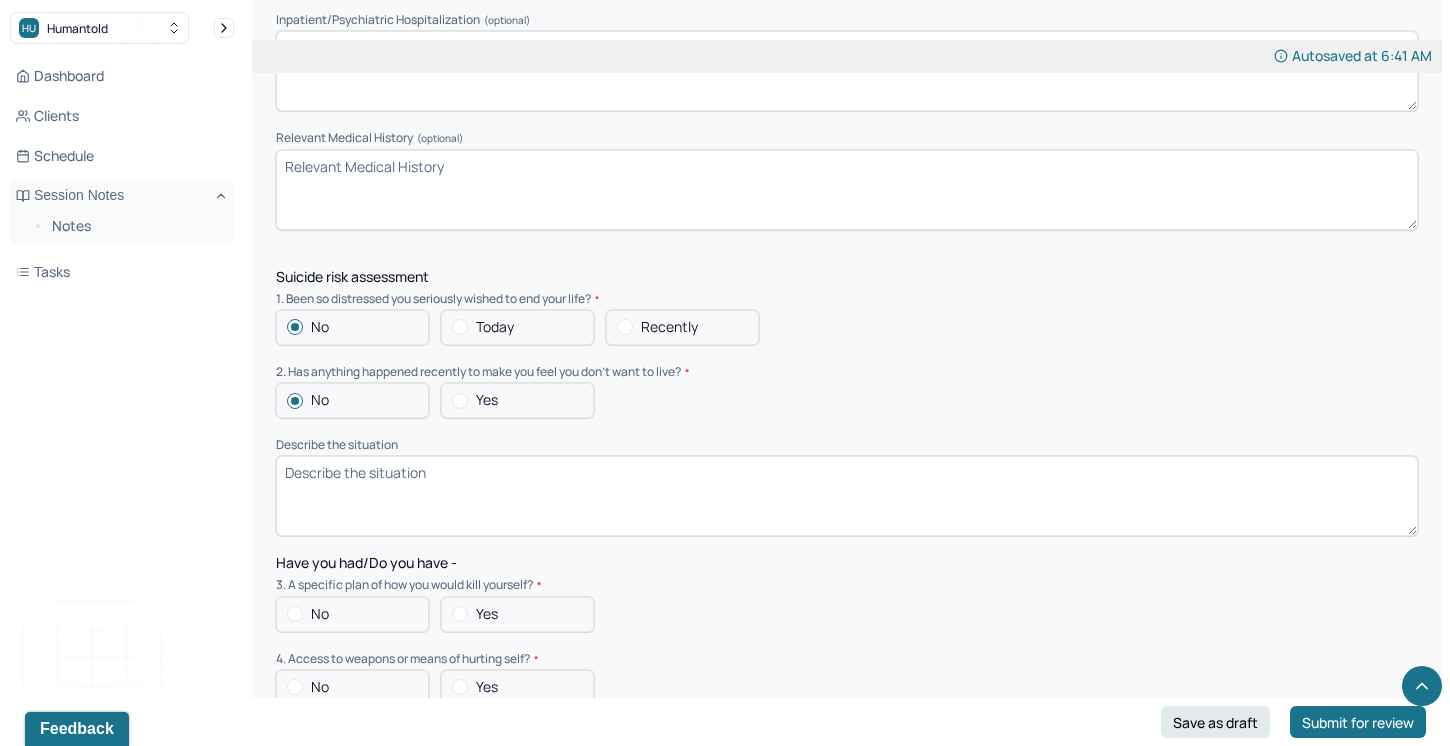 scroll, scrollTop: 5039, scrollLeft: 0, axis: vertical 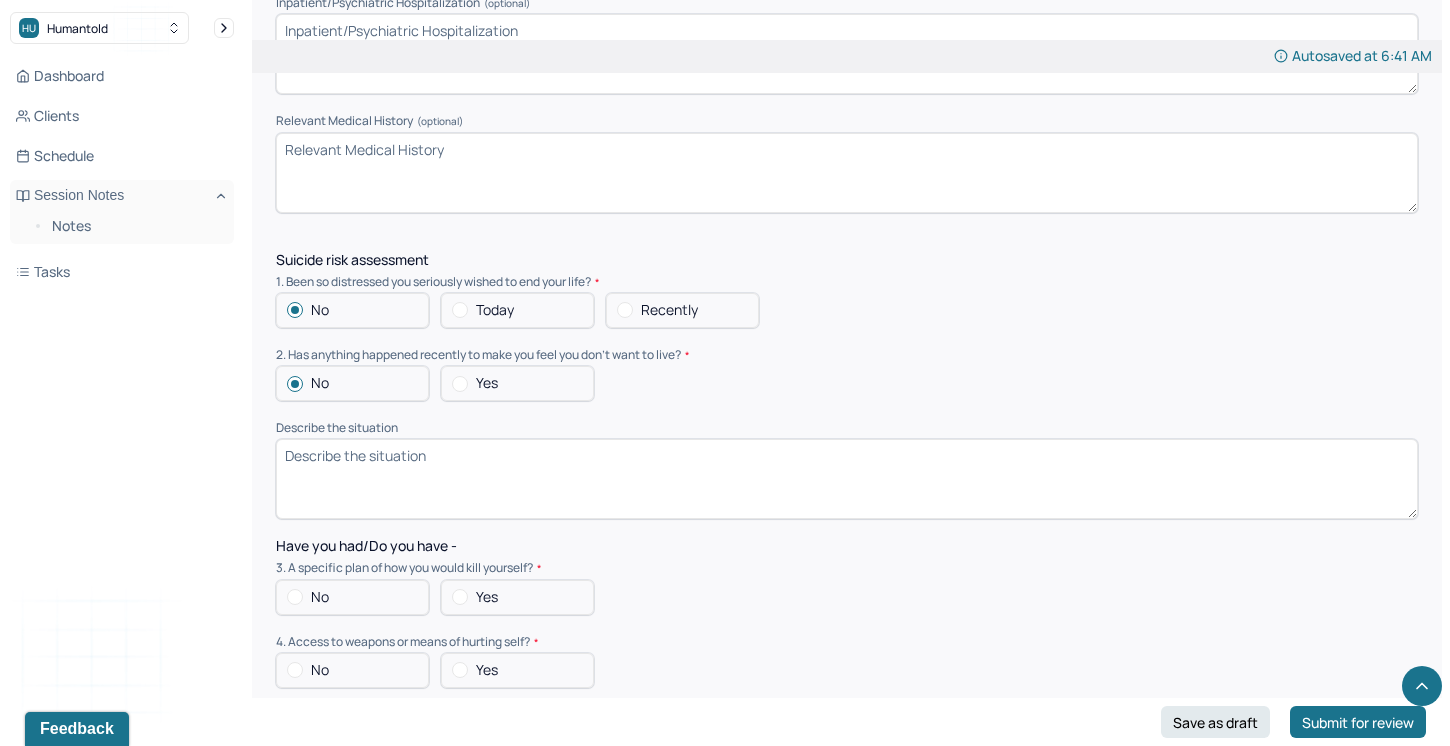 click at bounding box center (295, 597) 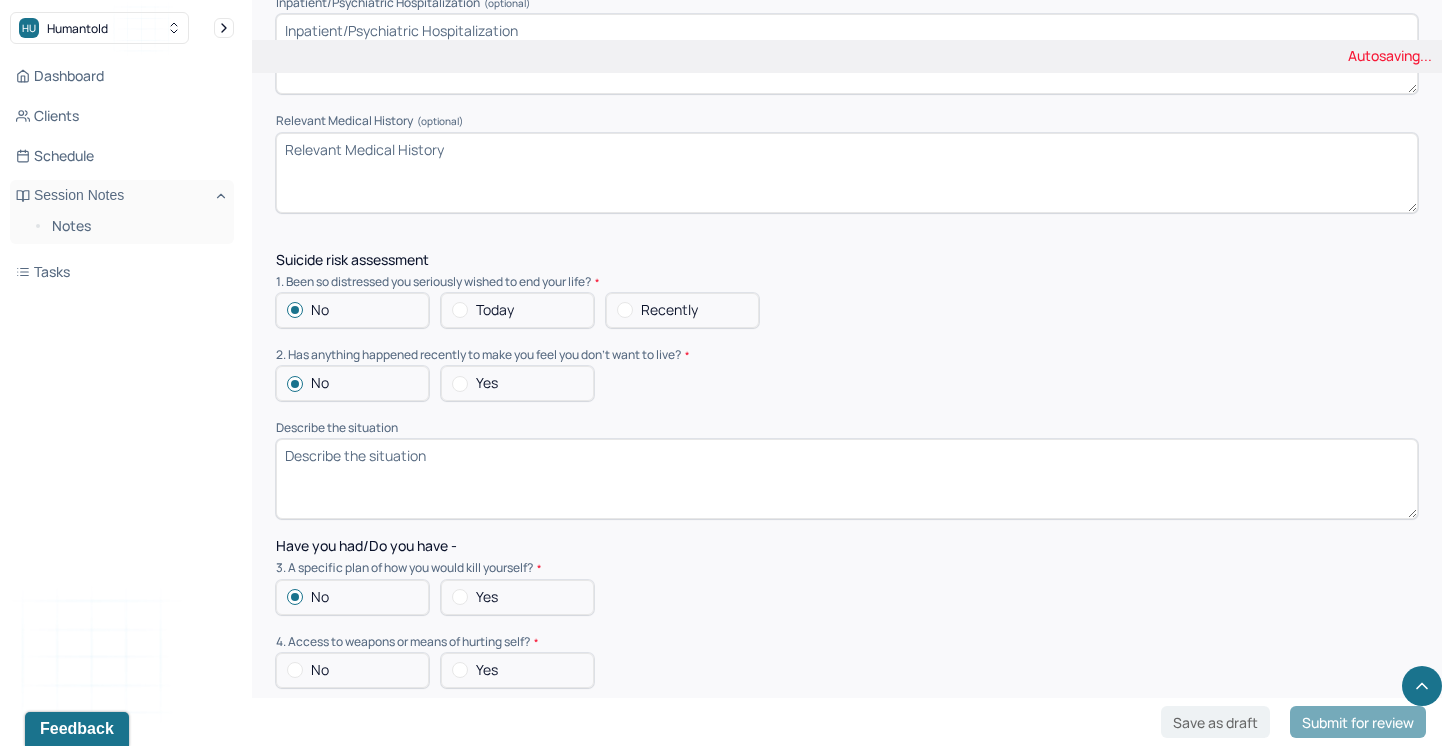 click at bounding box center [295, 670] 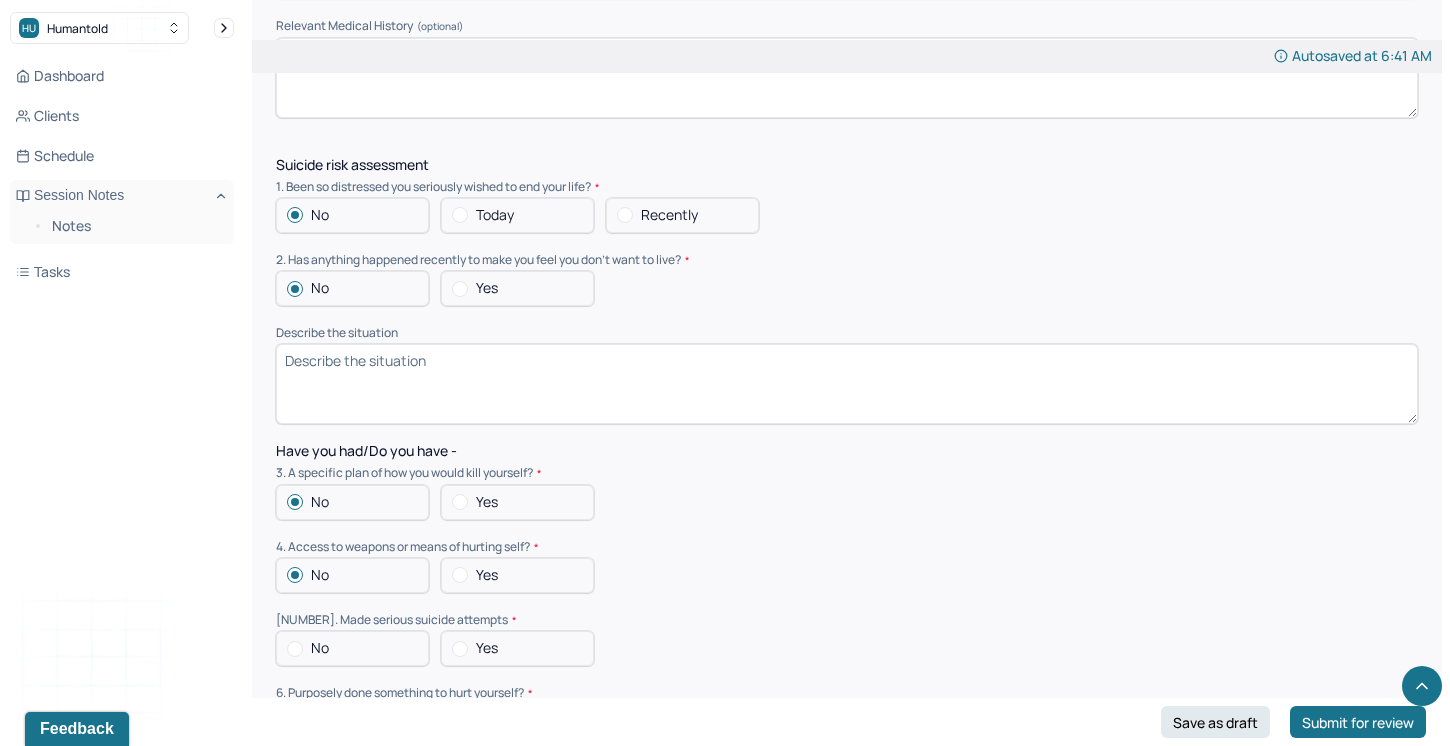 scroll, scrollTop: 5138, scrollLeft: 0, axis: vertical 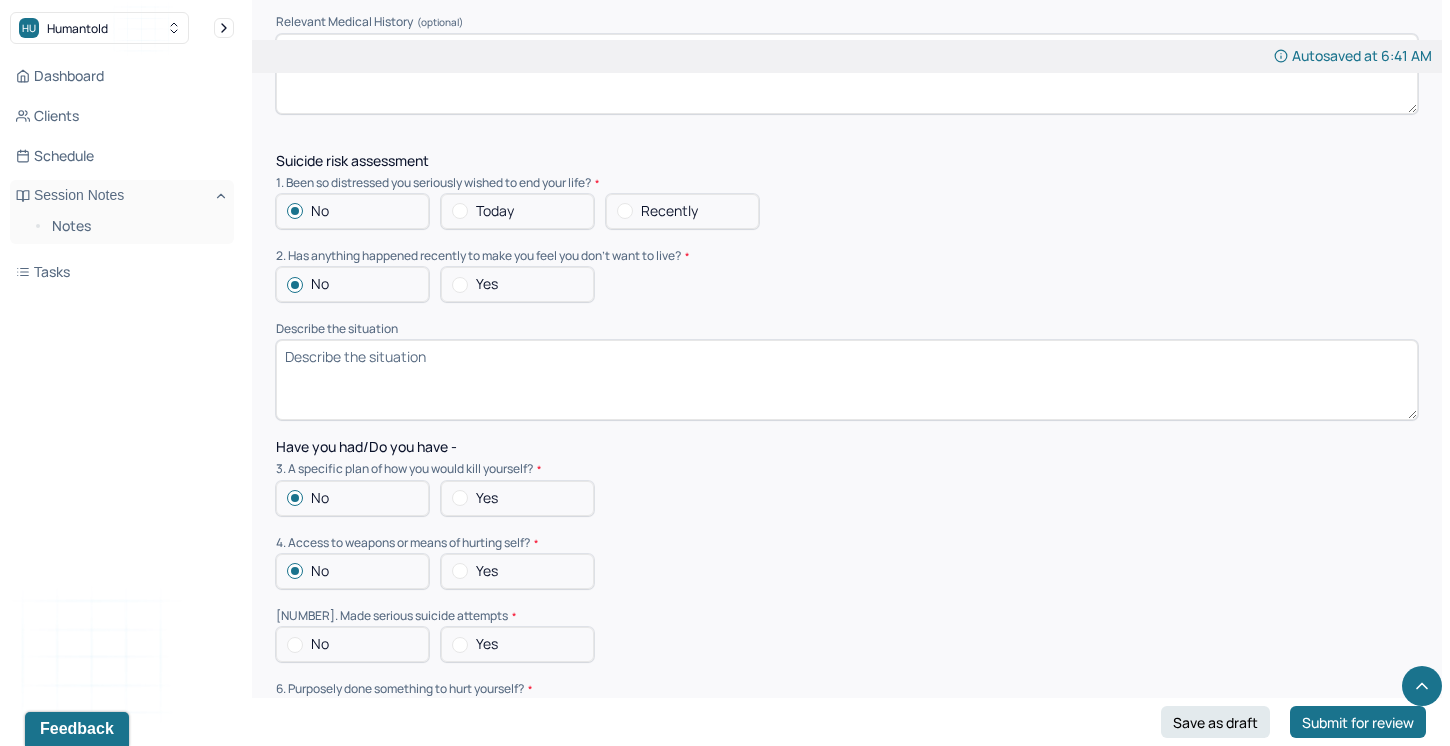 click at bounding box center (295, 645) 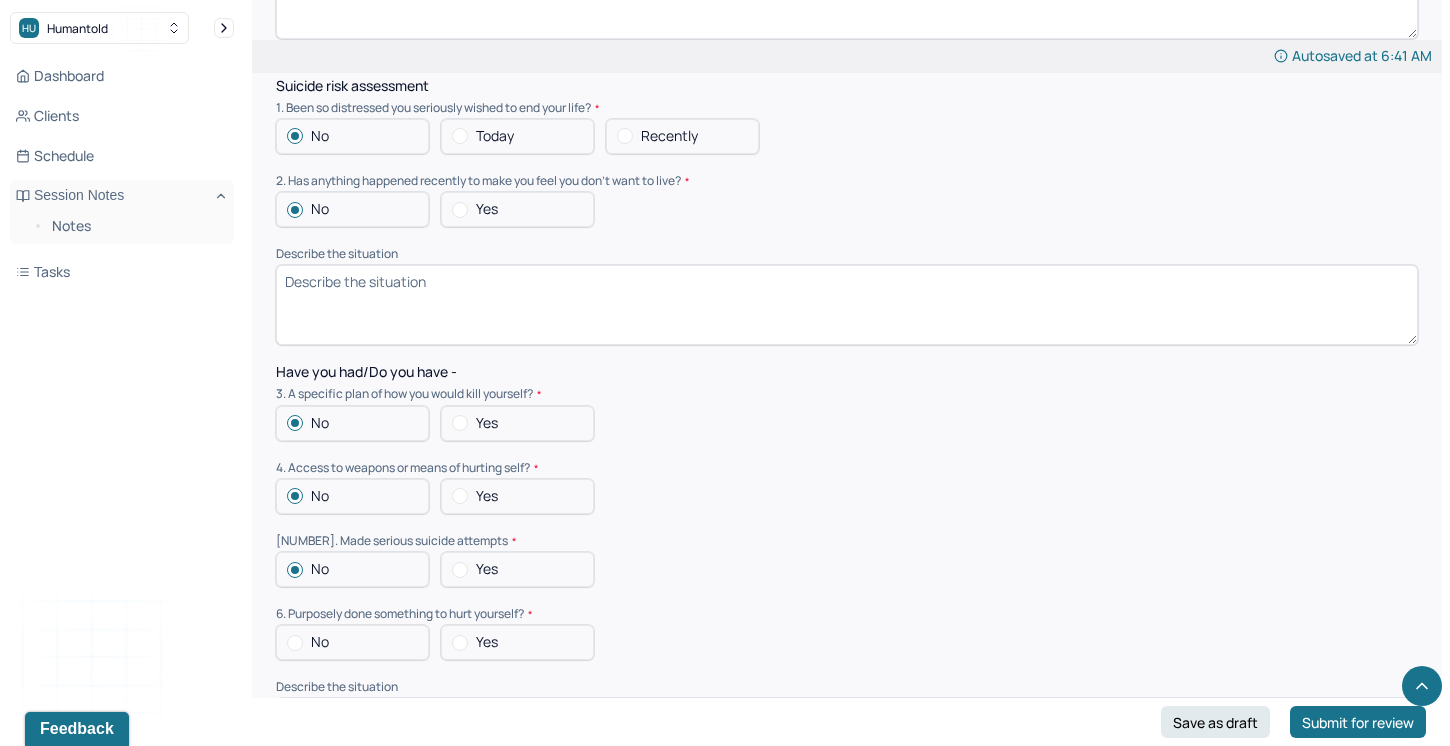scroll, scrollTop: 5216, scrollLeft: 0, axis: vertical 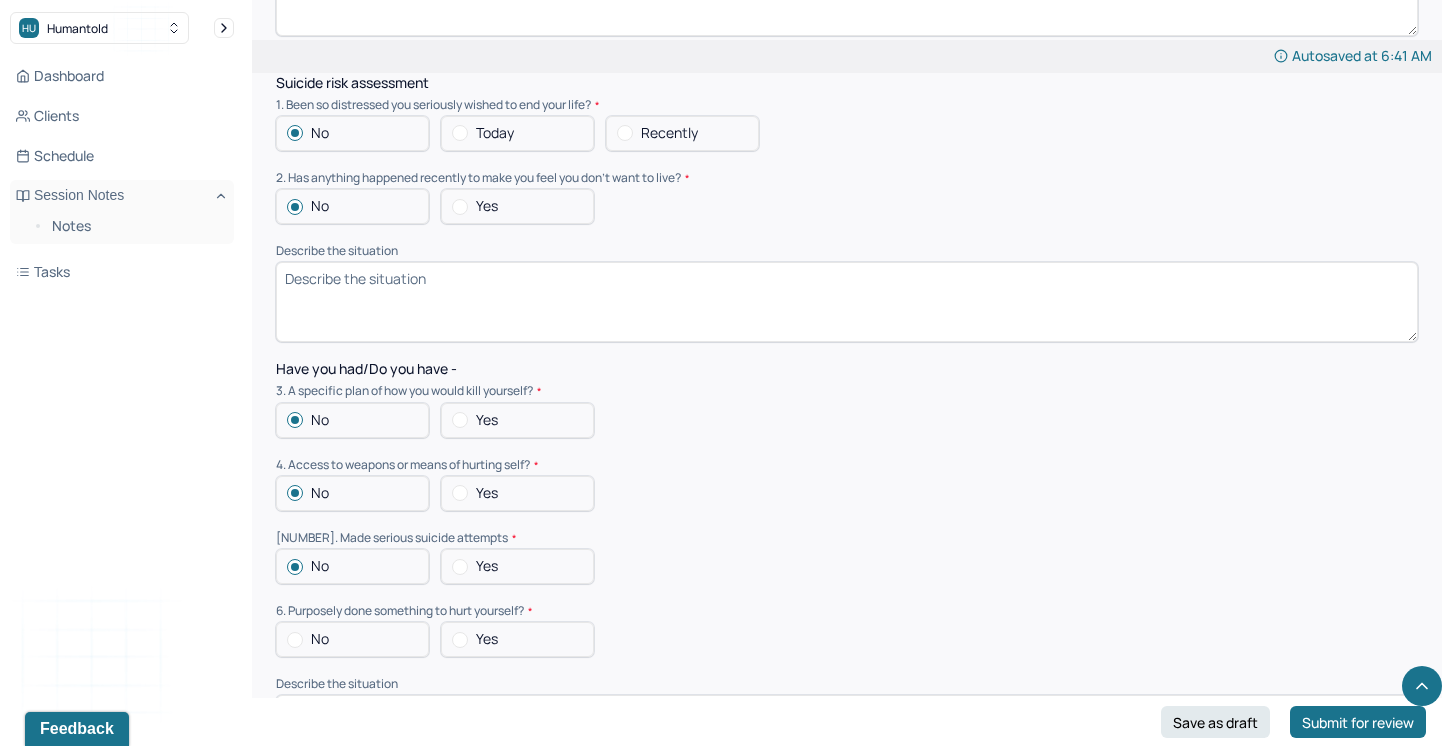 click at bounding box center (460, 640) 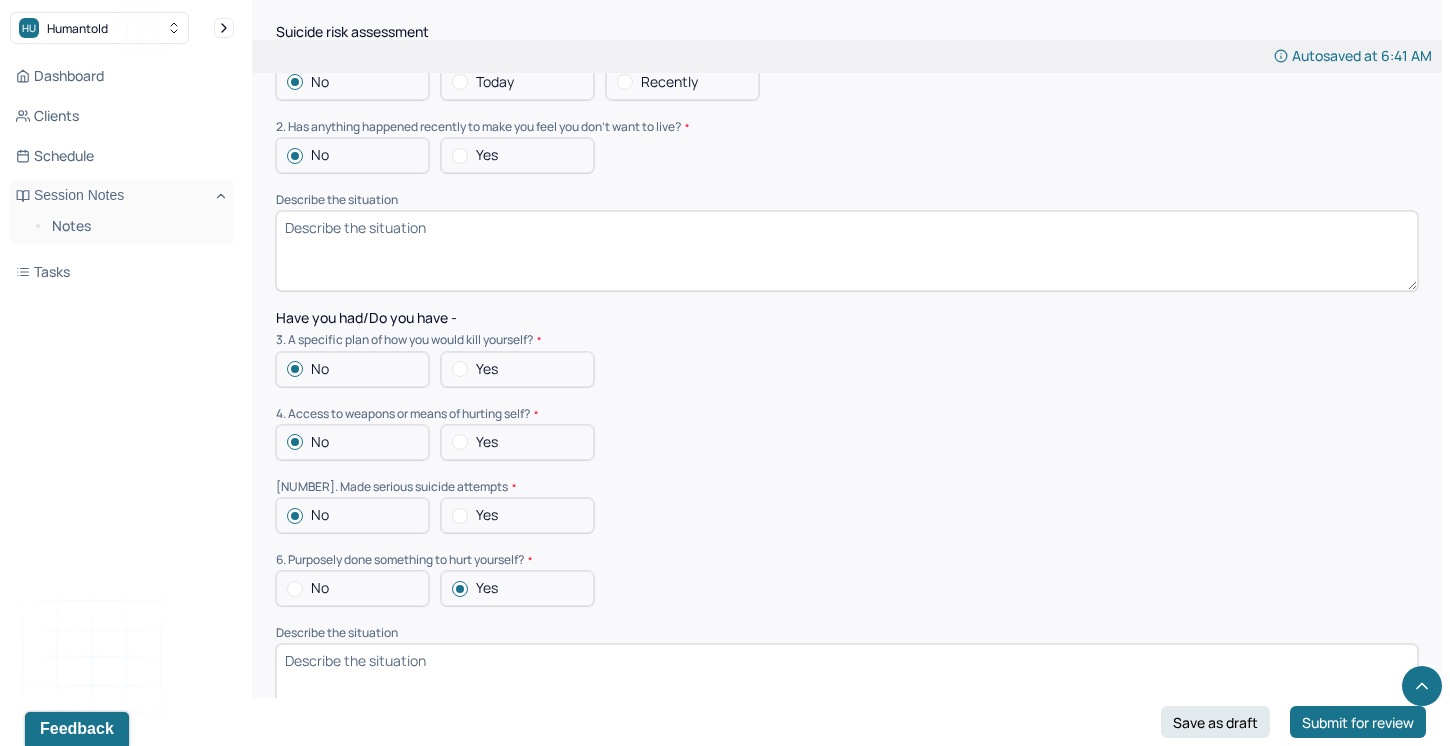 scroll, scrollTop: 5279, scrollLeft: 0, axis: vertical 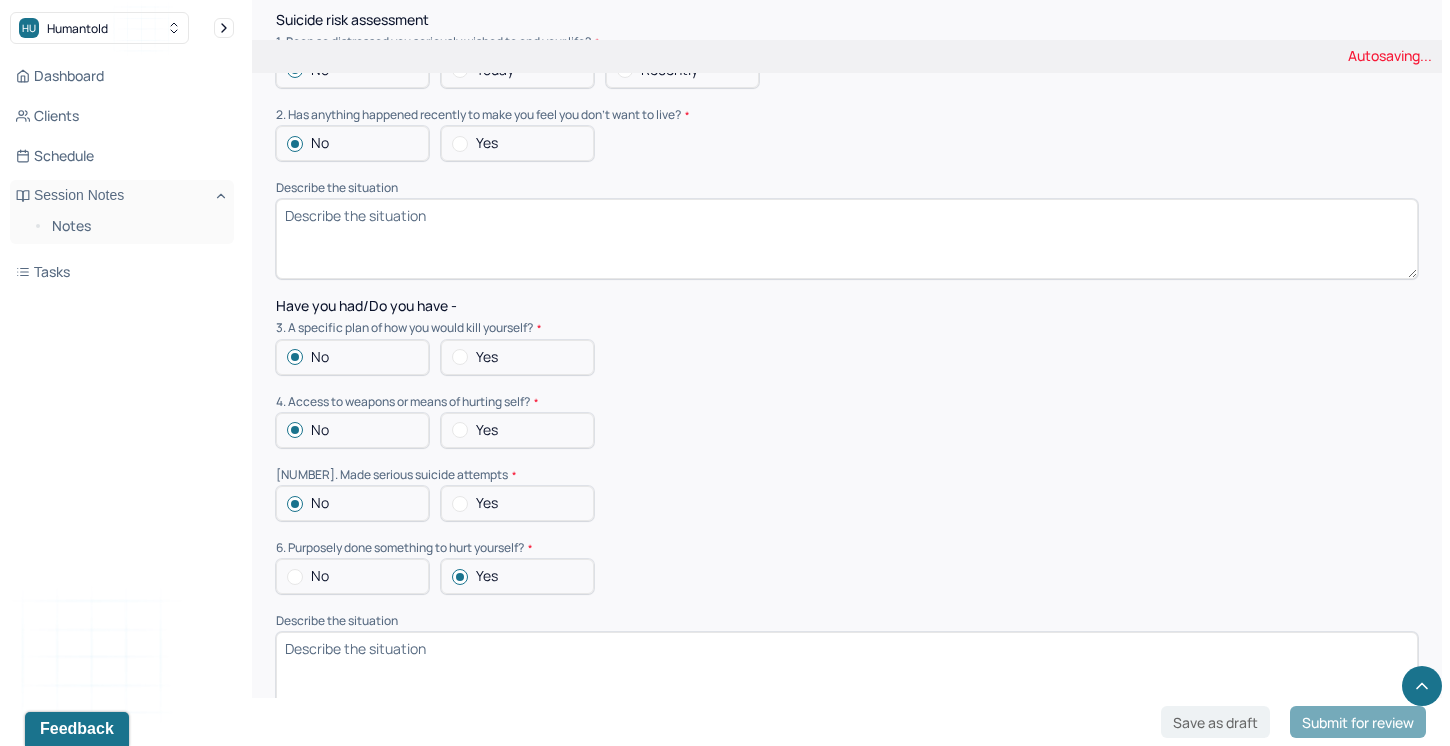click on "Describe the situation" at bounding box center (847, 672) 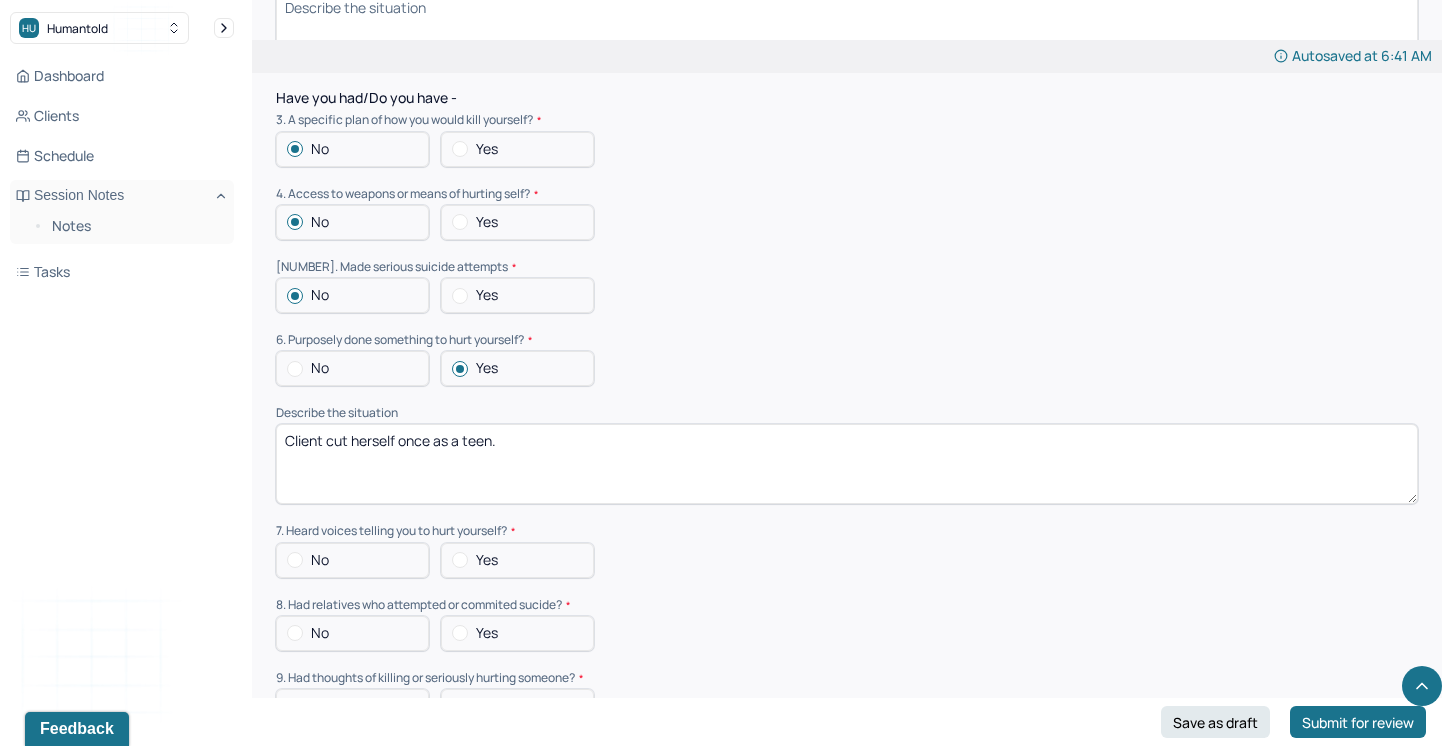 scroll, scrollTop: 5490, scrollLeft: 0, axis: vertical 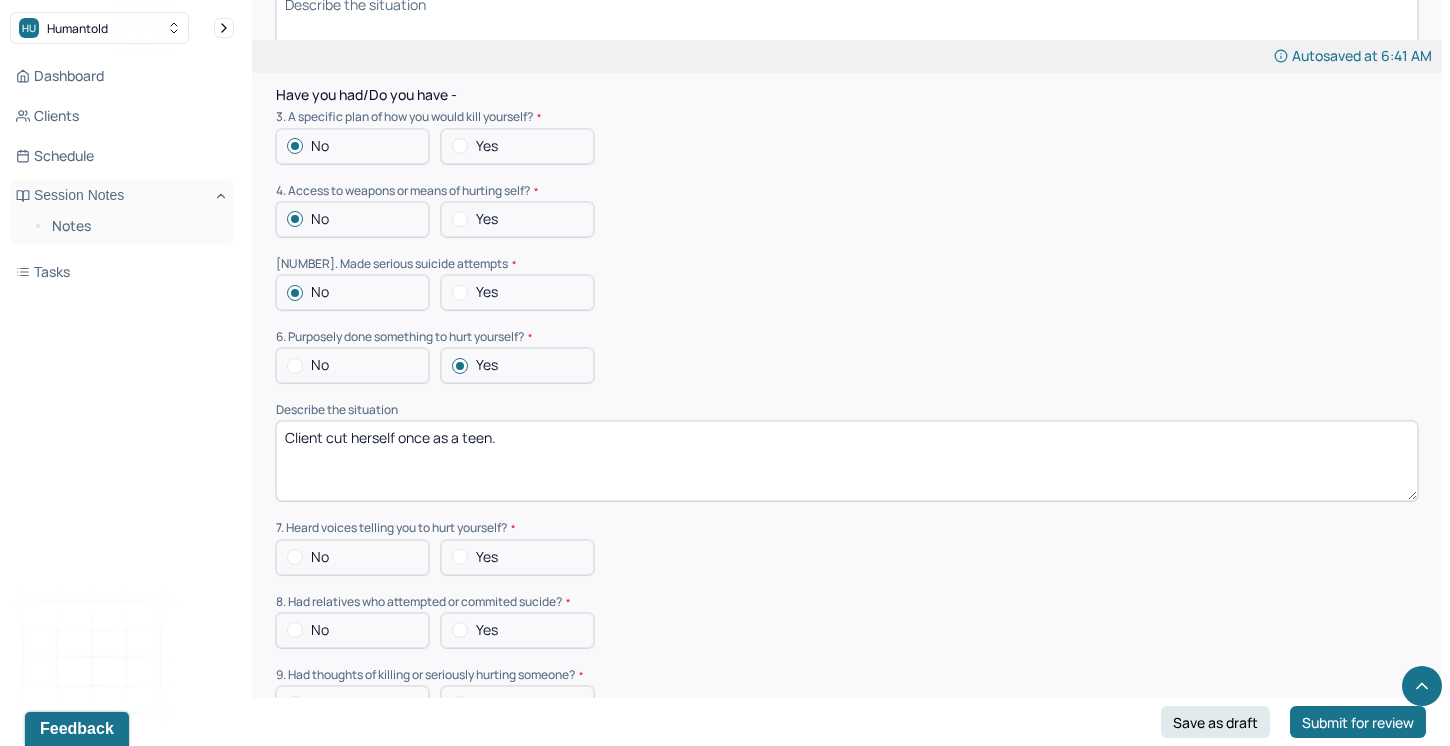 type on "Client cut herself once as a teen." 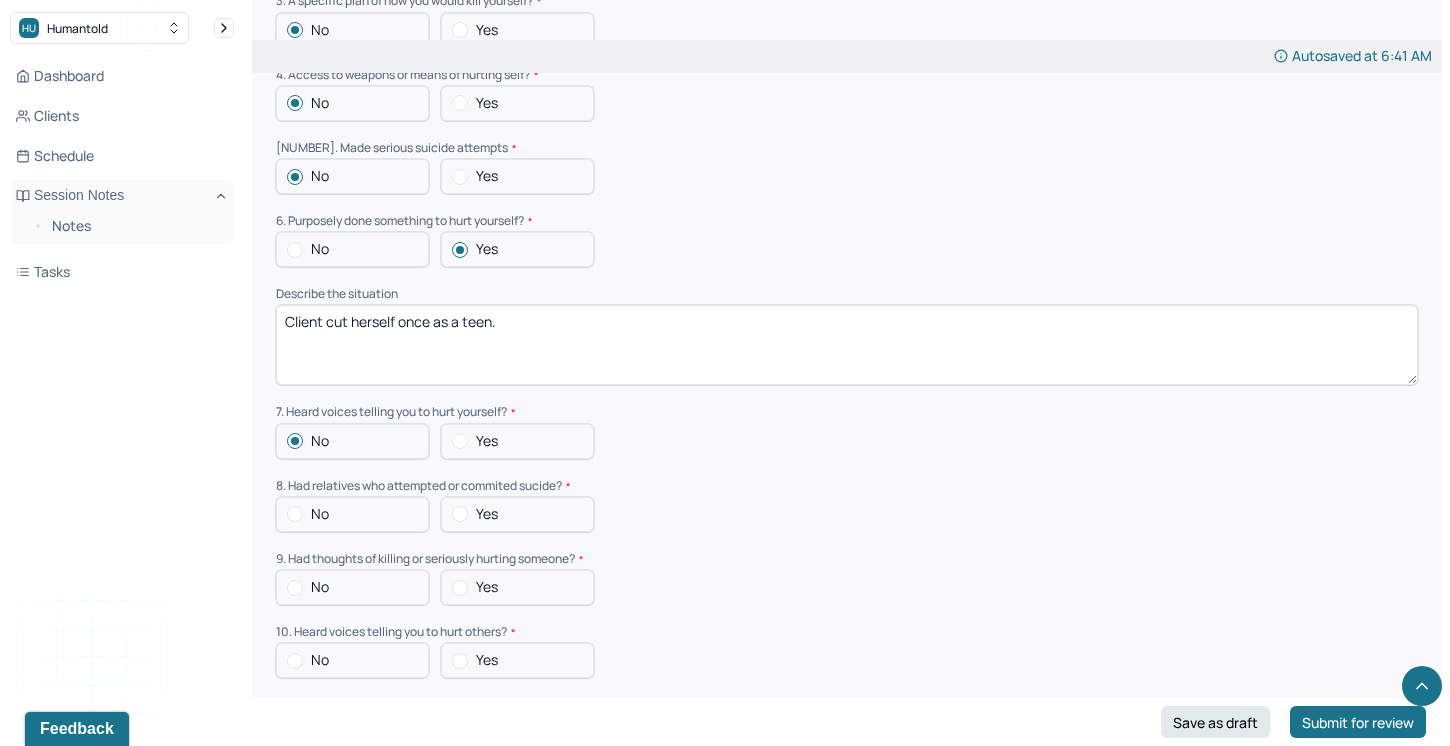 scroll, scrollTop: 5610, scrollLeft: 0, axis: vertical 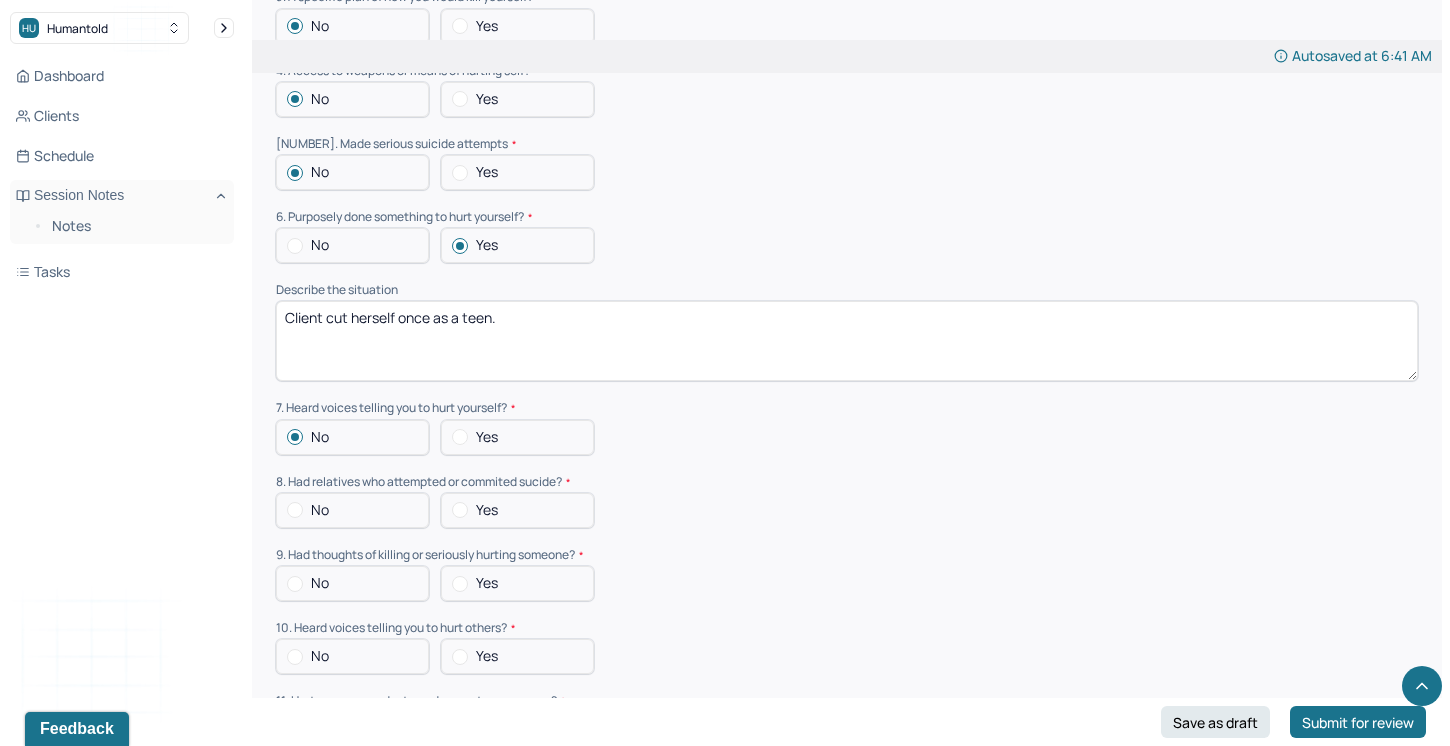 click at bounding box center [295, 510] 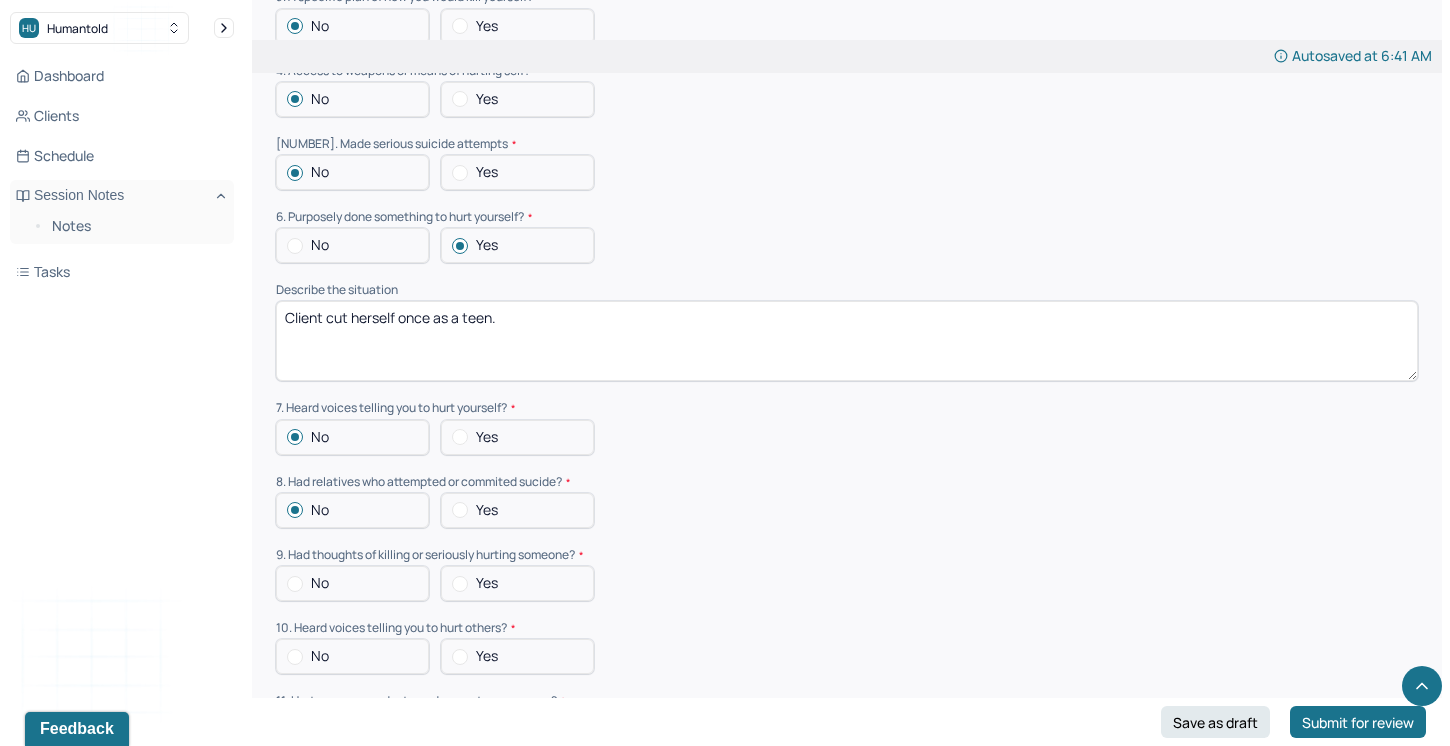 click at bounding box center [295, 584] 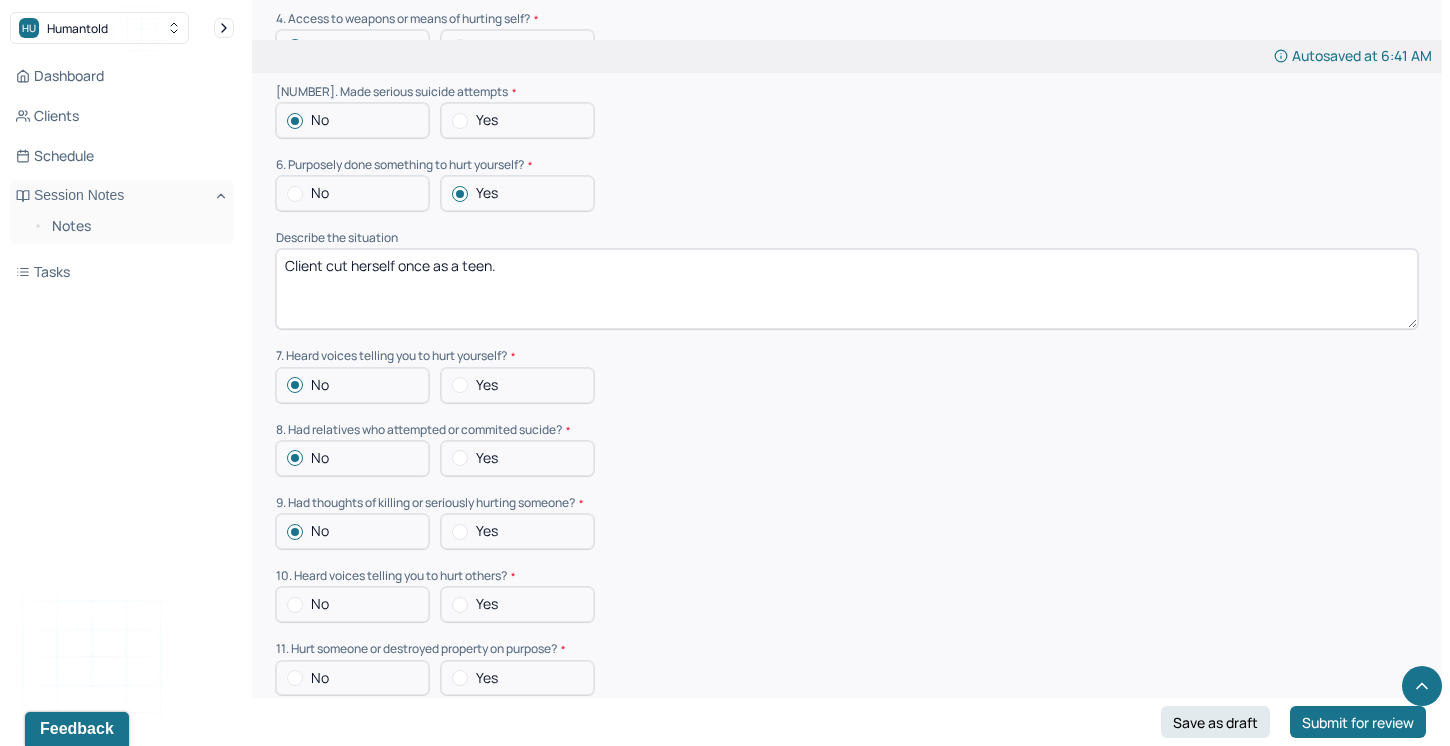 scroll, scrollTop: 5682, scrollLeft: 0, axis: vertical 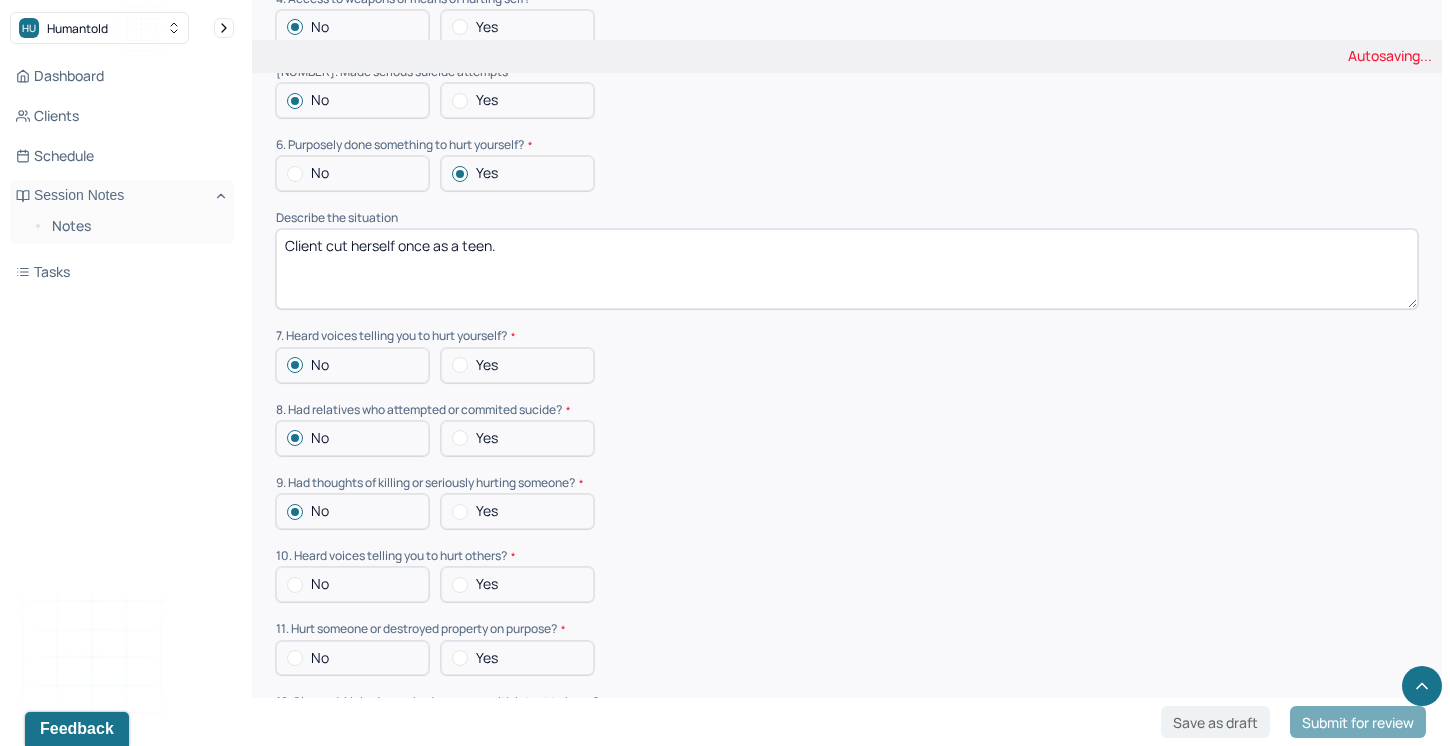 click at bounding box center (295, 585) 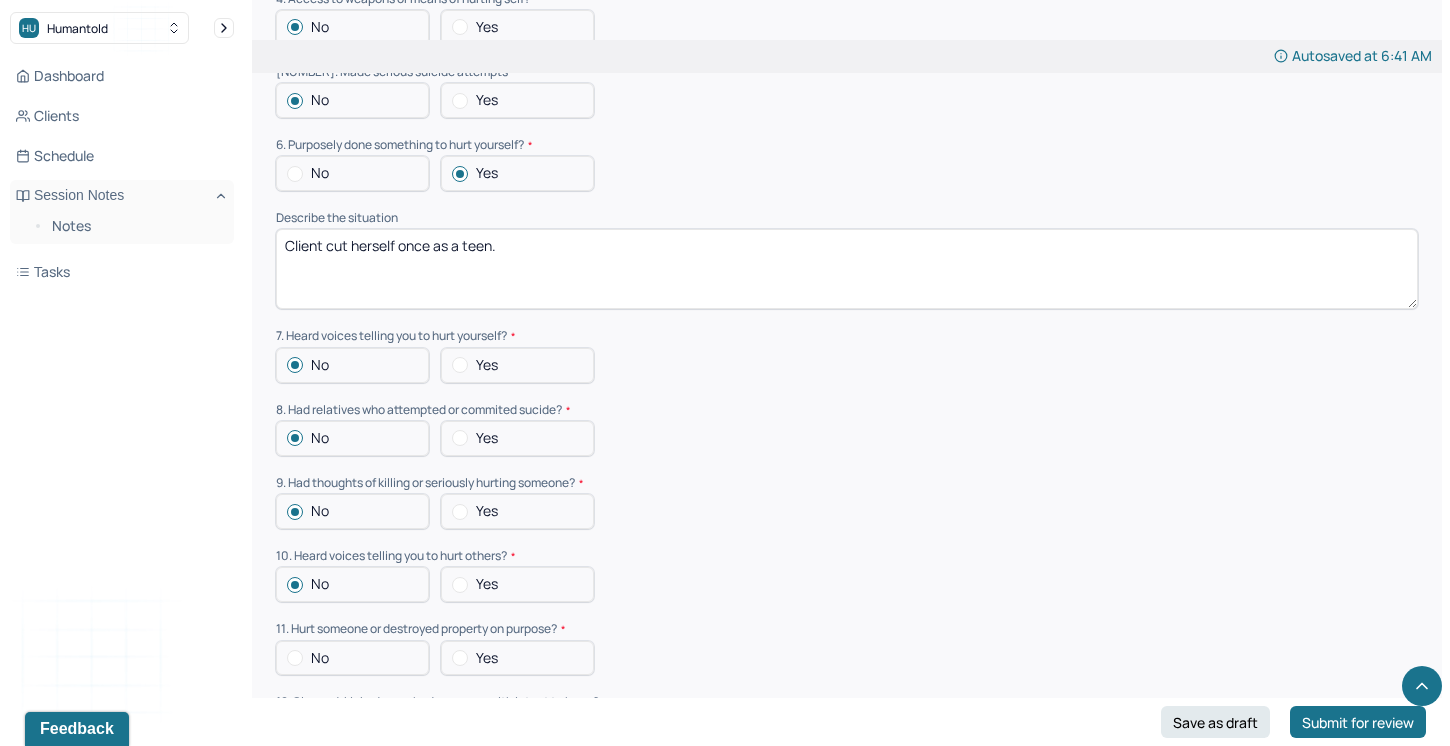 click at bounding box center [295, 658] 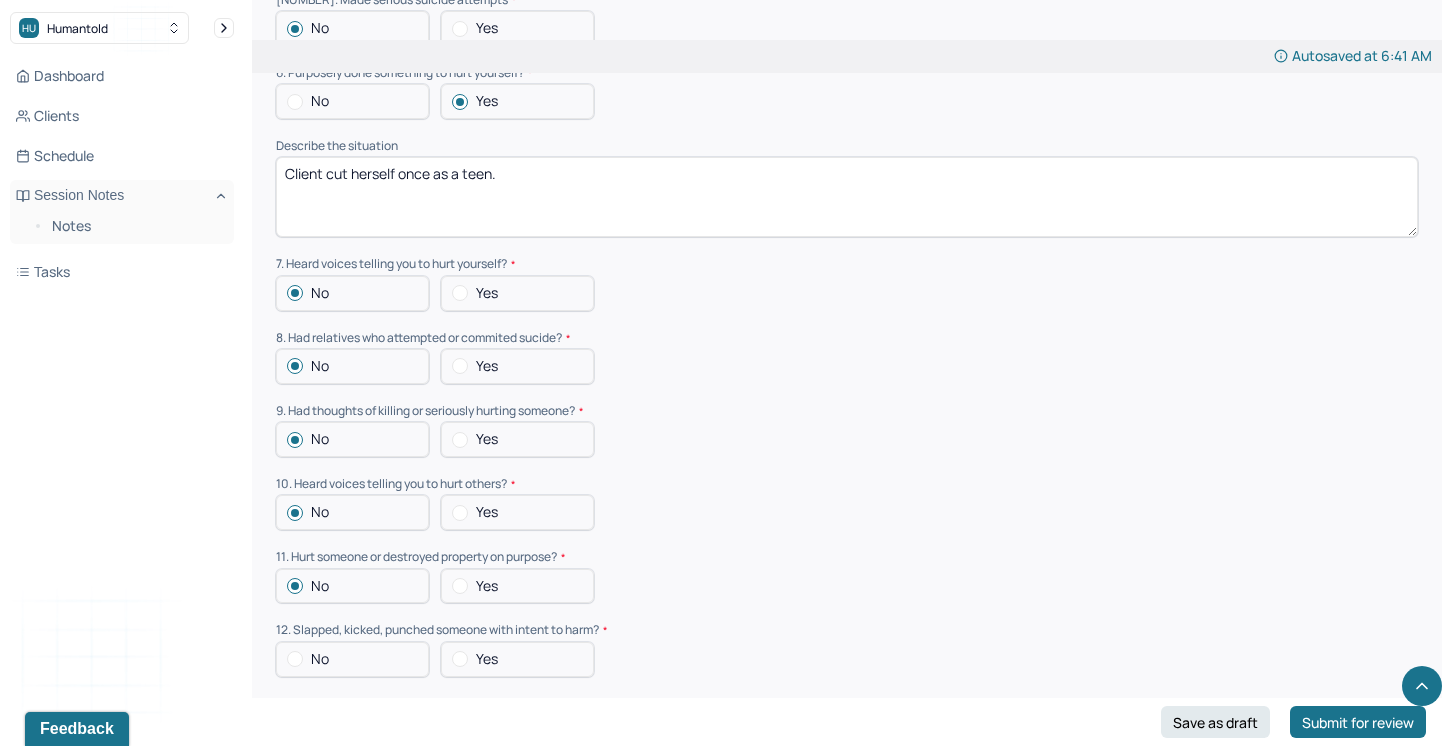 scroll, scrollTop: 5798, scrollLeft: 0, axis: vertical 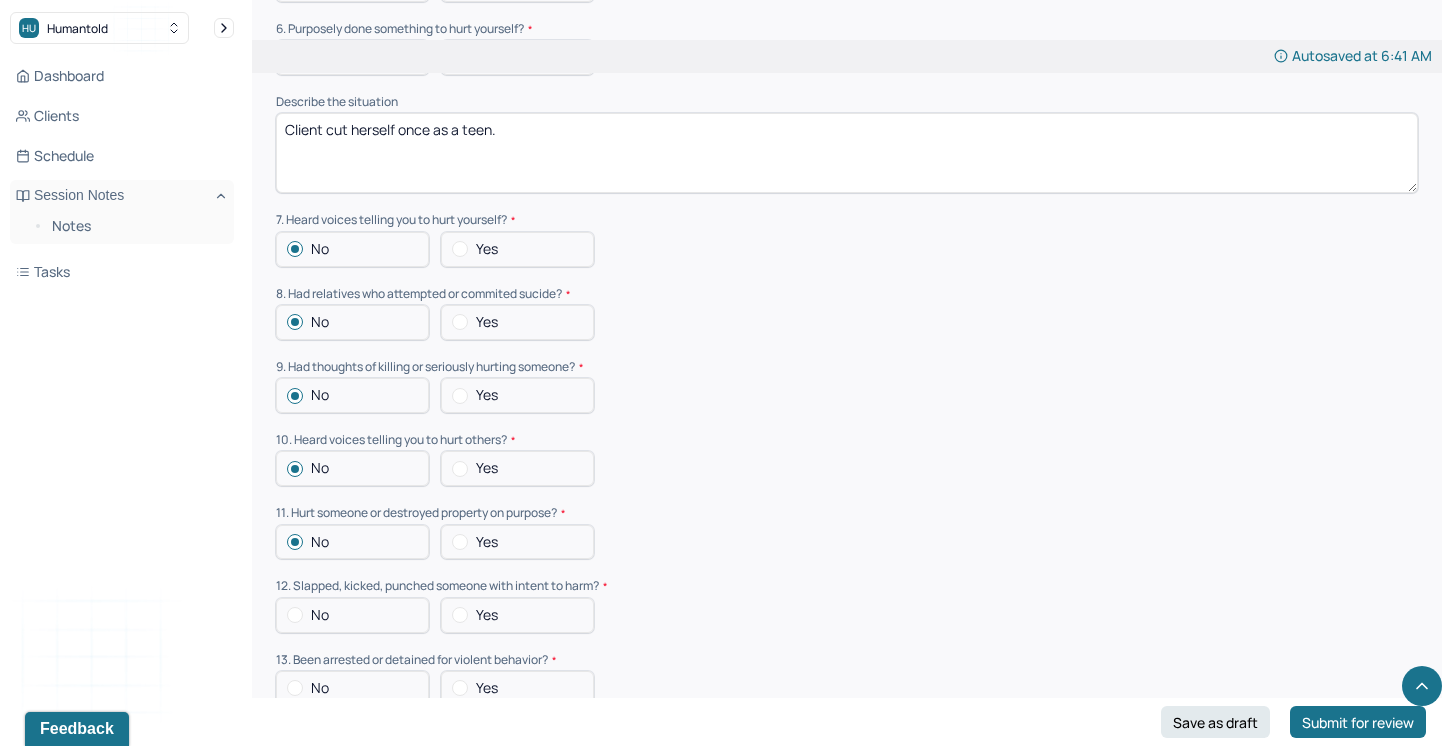 click at bounding box center [295, 615] 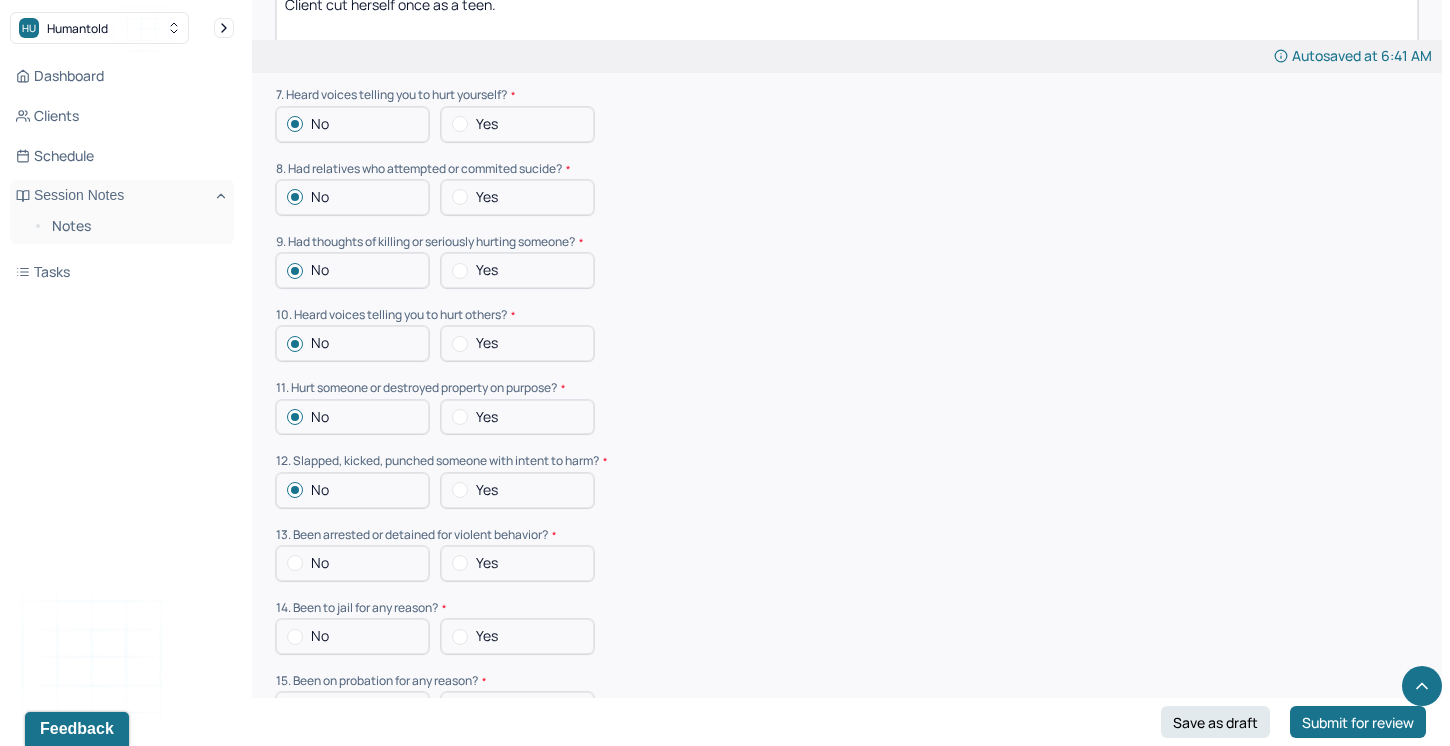 scroll, scrollTop: 5931, scrollLeft: 0, axis: vertical 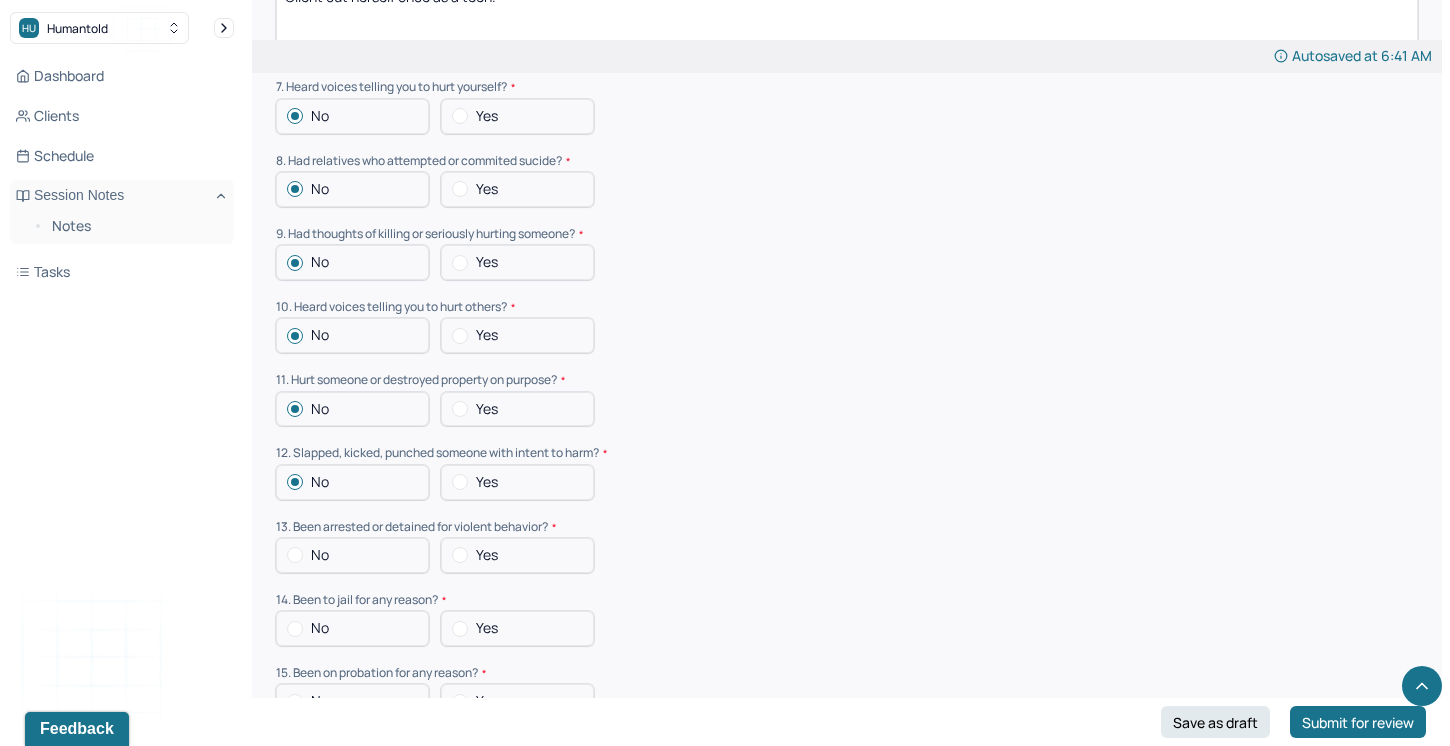 click at bounding box center [295, 555] 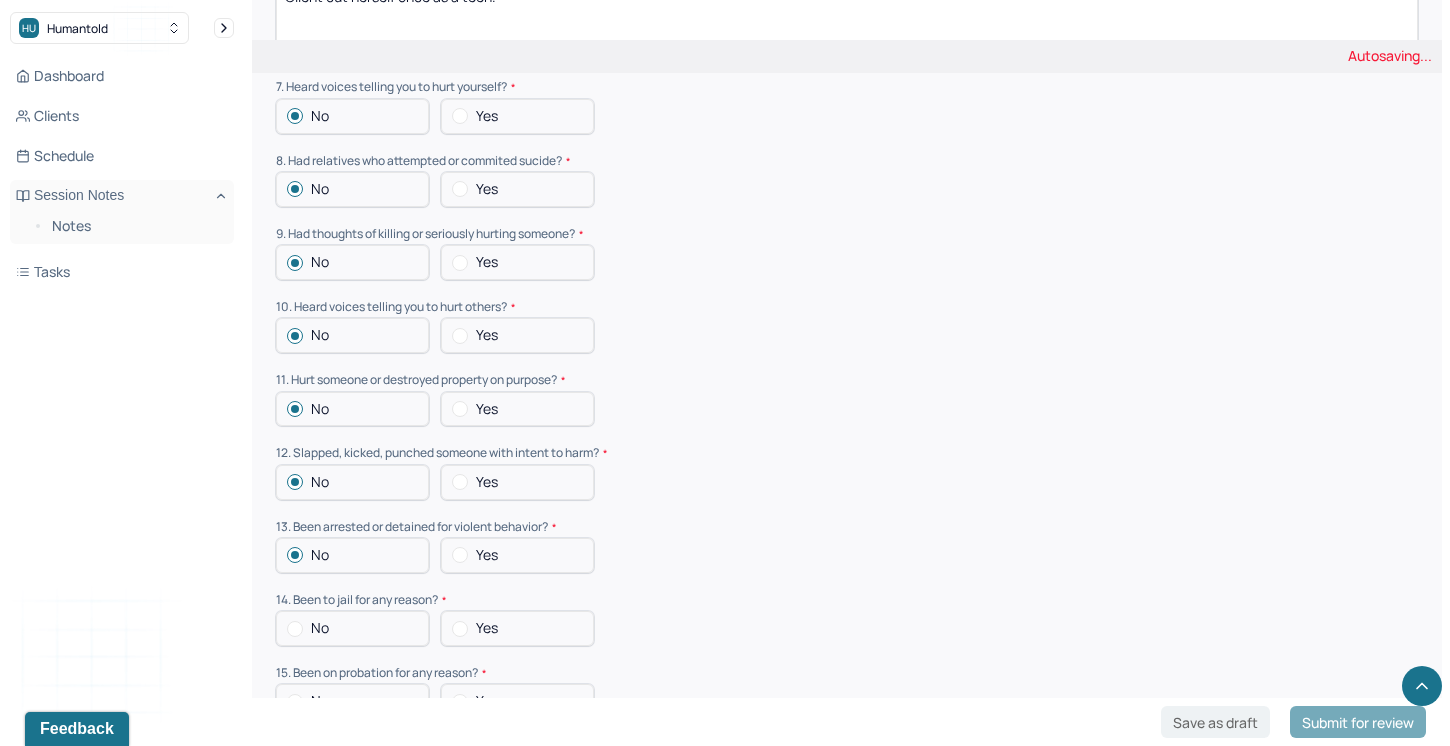 click at bounding box center (295, 629) 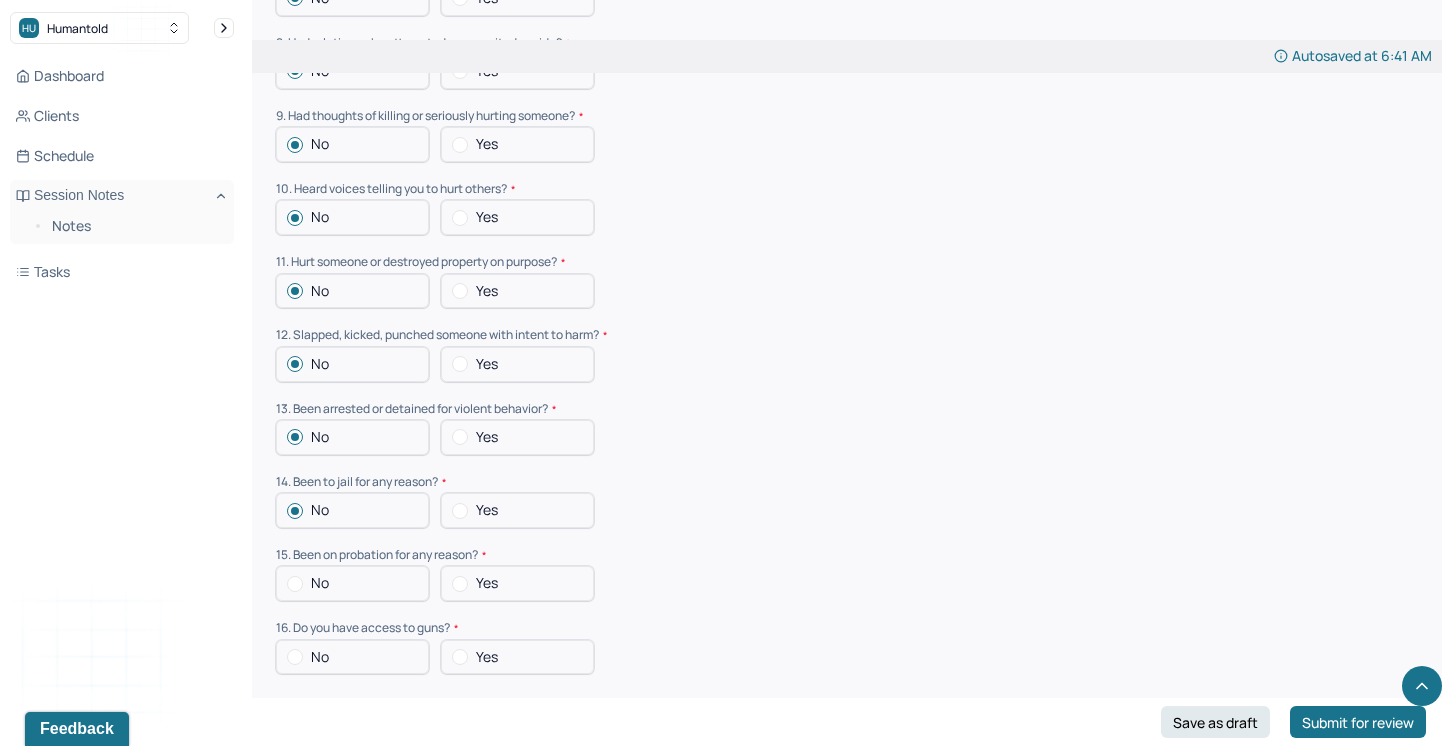 scroll, scrollTop: 6057, scrollLeft: 0, axis: vertical 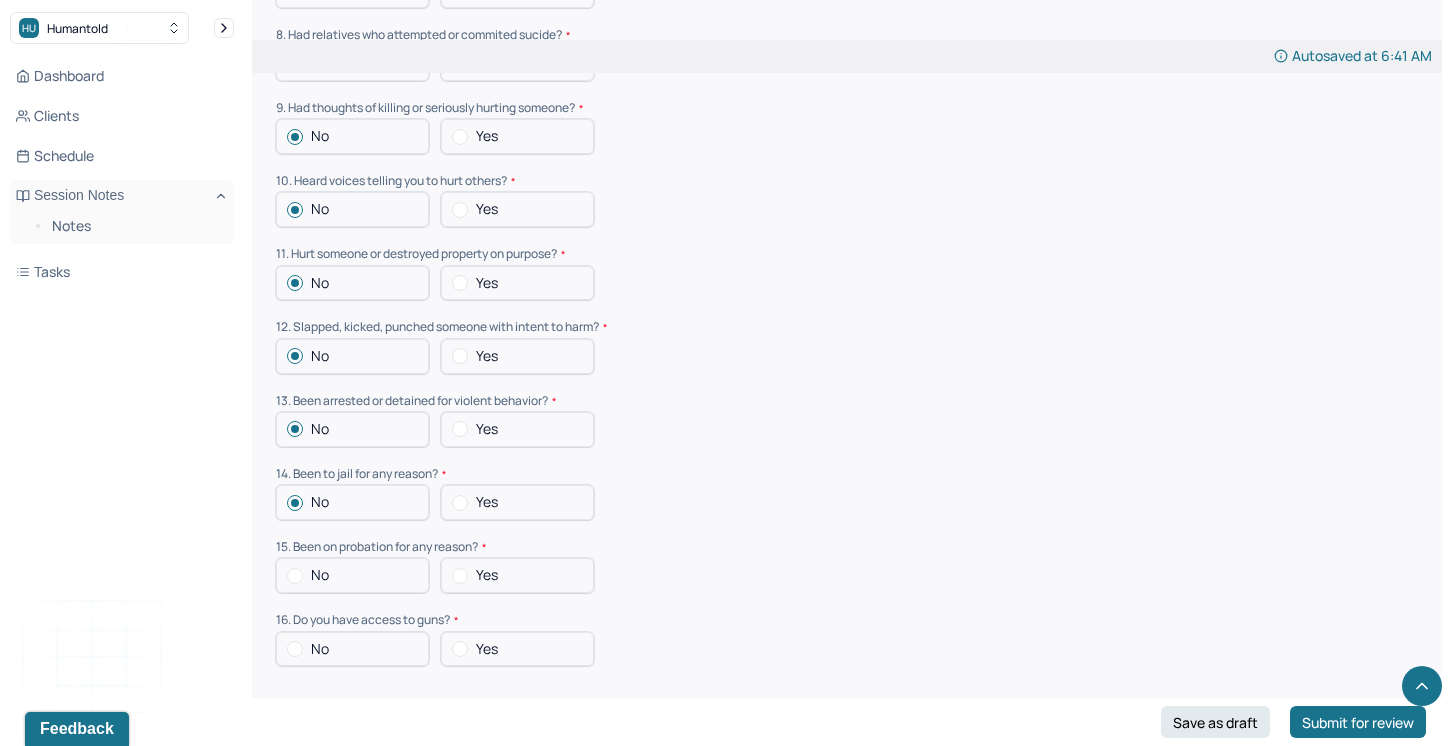 click at bounding box center (295, 576) 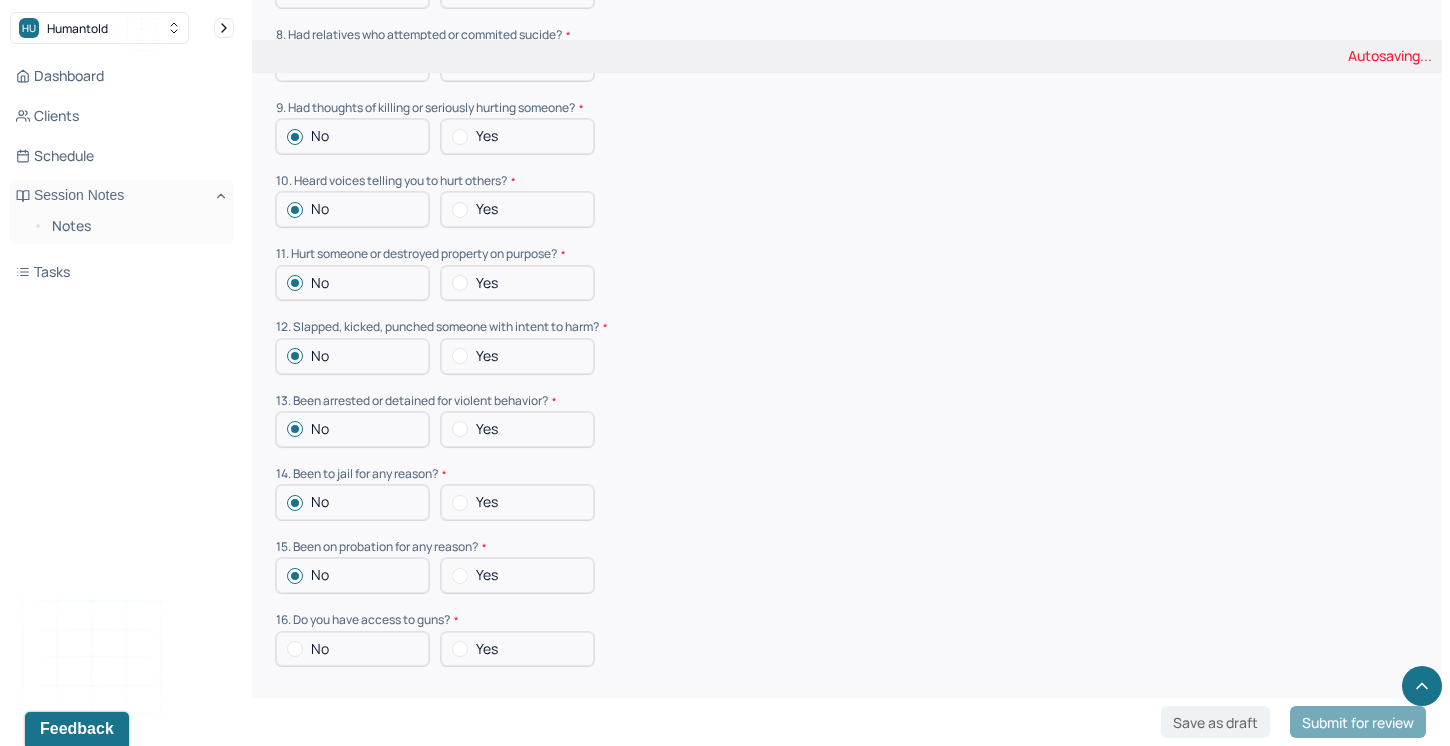 click at bounding box center (295, 649) 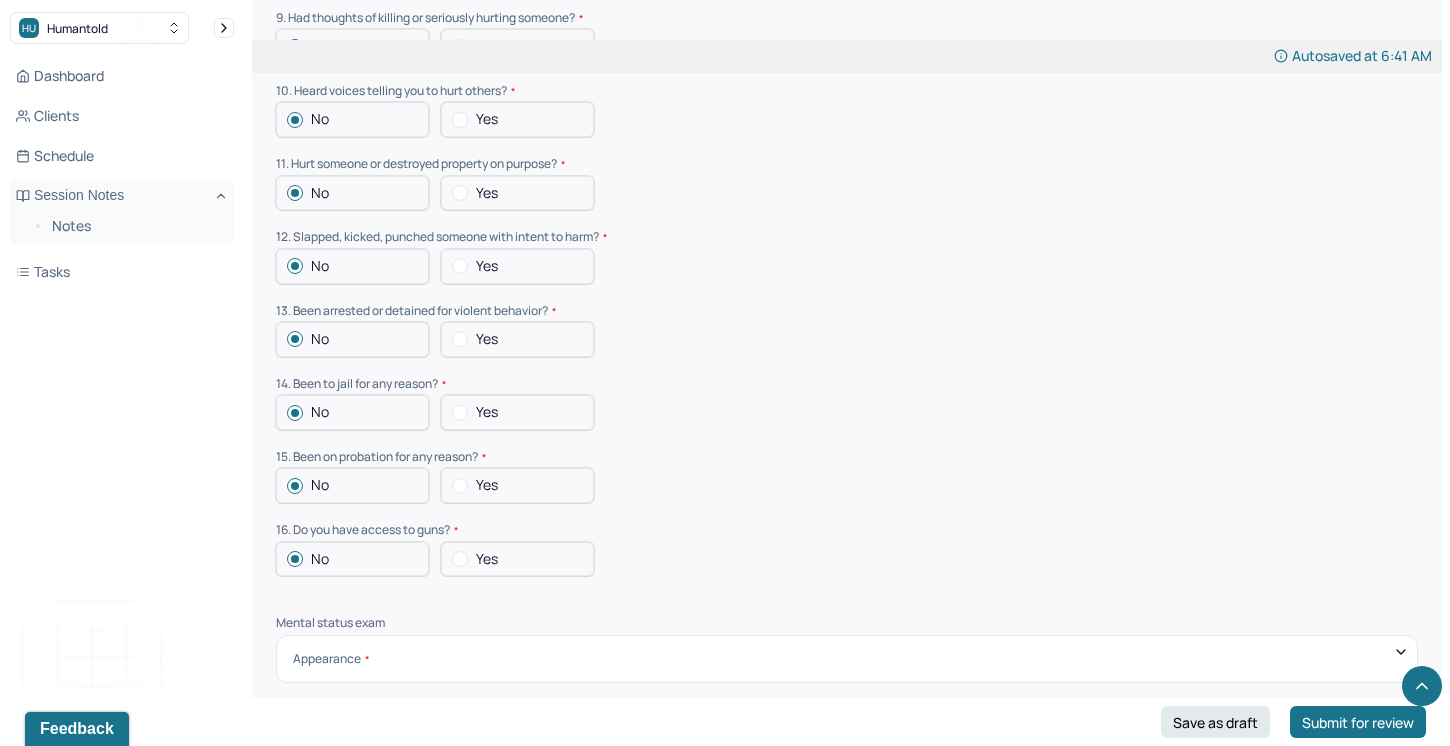 scroll, scrollTop: 6201, scrollLeft: 0, axis: vertical 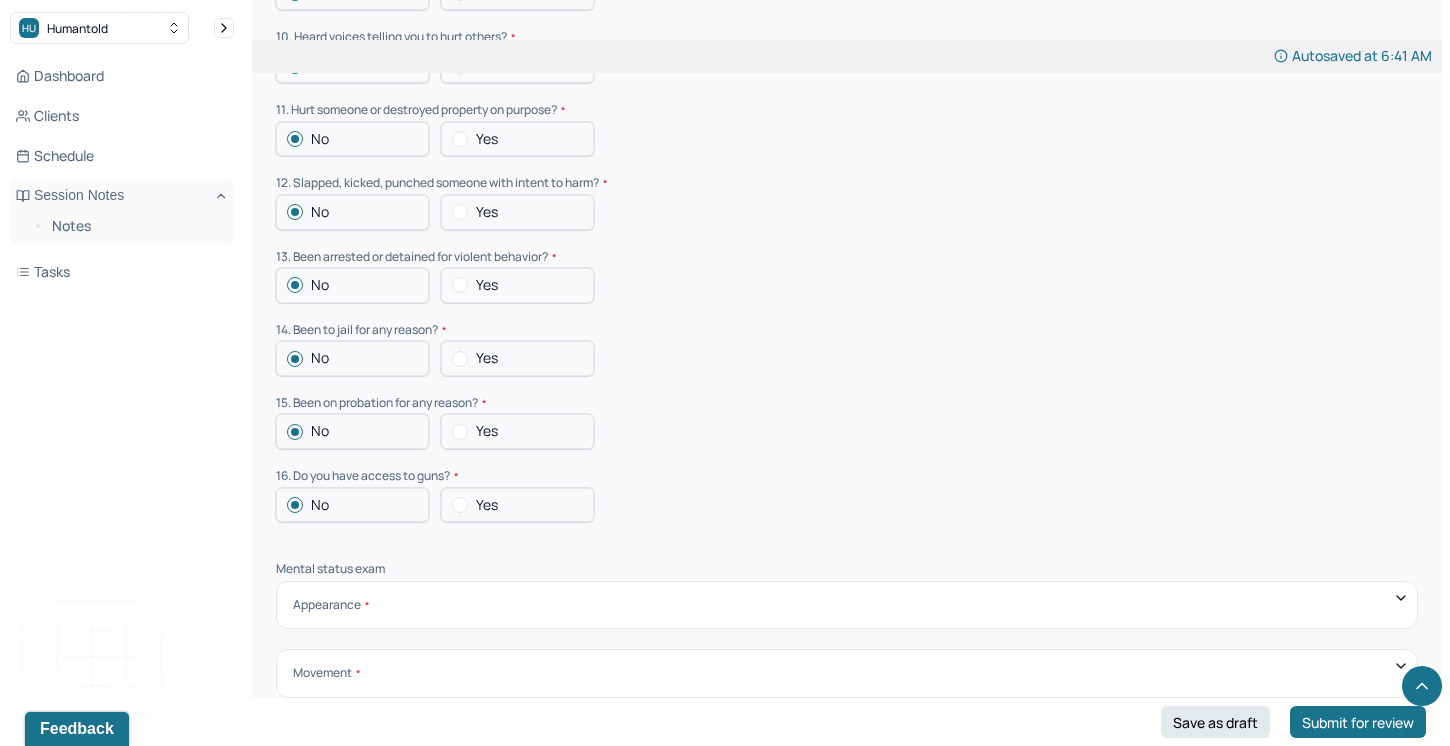 click on "Appearance" at bounding box center [331, 605] 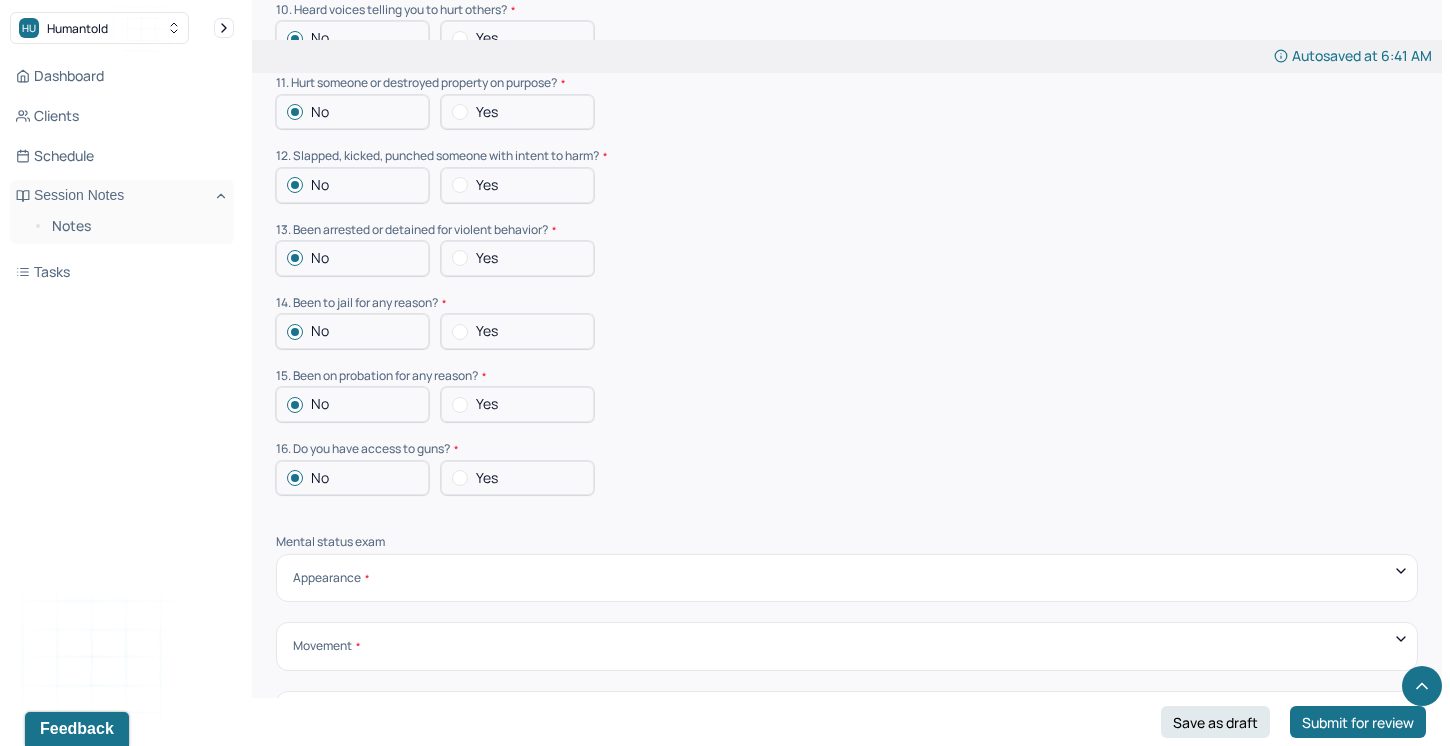 scroll, scrollTop: 6252, scrollLeft: 0, axis: vertical 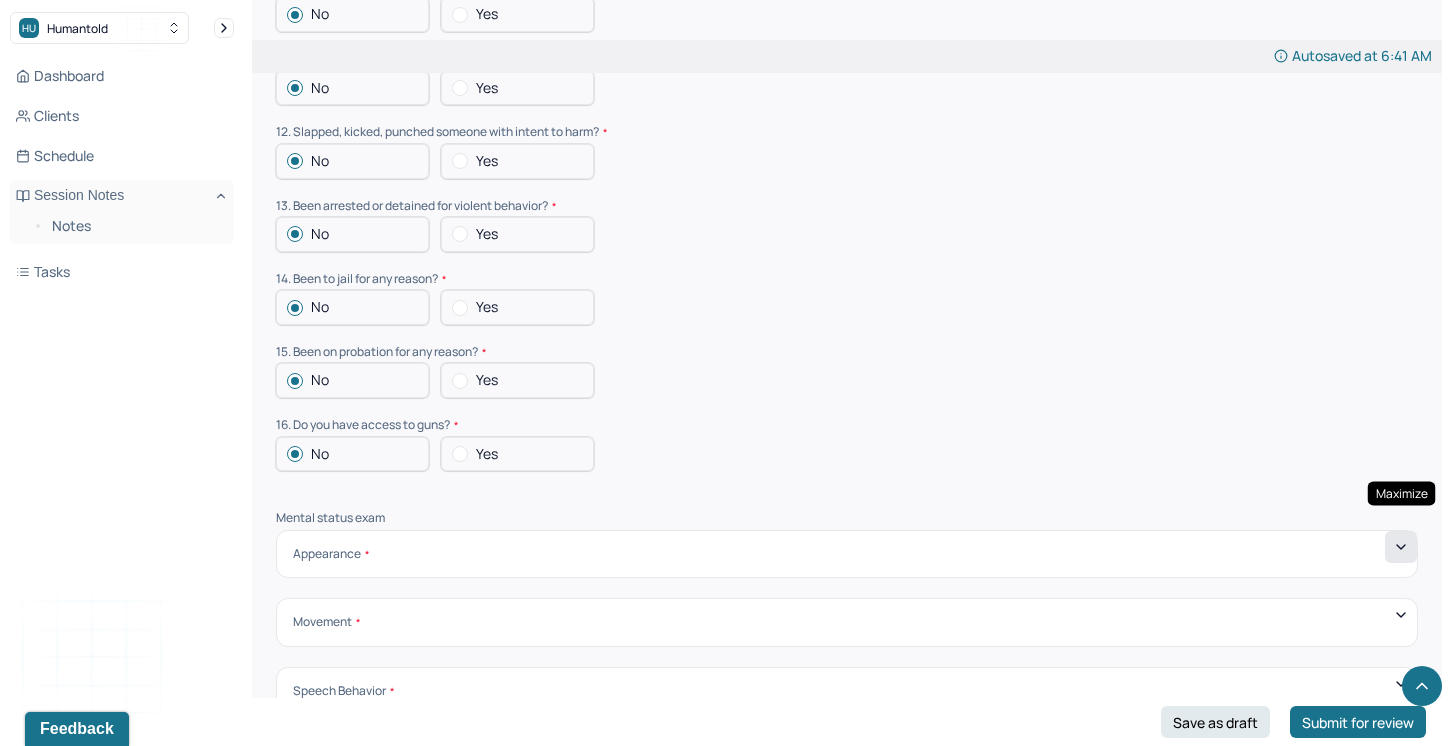 click 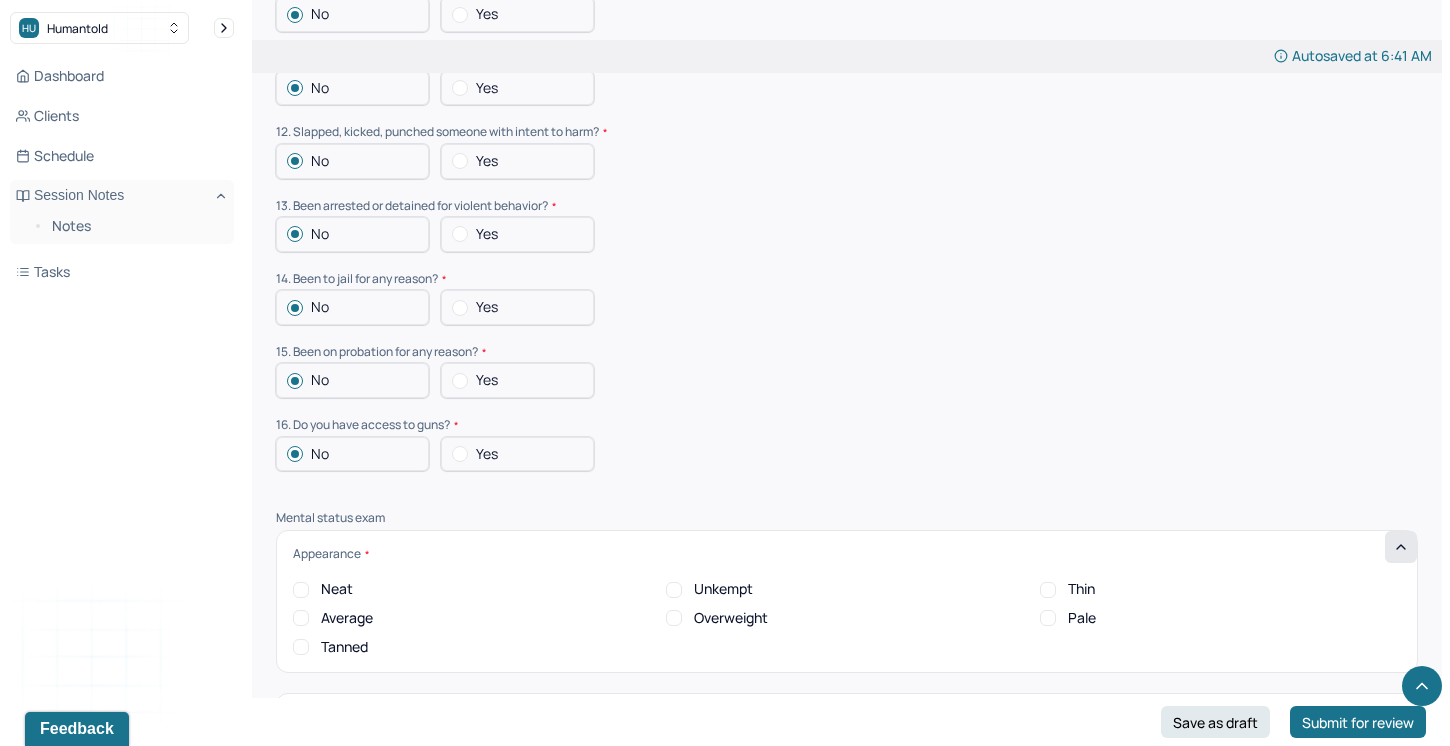 click on "Neat" at bounding box center [301, 590] 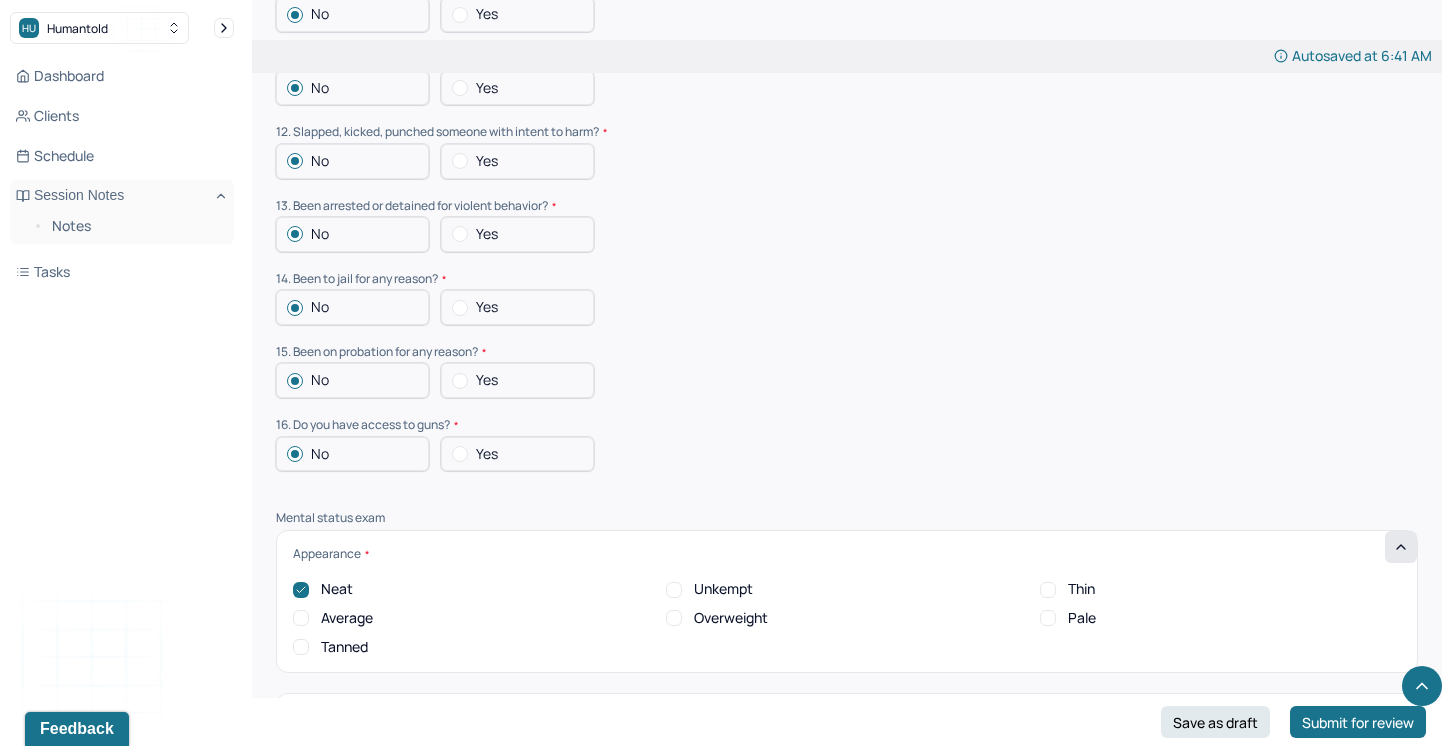 click on "Average" at bounding box center (301, 618) 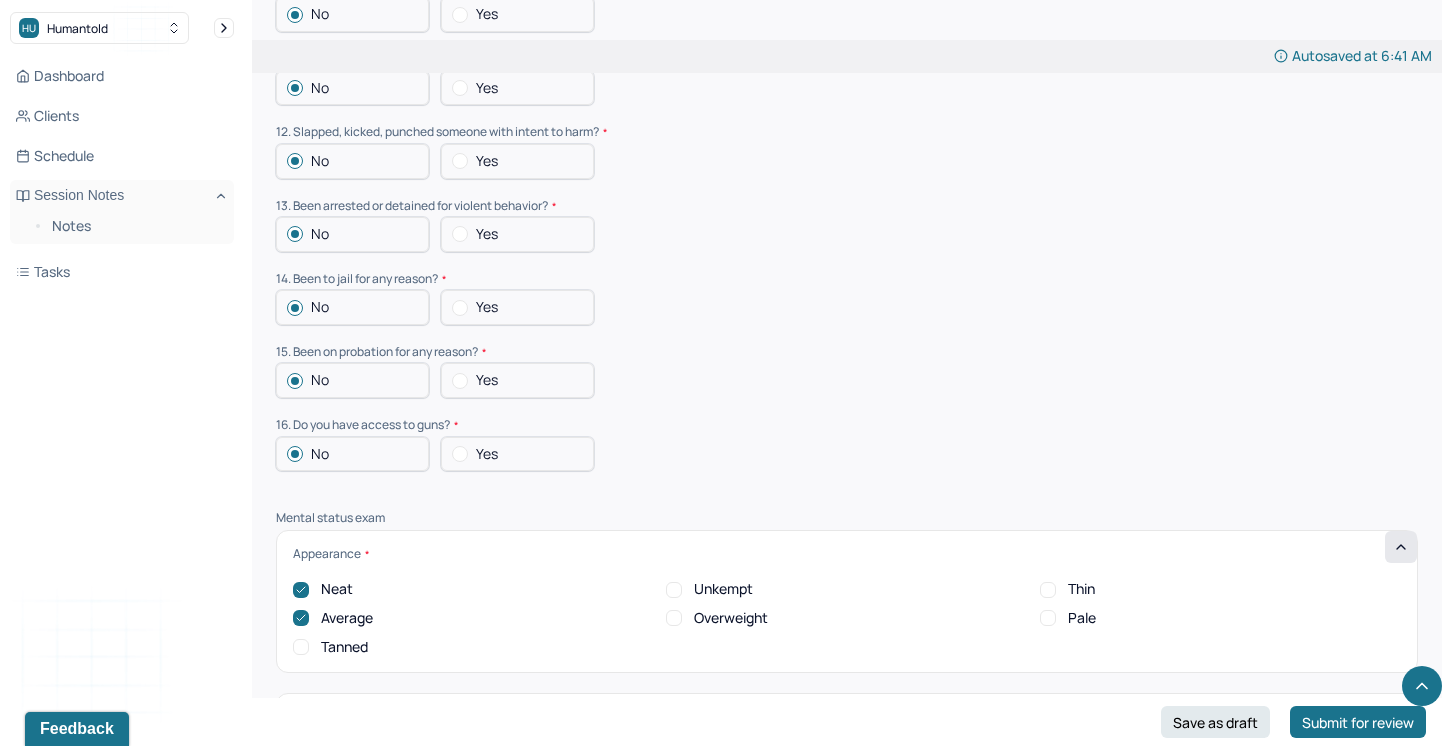 scroll, scrollTop: 0, scrollLeft: 0, axis: both 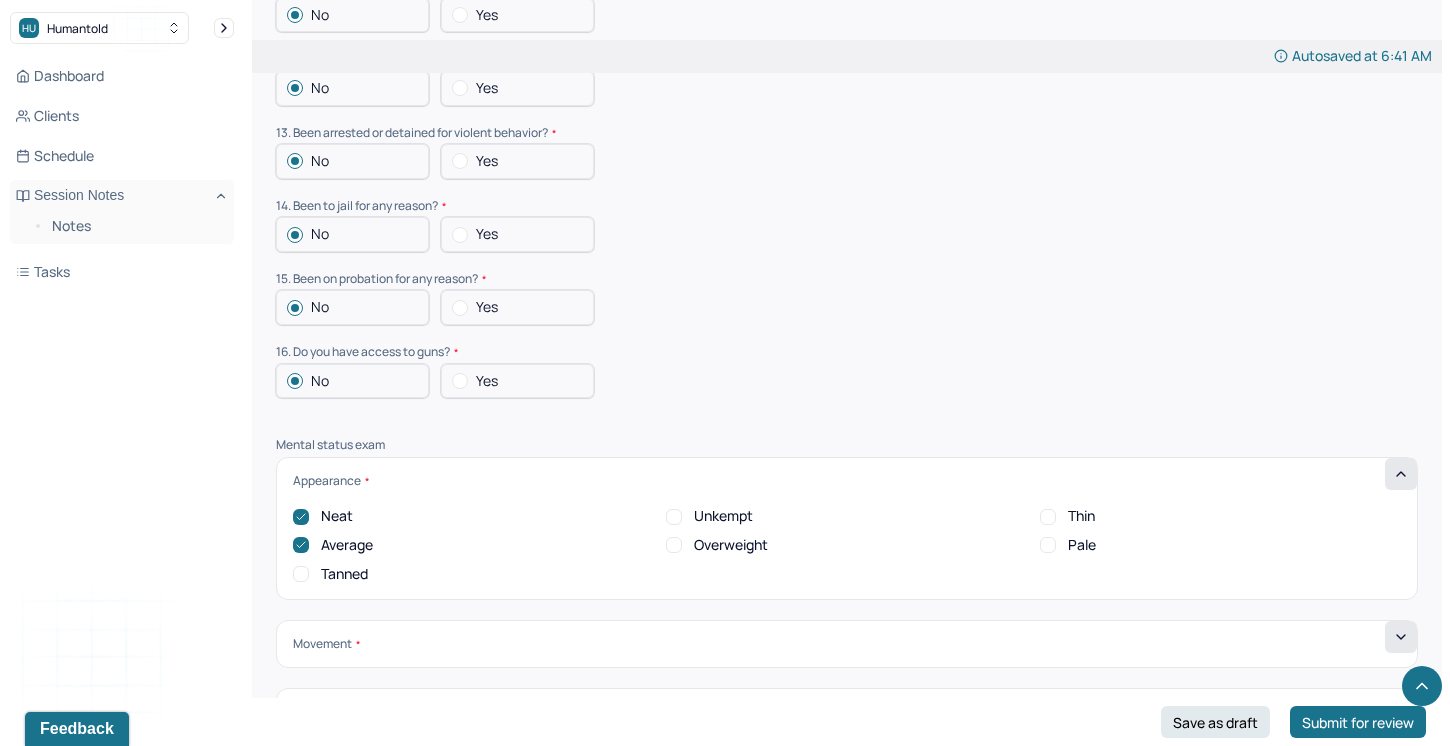 click 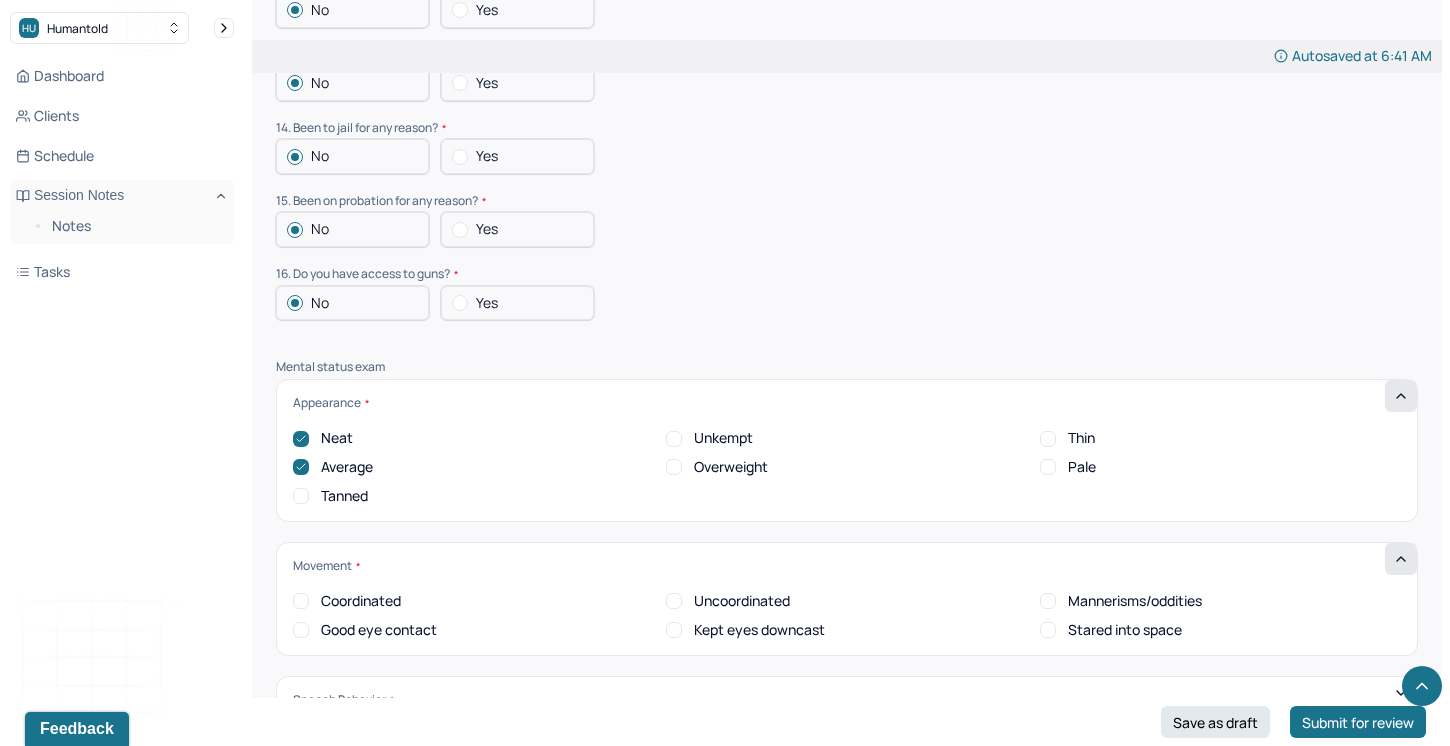 scroll, scrollTop: 6434, scrollLeft: 0, axis: vertical 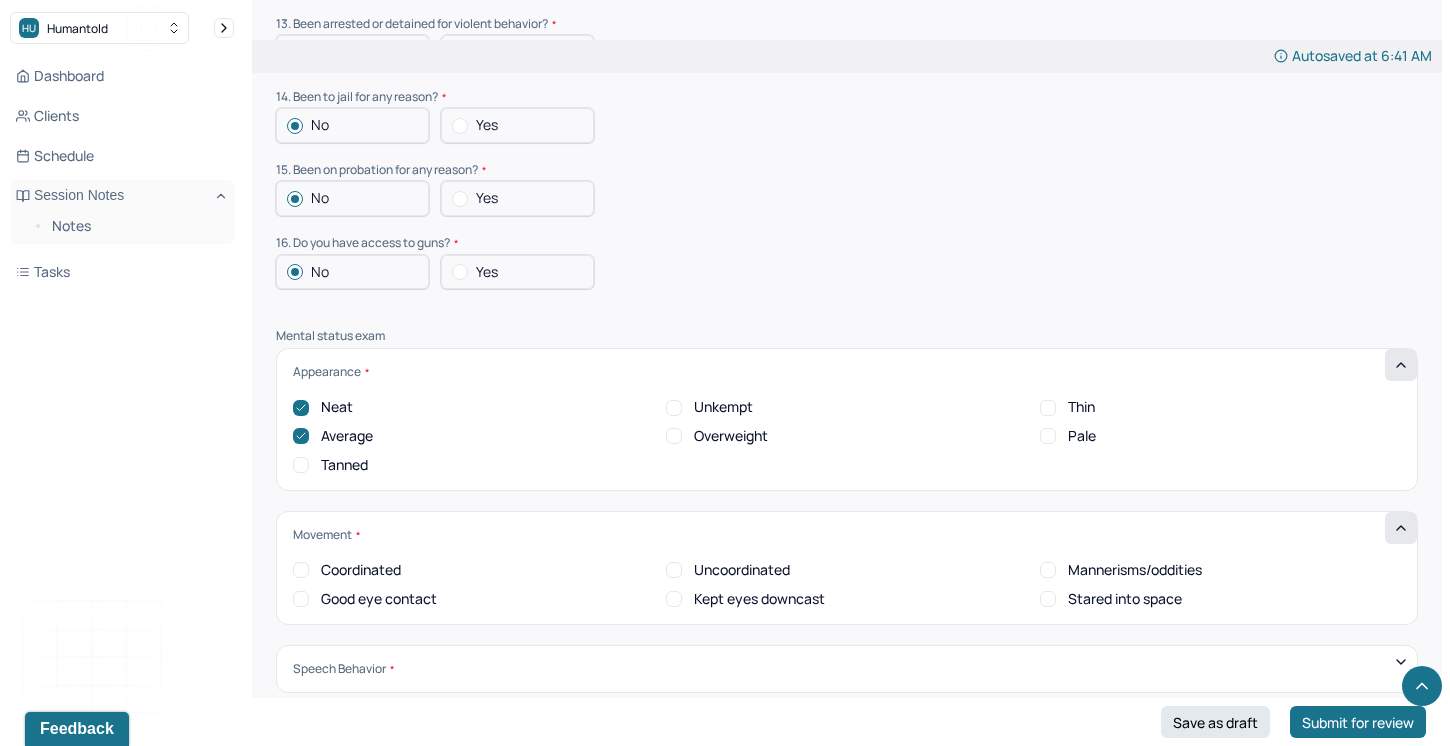 click on "Coordinated" at bounding box center (301, 570) 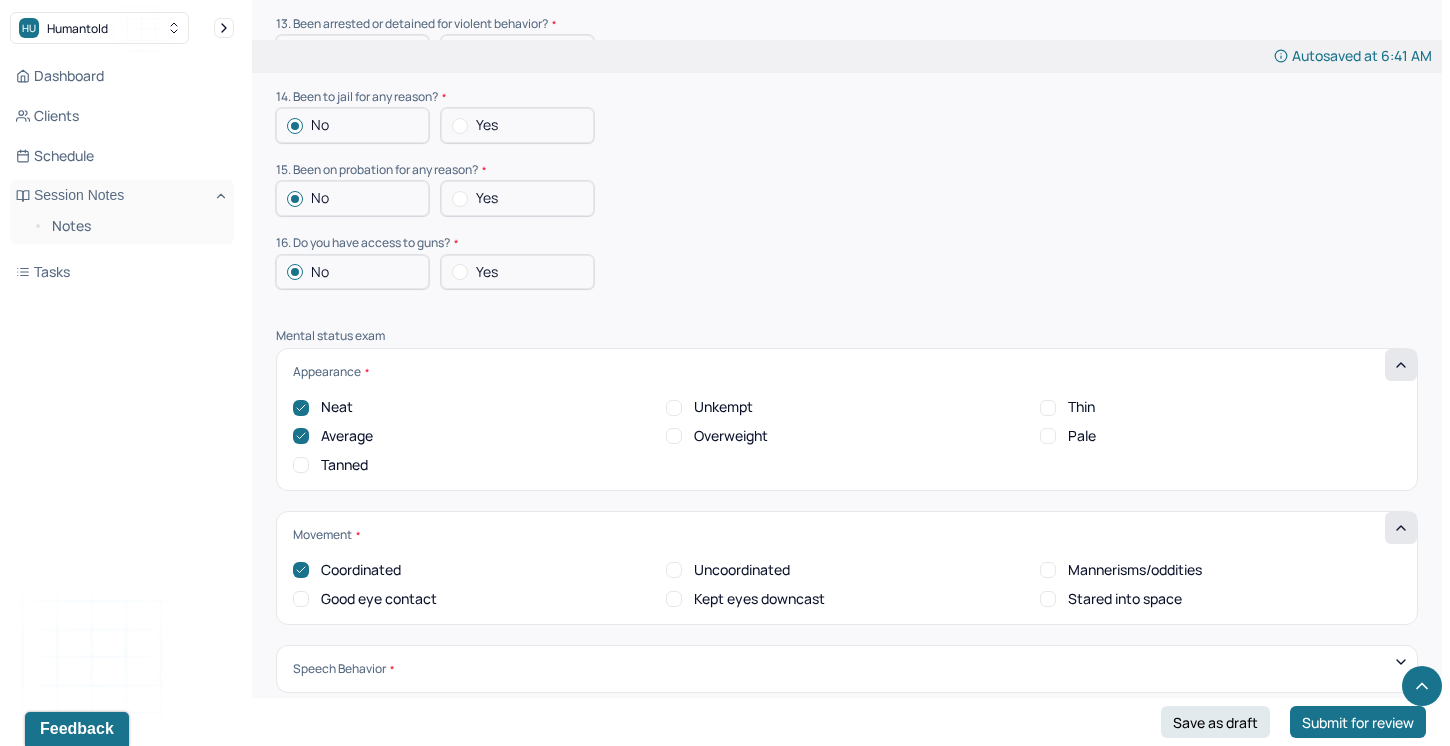 click on "Good eye contact" at bounding box center (301, 599) 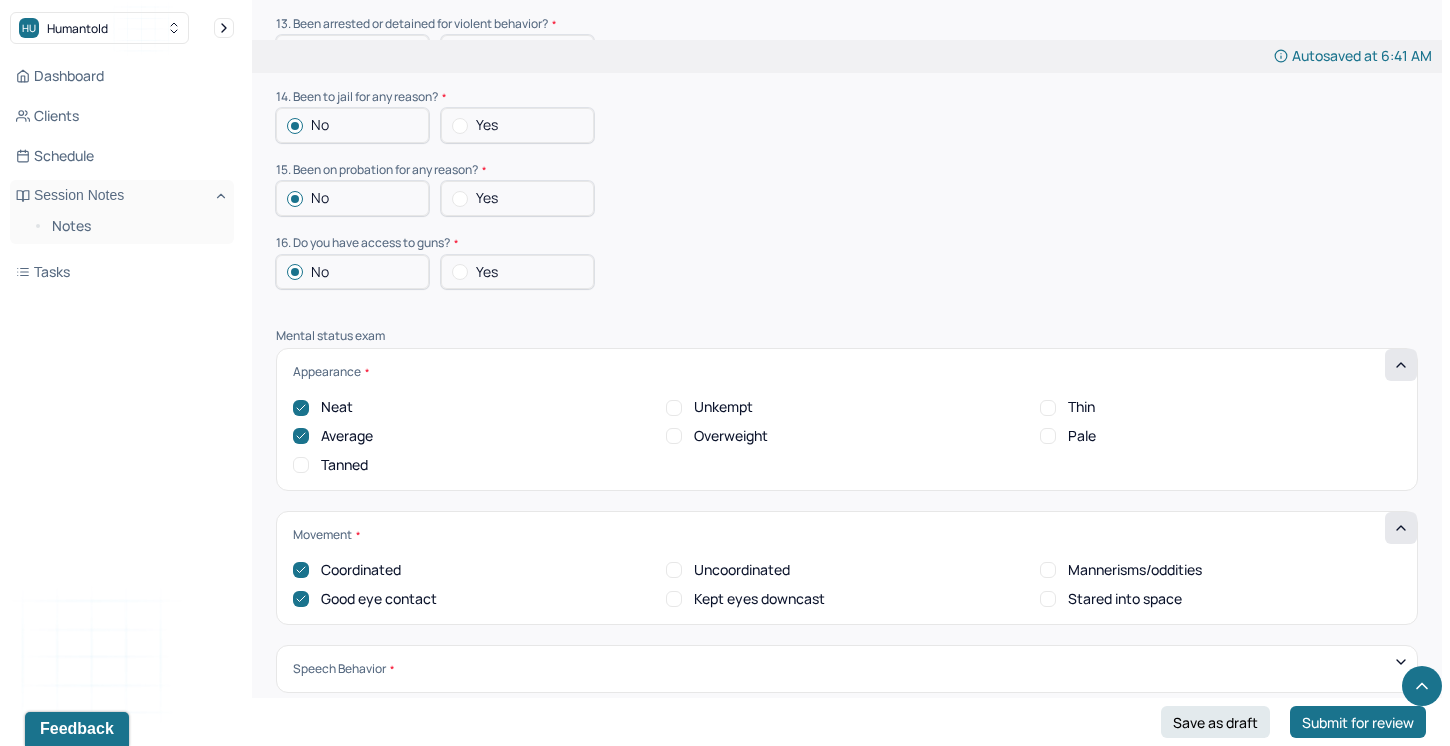 scroll, scrollTop: 1, scrollLeft: 0, axis: vertical 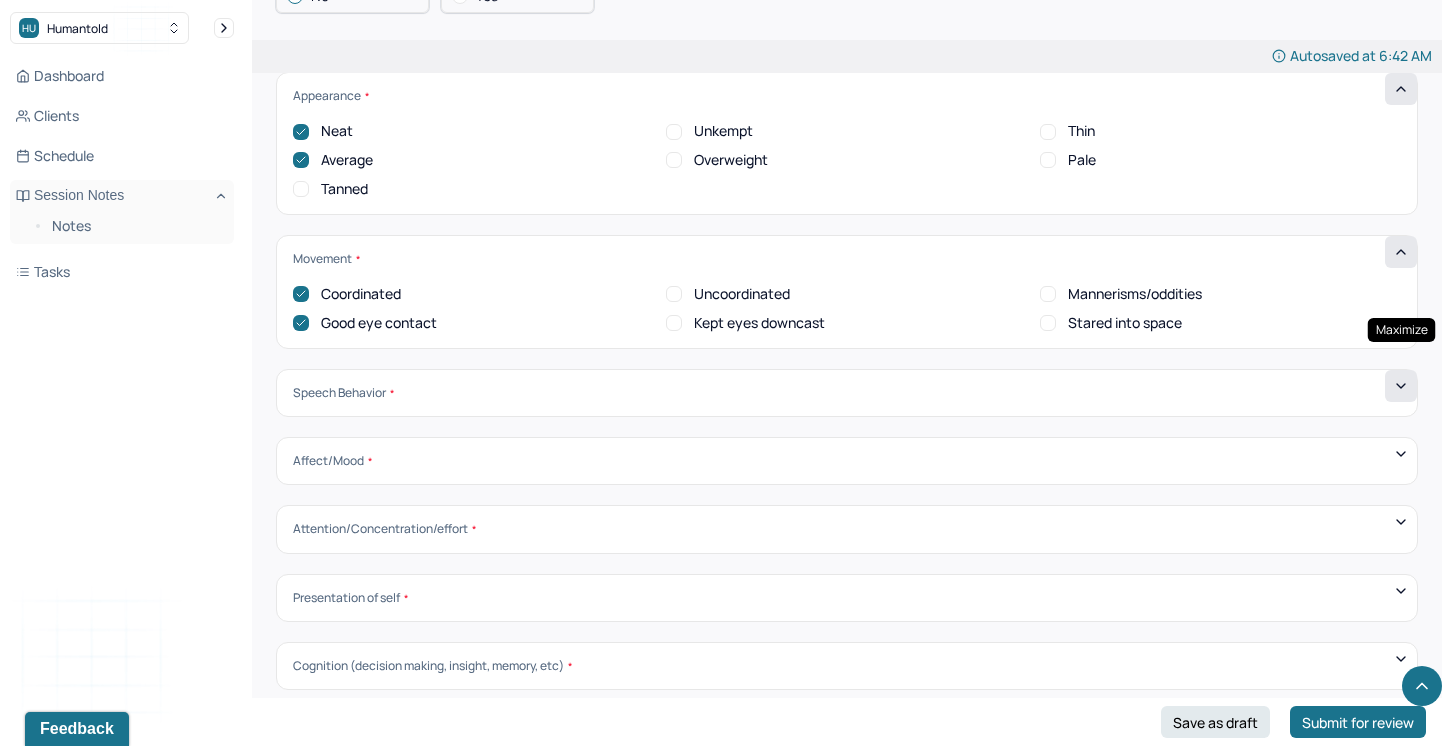 click at bounding box center (1401, 386) 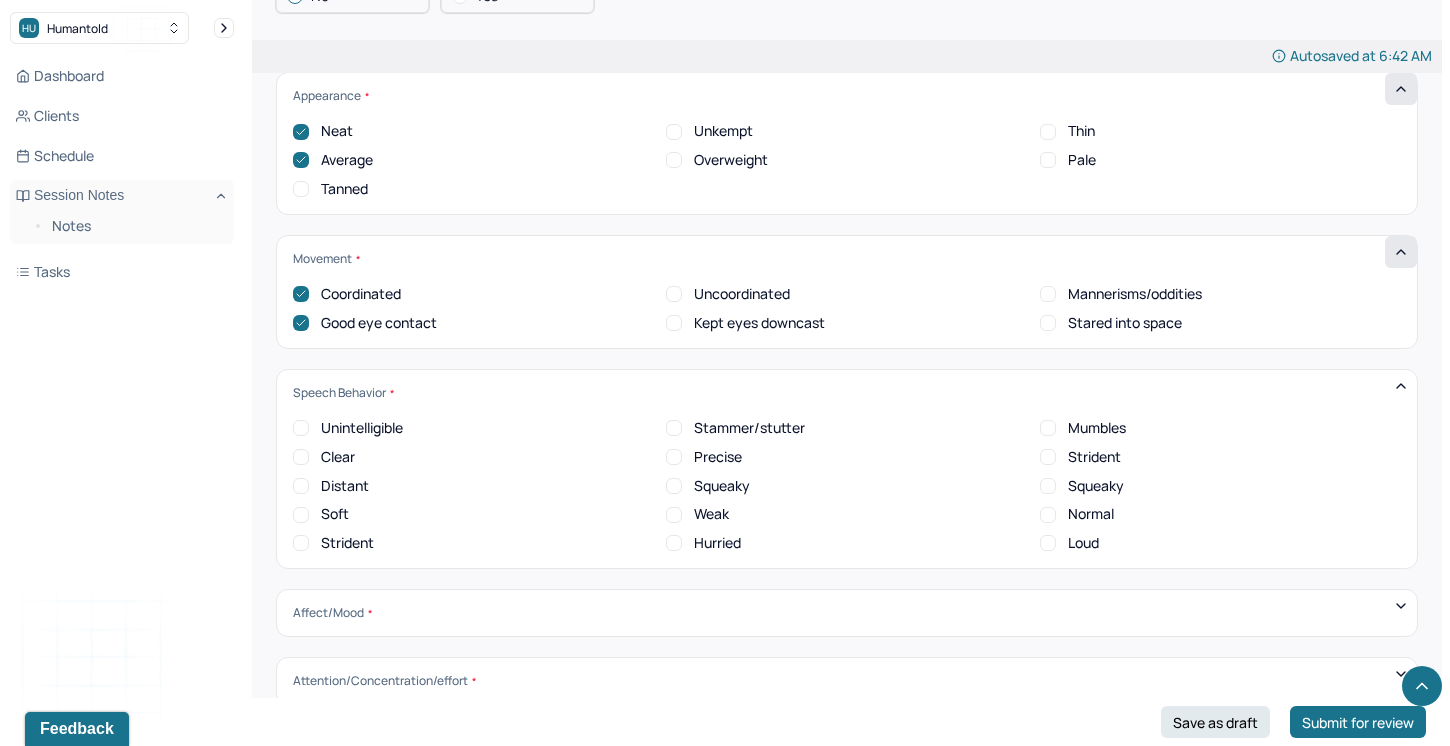 click on "Clear" at bounding box center [301, 457] 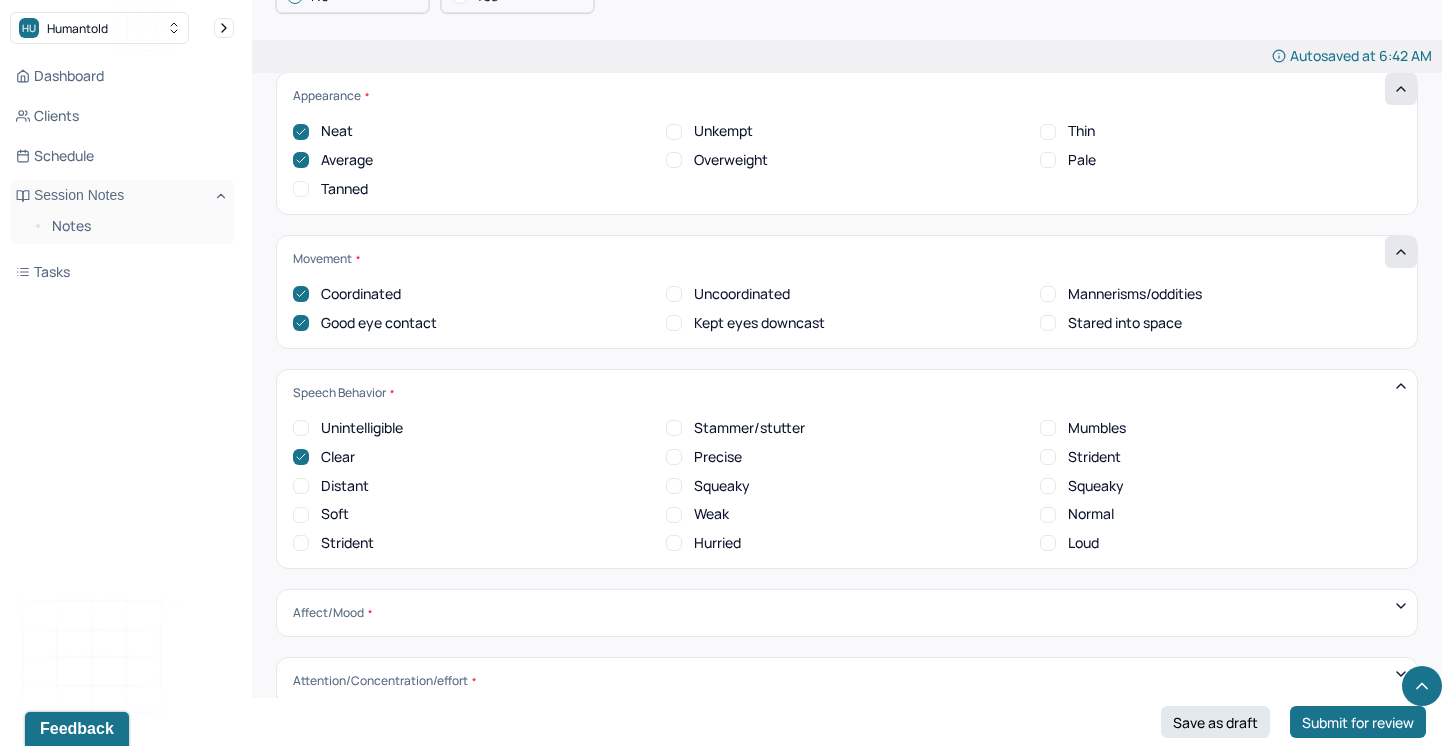 click on "Normal" at bounding box center [1048, 515] 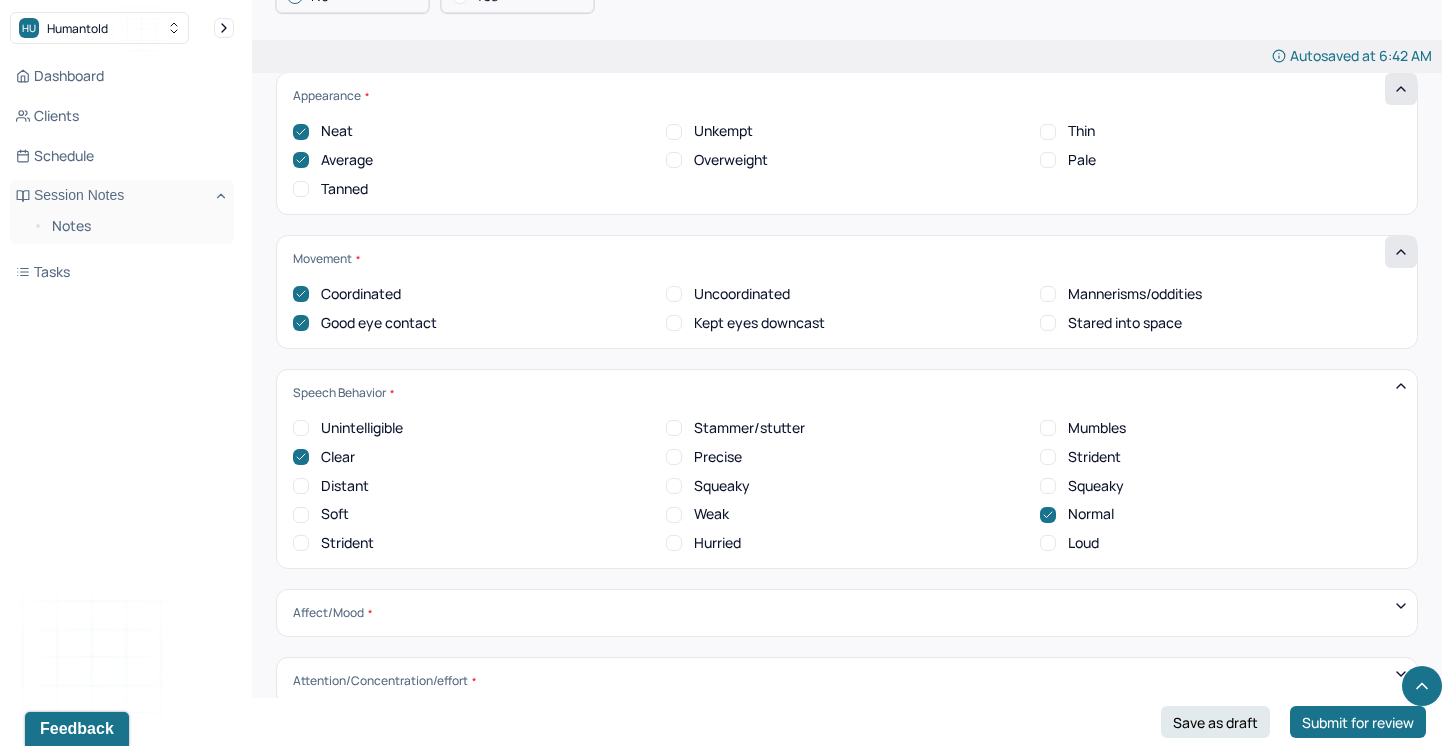 scroll, scrollTop: 0, scrollLeft: 0, axis: both 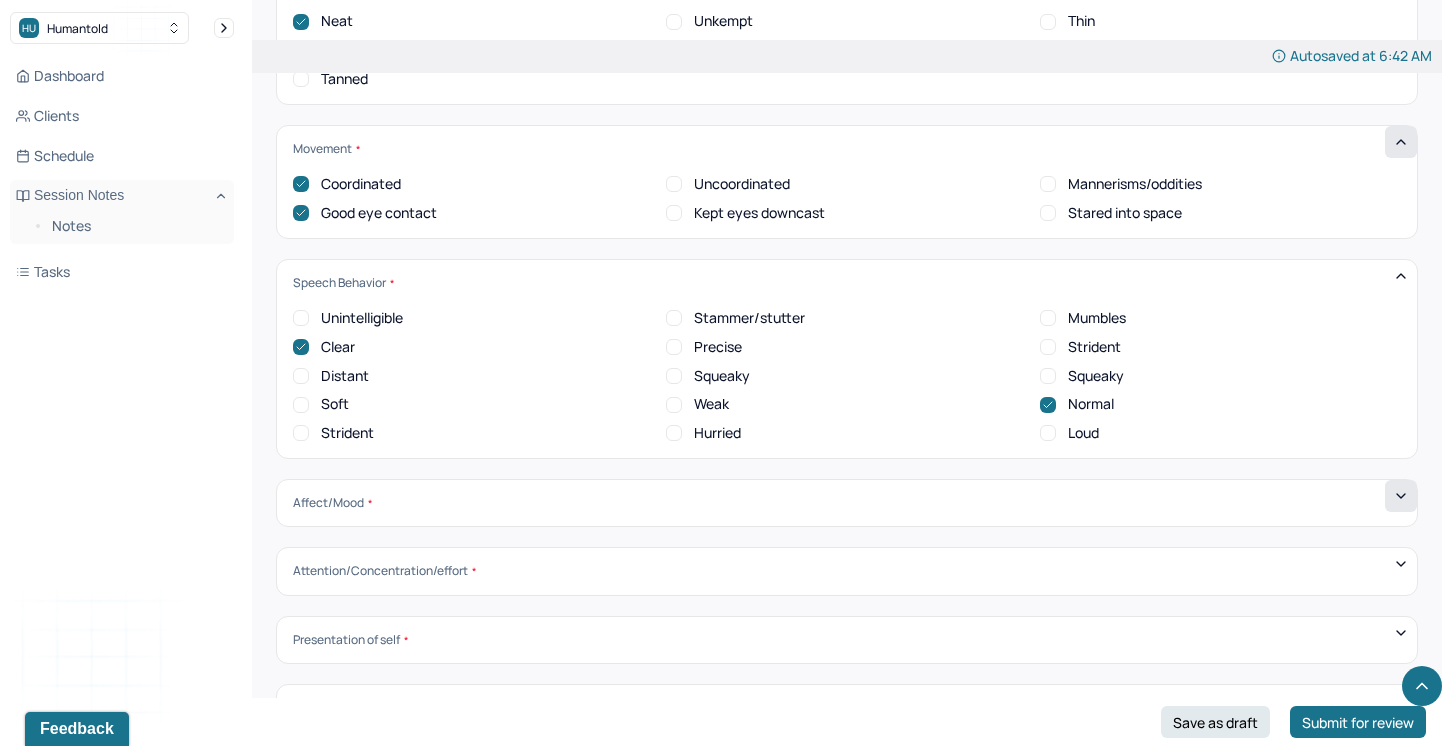 click 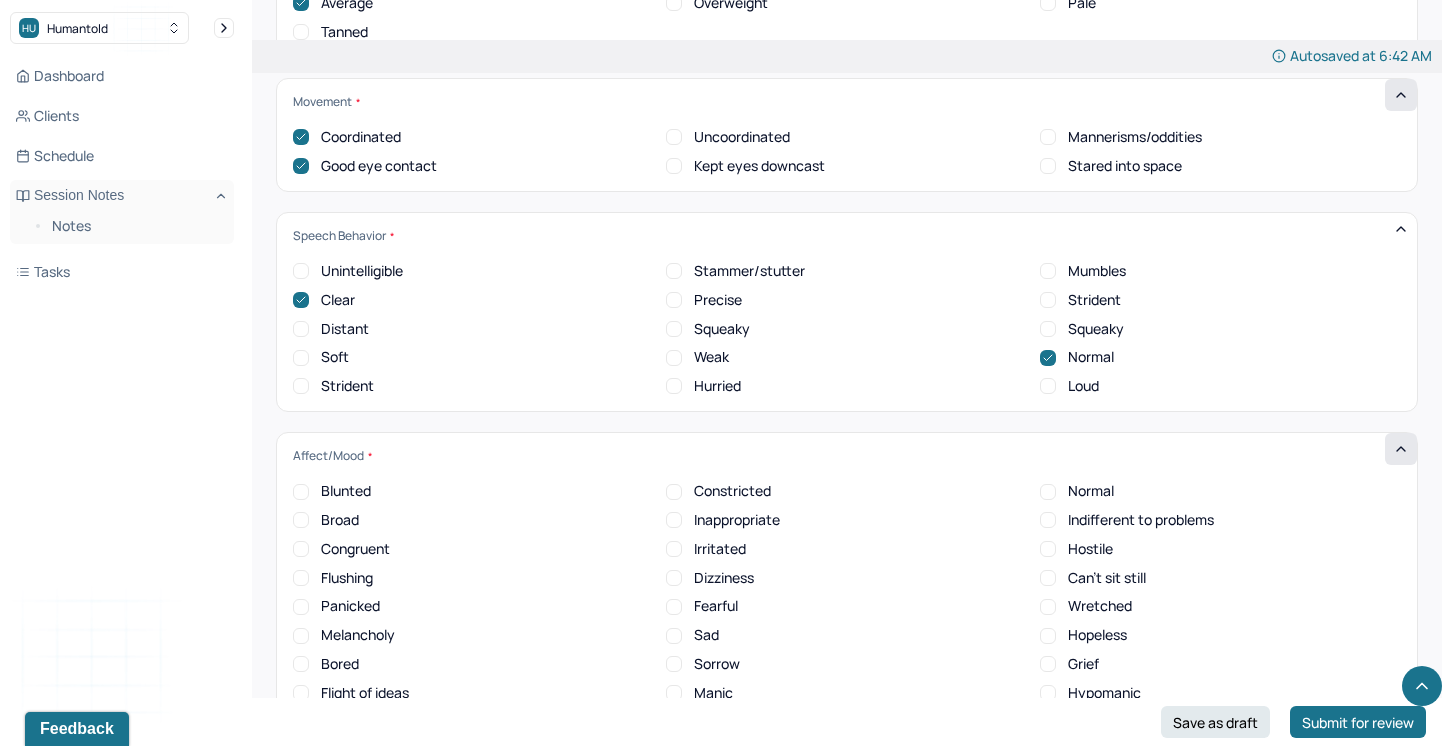 scroll, scrollTop: 6870, scrollLeft: 0, axis: vertical 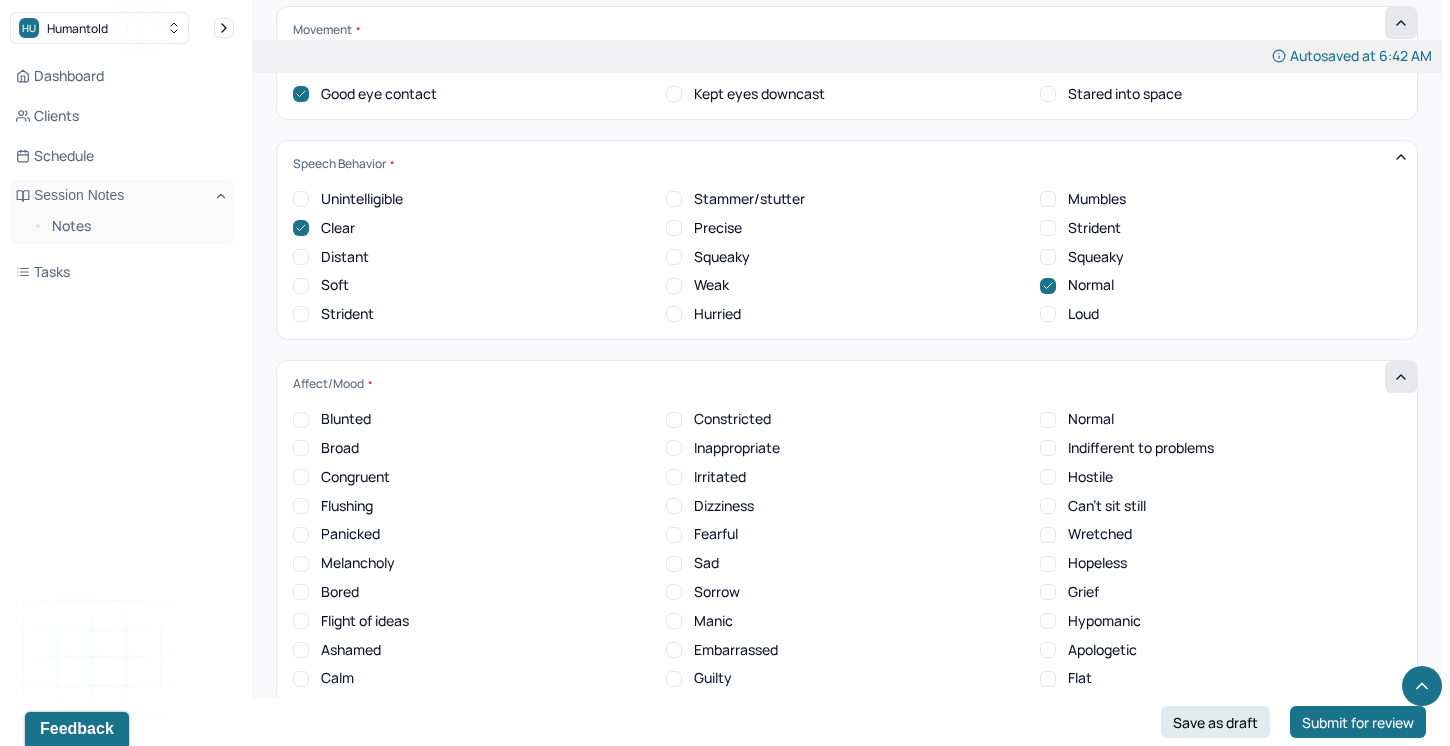 click on "Sad" at bounding box center (674, 564) 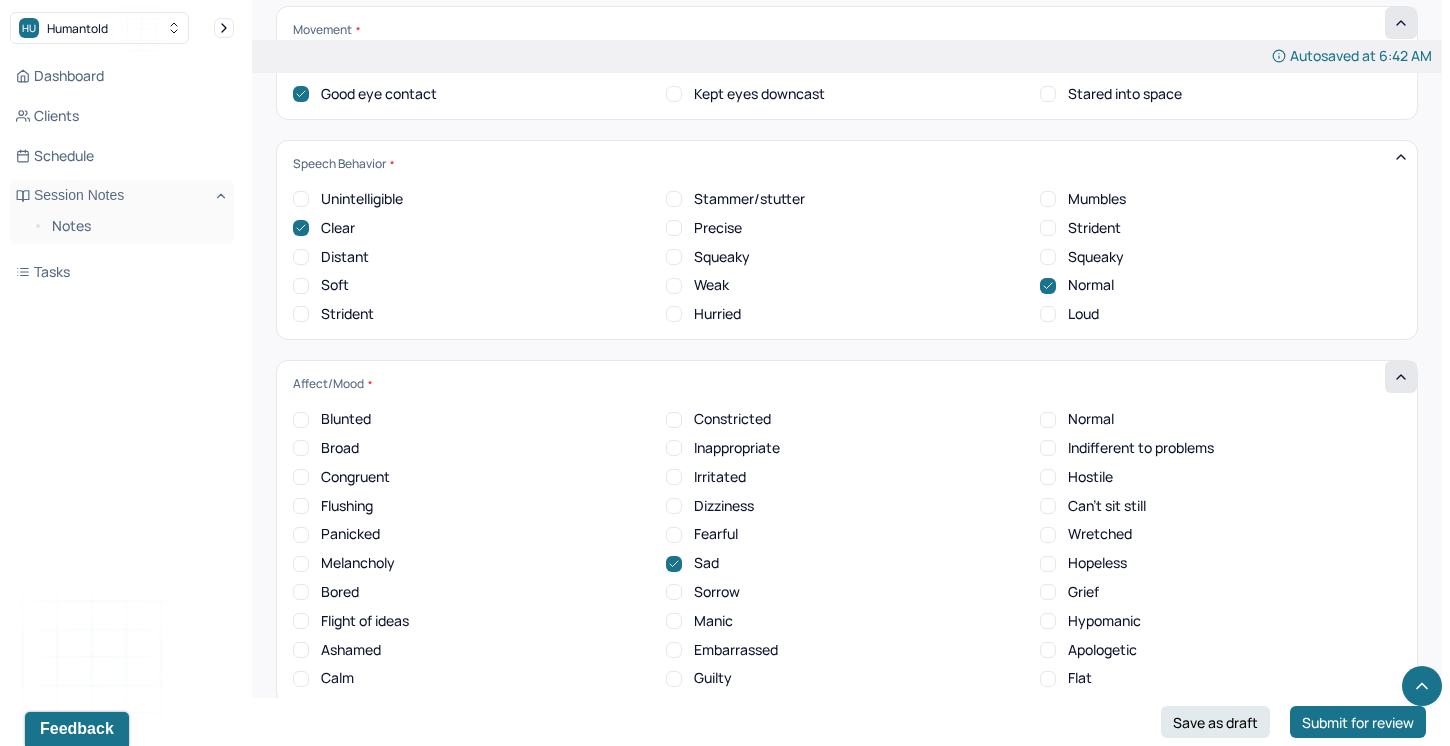 click on "Normal" at bounding box center (1048, 420) 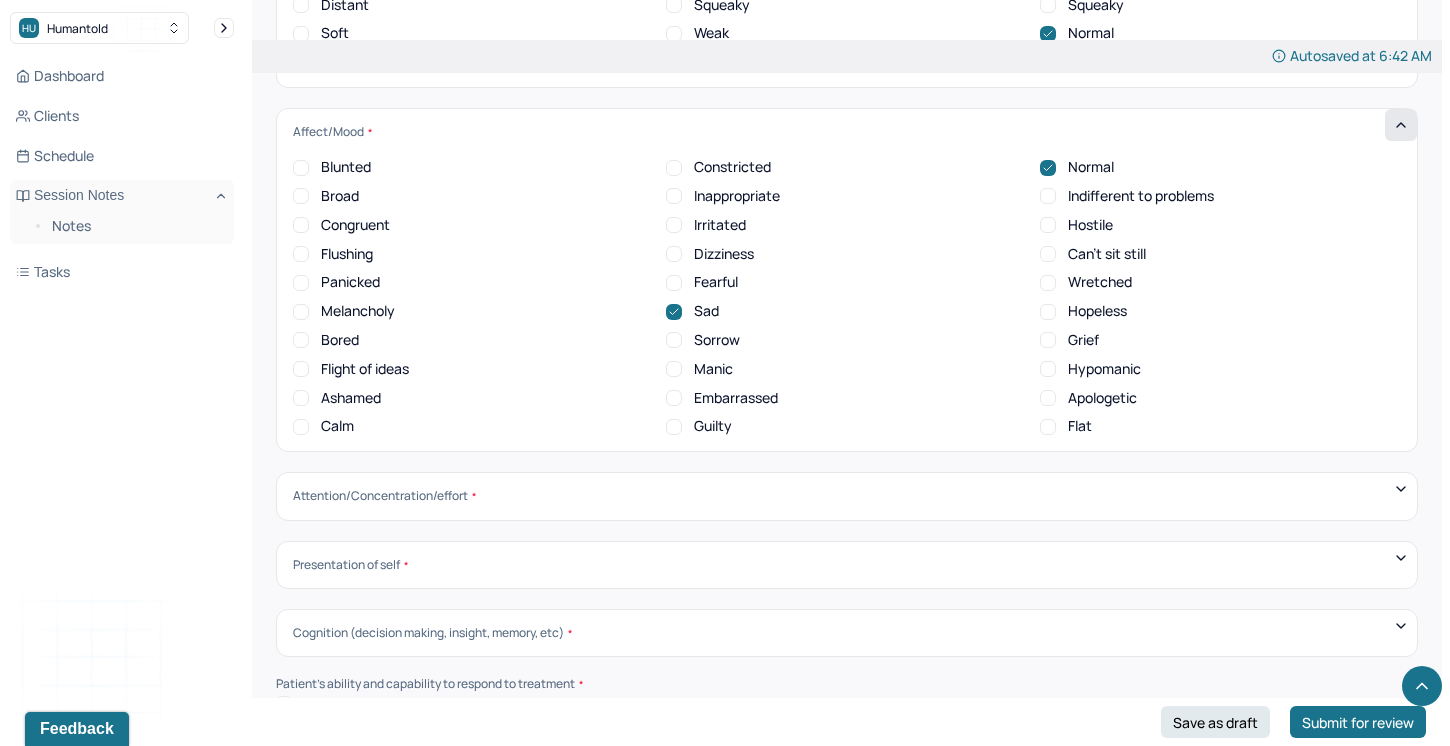 scroll, scrollTop: 7197, scrollLeft: 0, axis: vertical 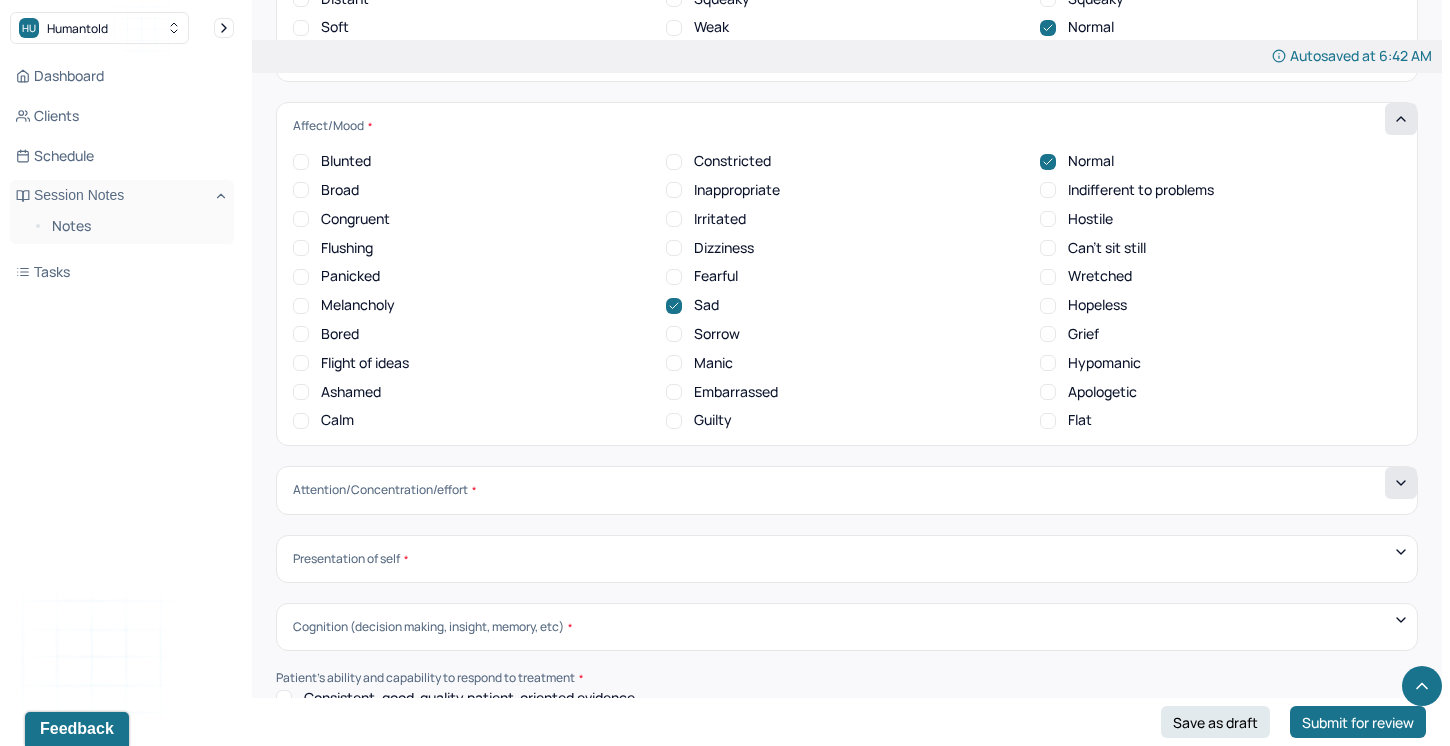 click 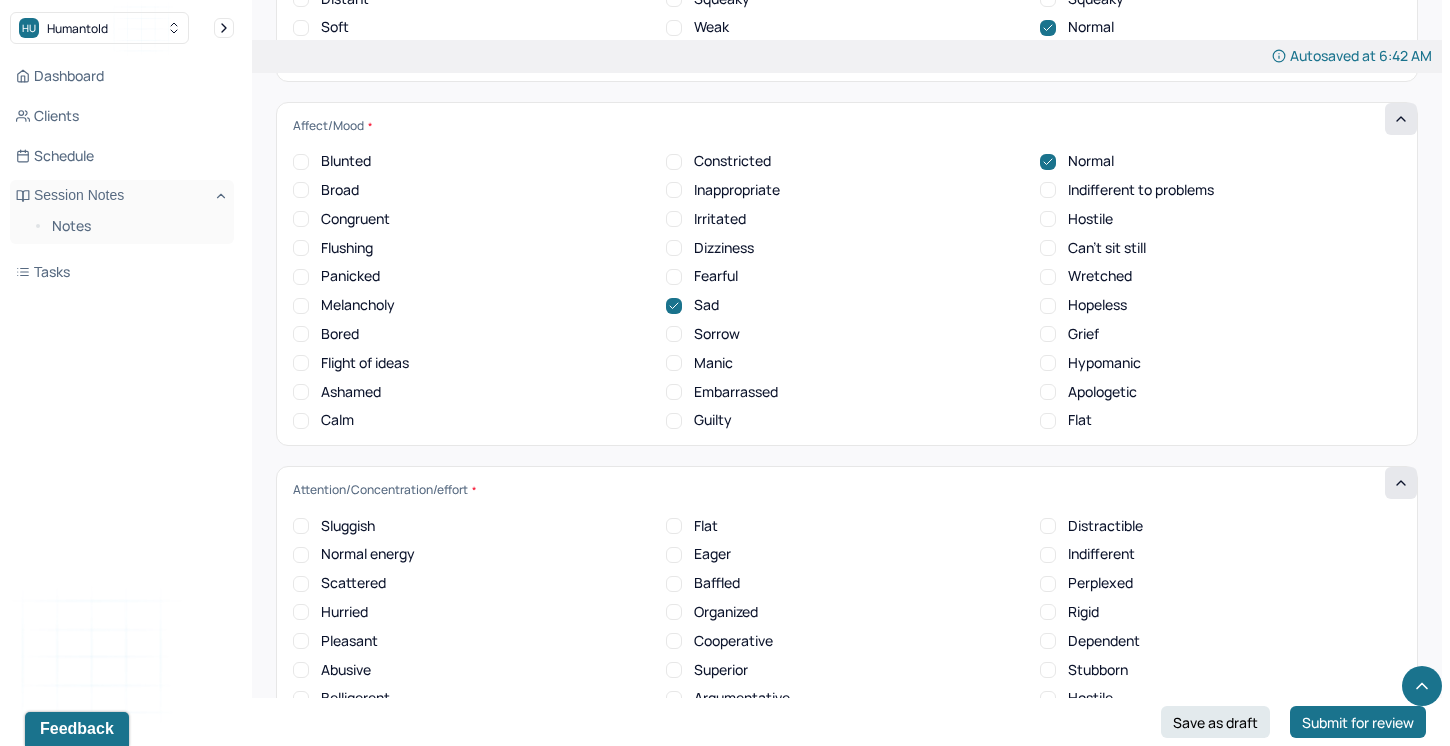 scroll, scrollTop: 0, scrollLeft: 0, axis: both 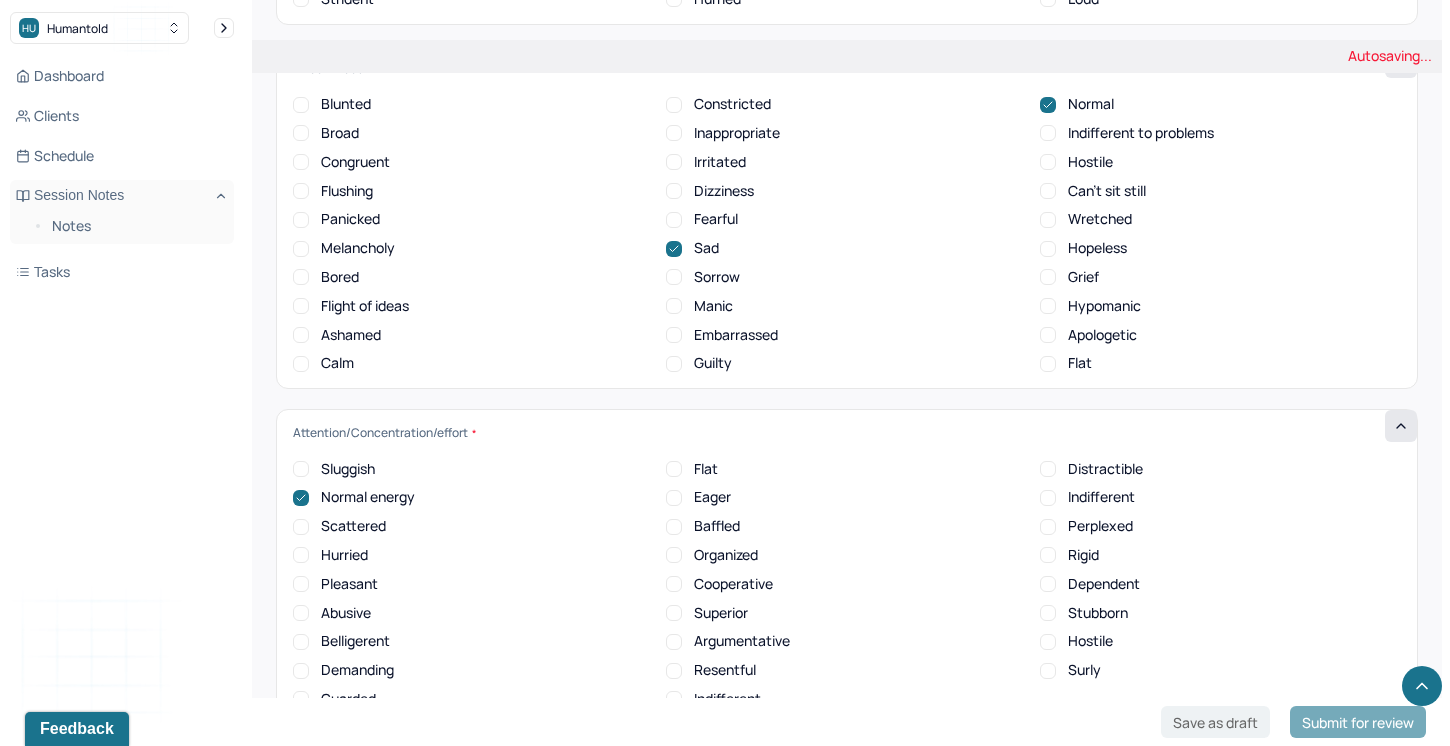 click on "Pleasant" at bounding box center (301, 584) 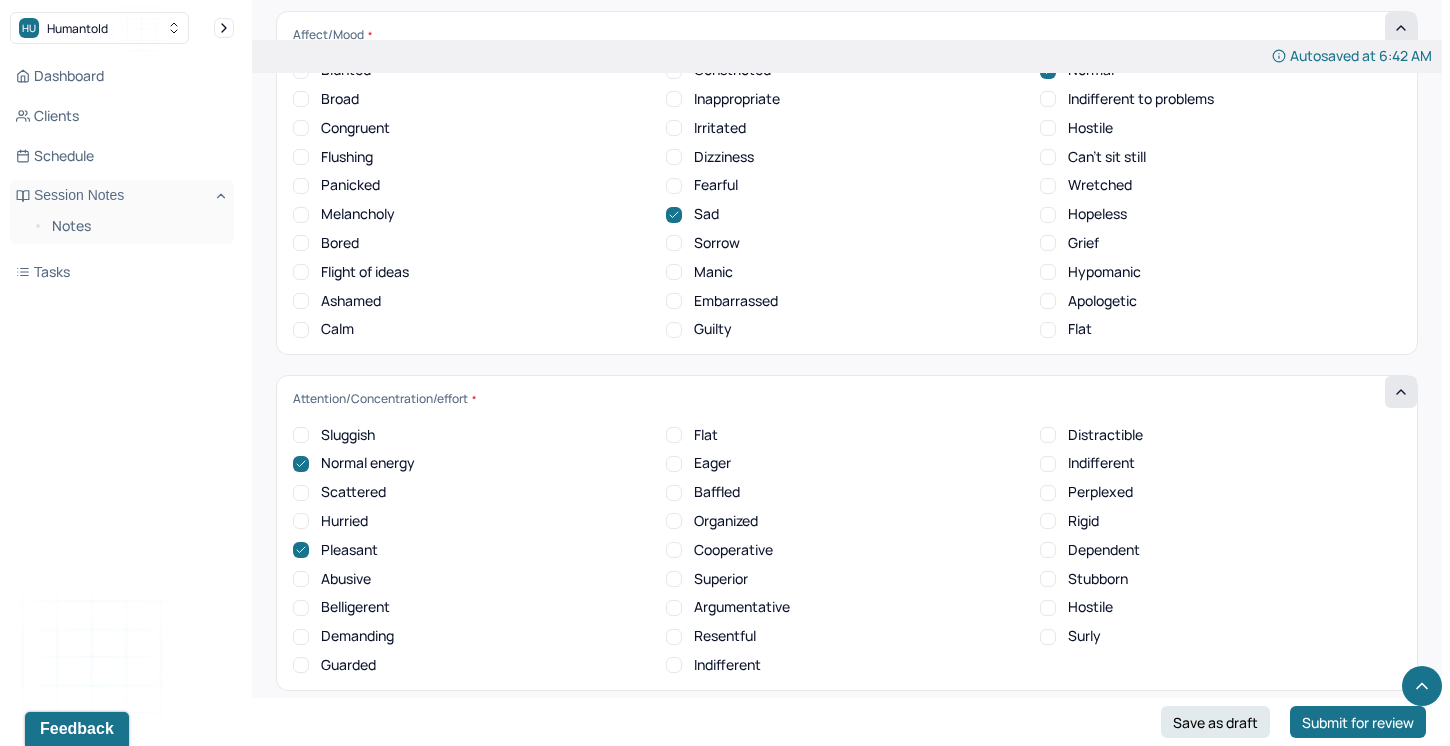scroll, scrollTop: 7290, scrollLeft: 0, axis: vertical 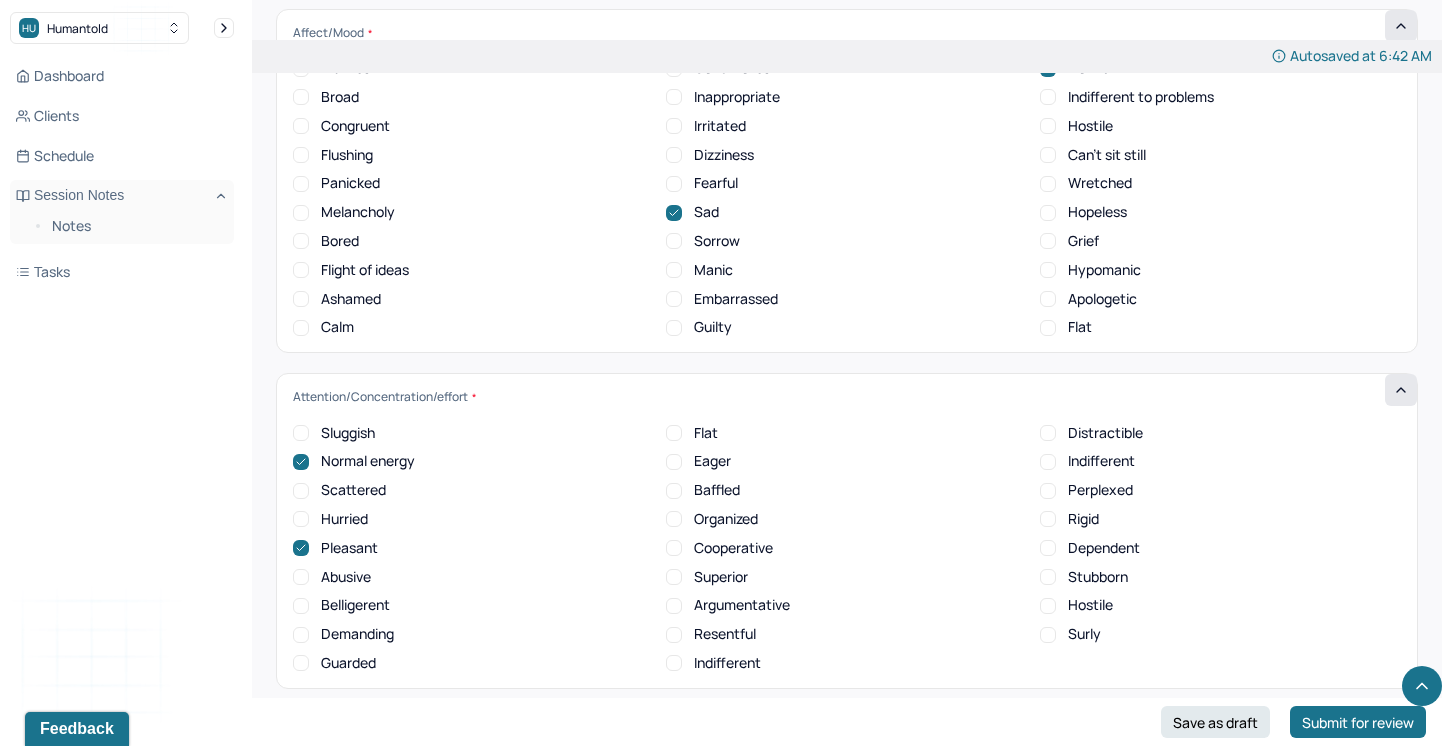 click on "Organized" at bounding box center [674, 519] 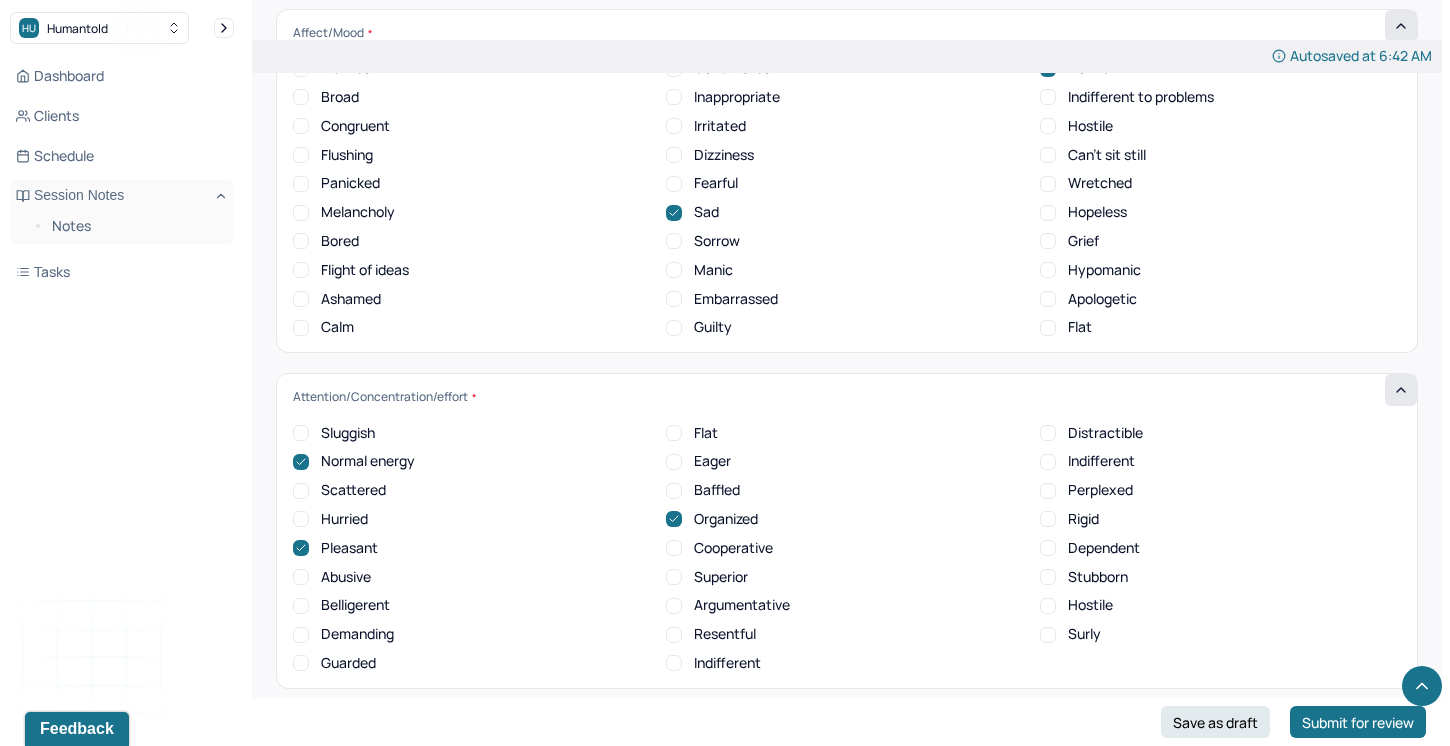 click on "Cooperative" at bounding box center [674, 548] 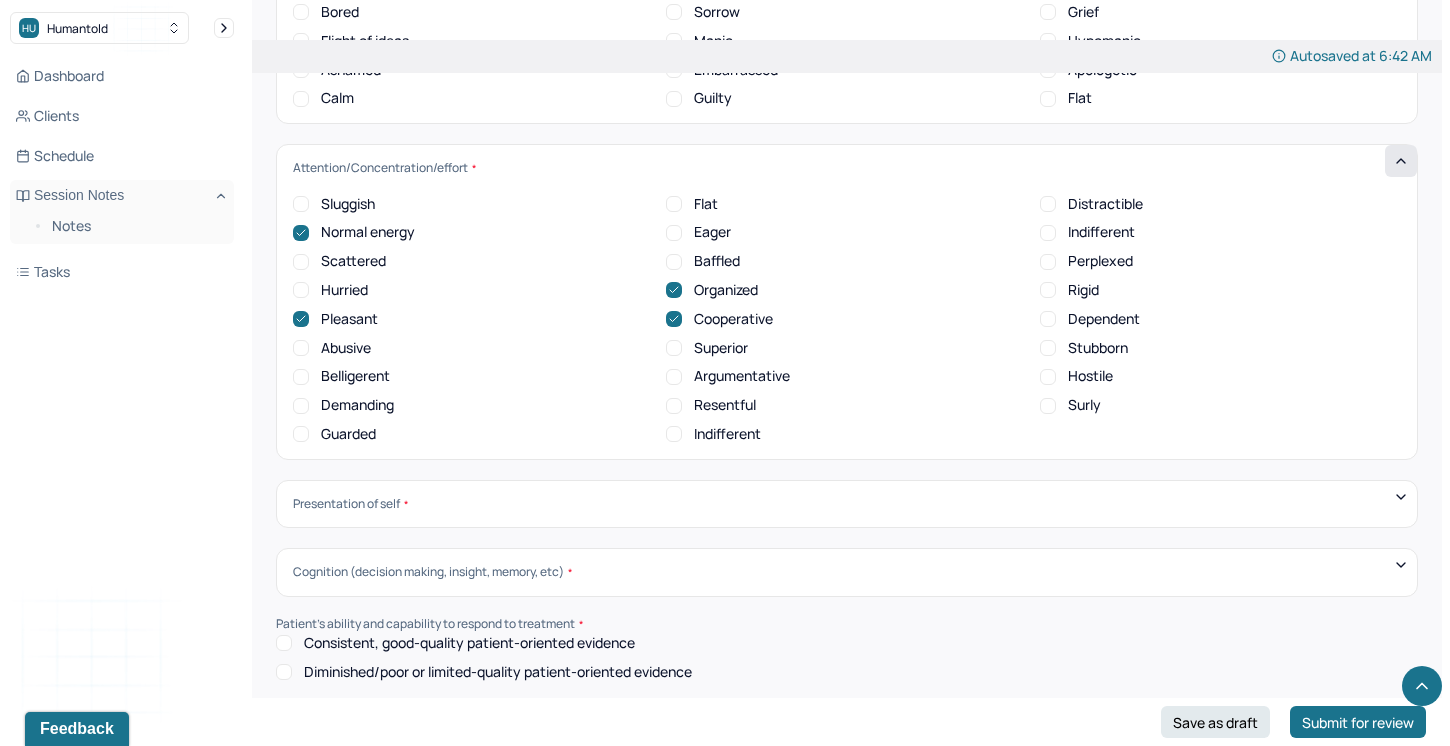 scroll, scrollTop: 7523, scrollLeft: 0, axis: vertical 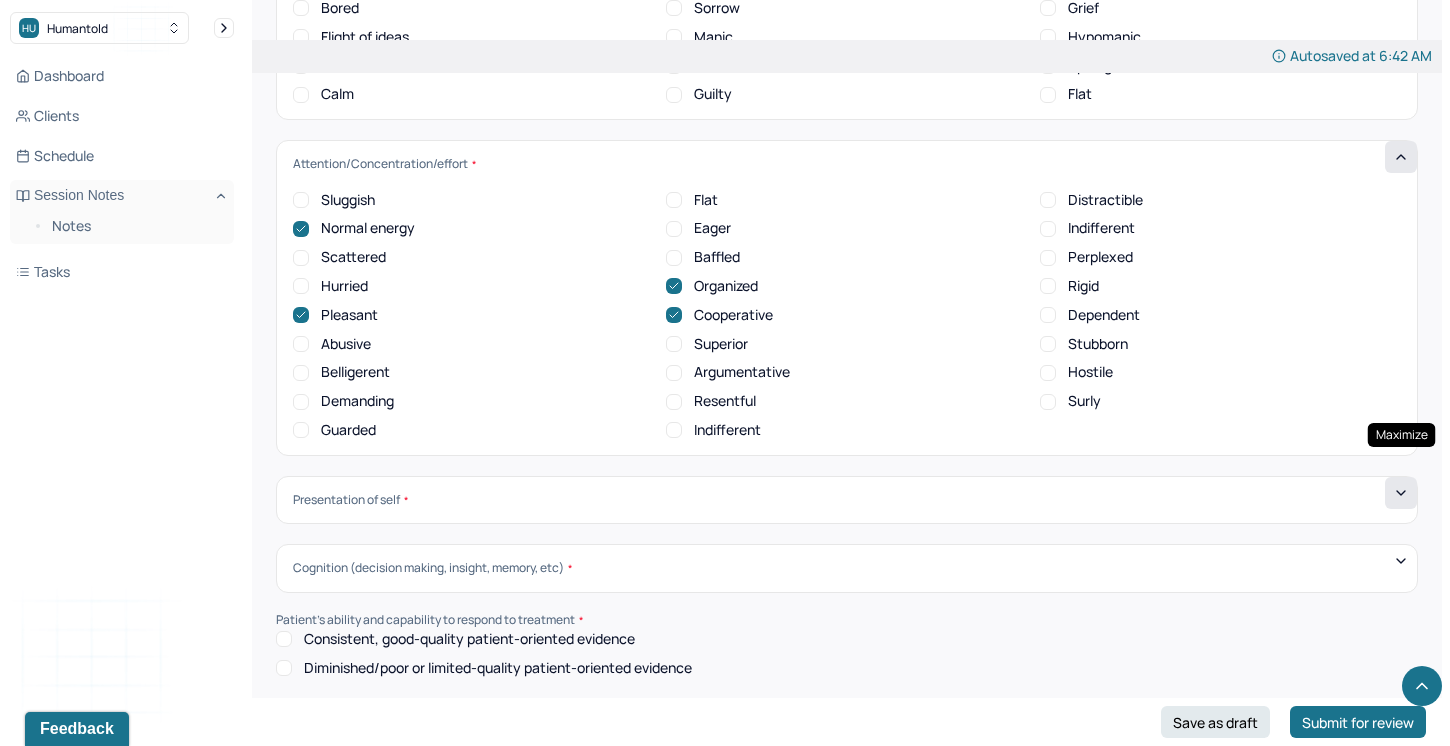 click 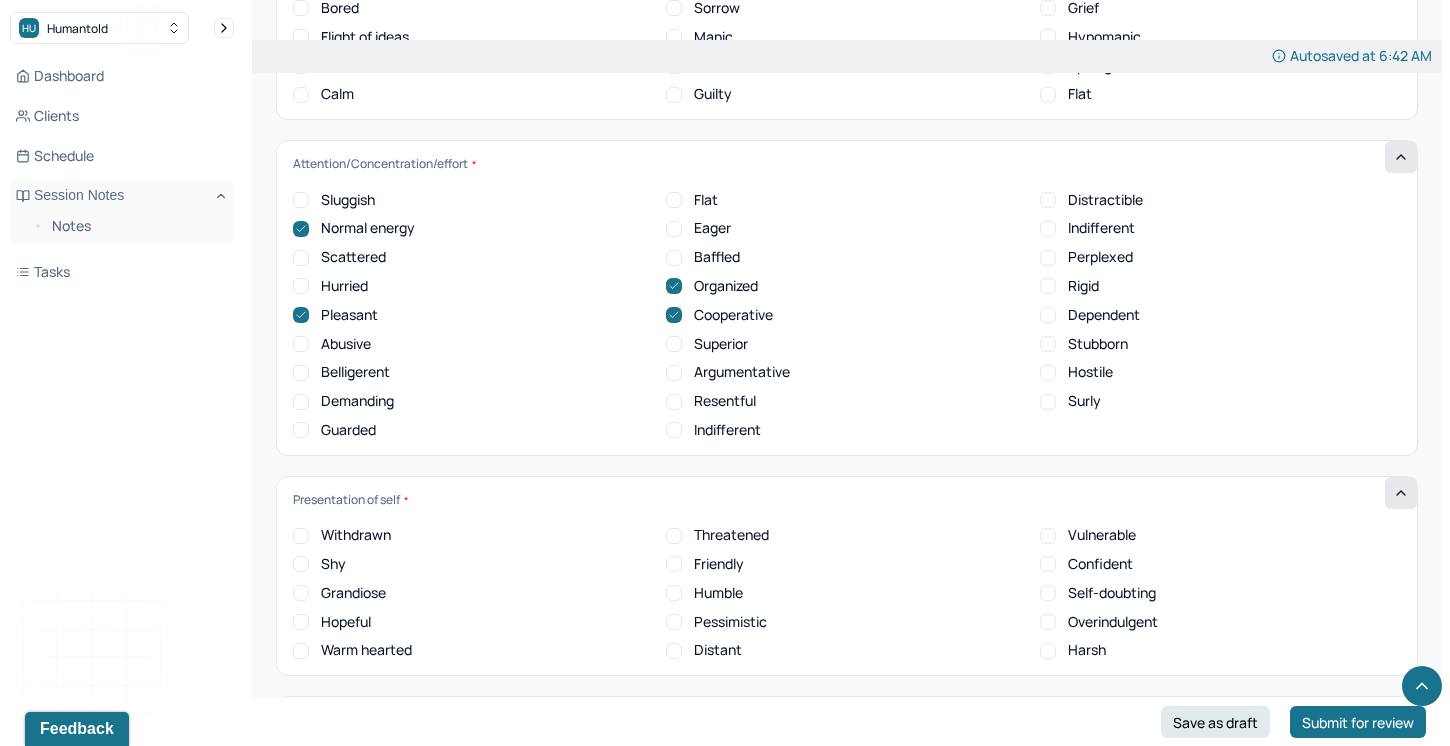 click on "Warm hearted" at bounding box center [301, 651] 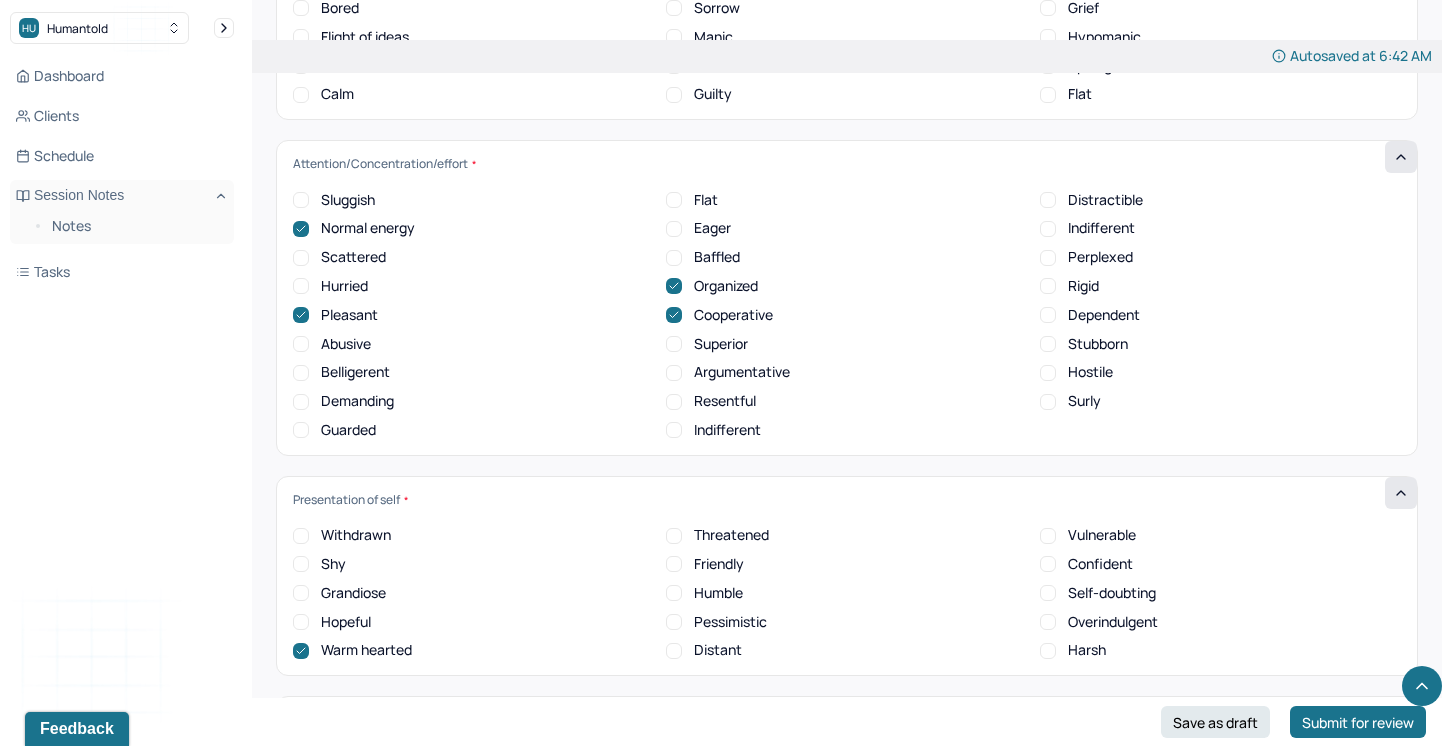 click on "Friendly" at bounding box center [674, 564] 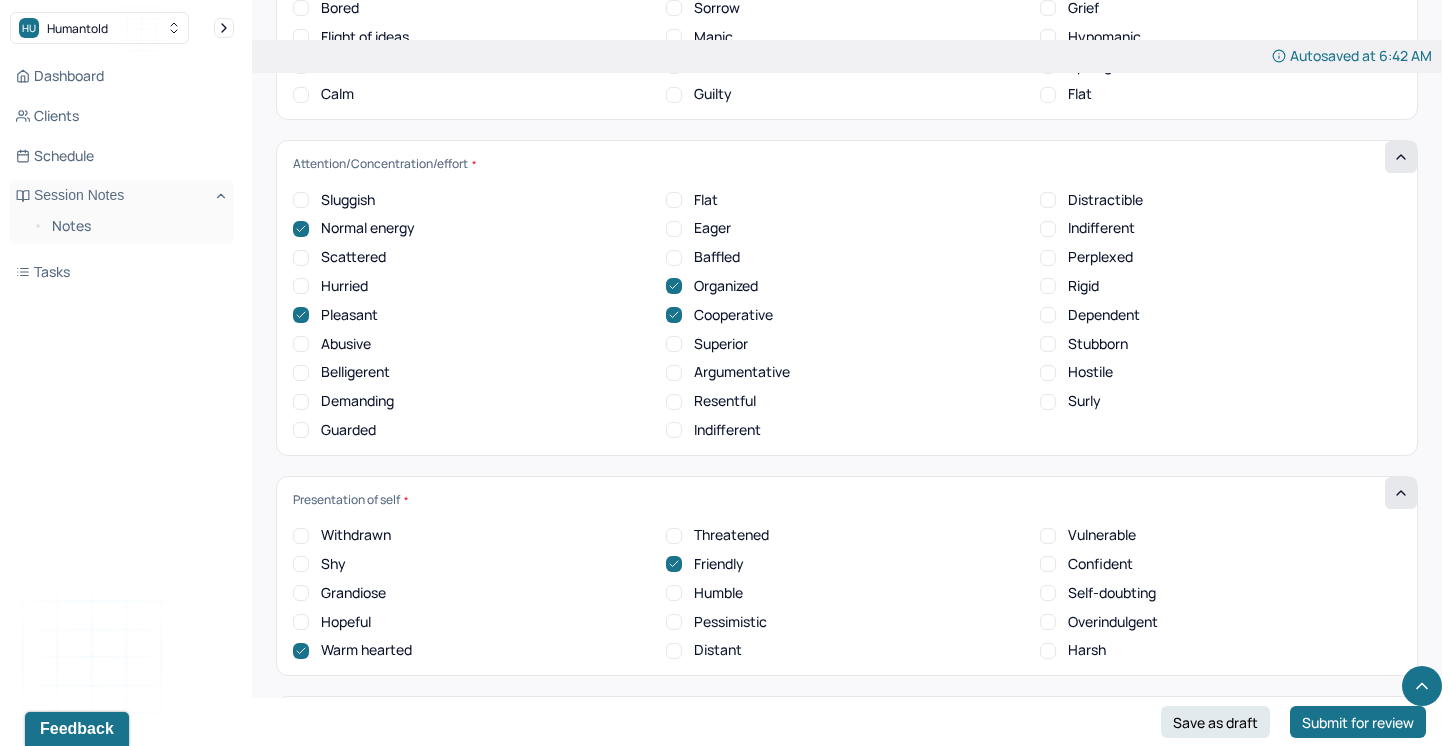 click on "Humble" at bounding box center [674, 593] 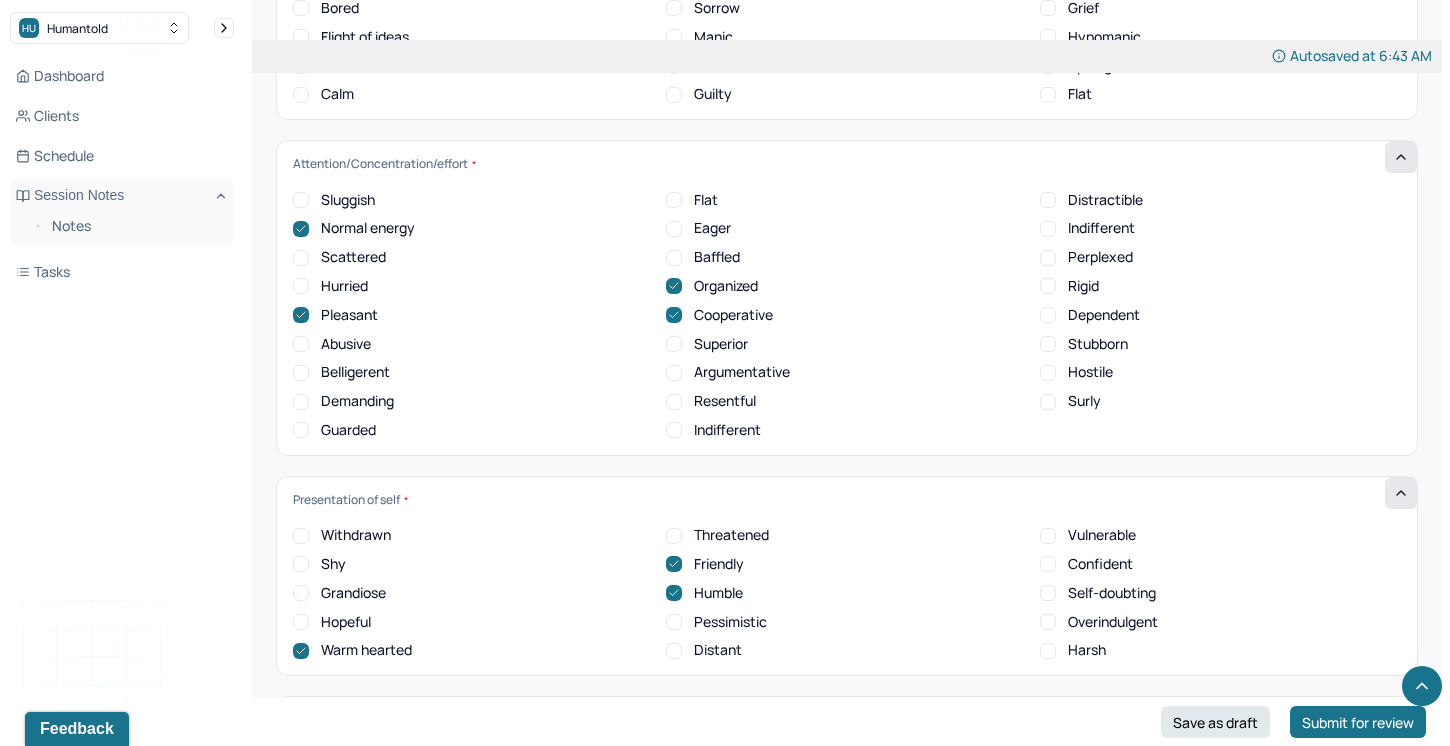 click on "Vulnerable" at bounding box center (1048, 536) 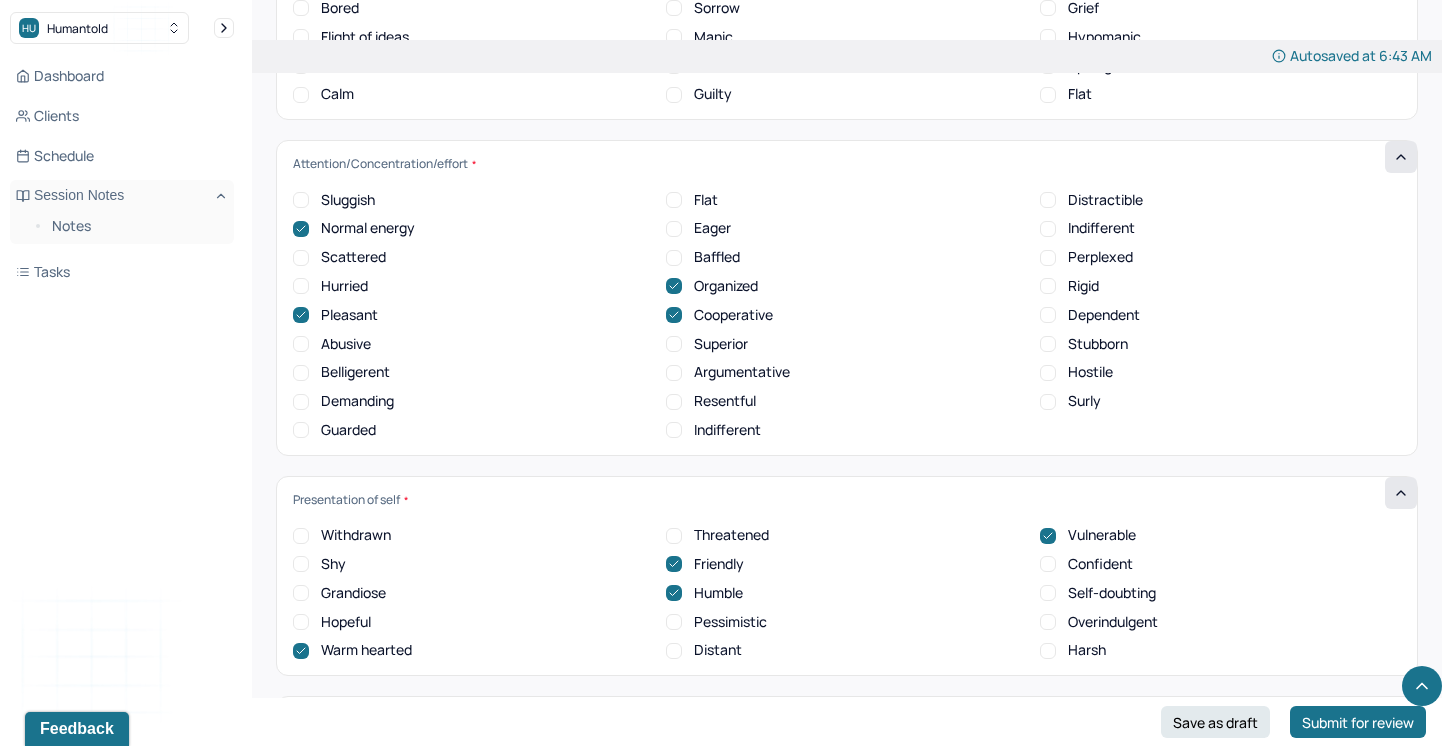 scroll, scrollTop: 0, scrollLeft: 0, axis: both 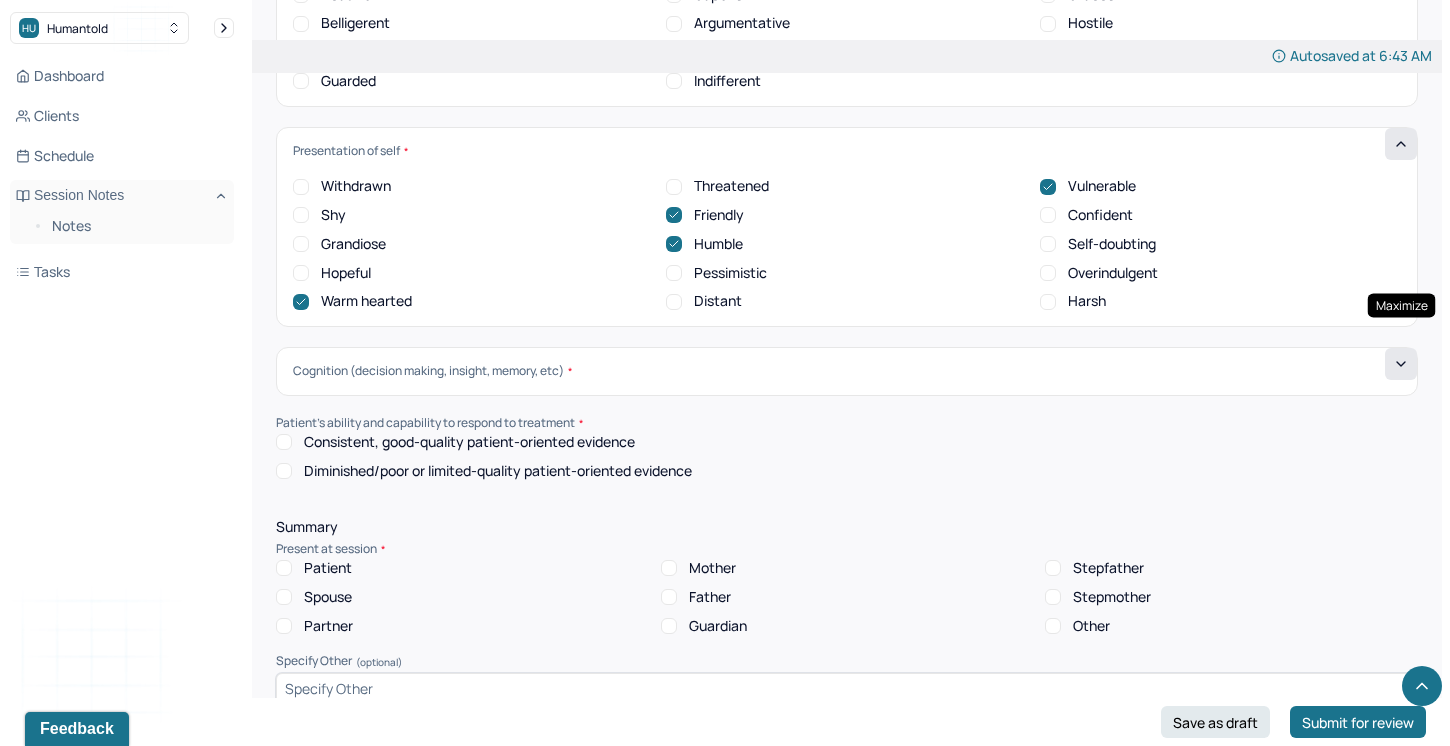 click 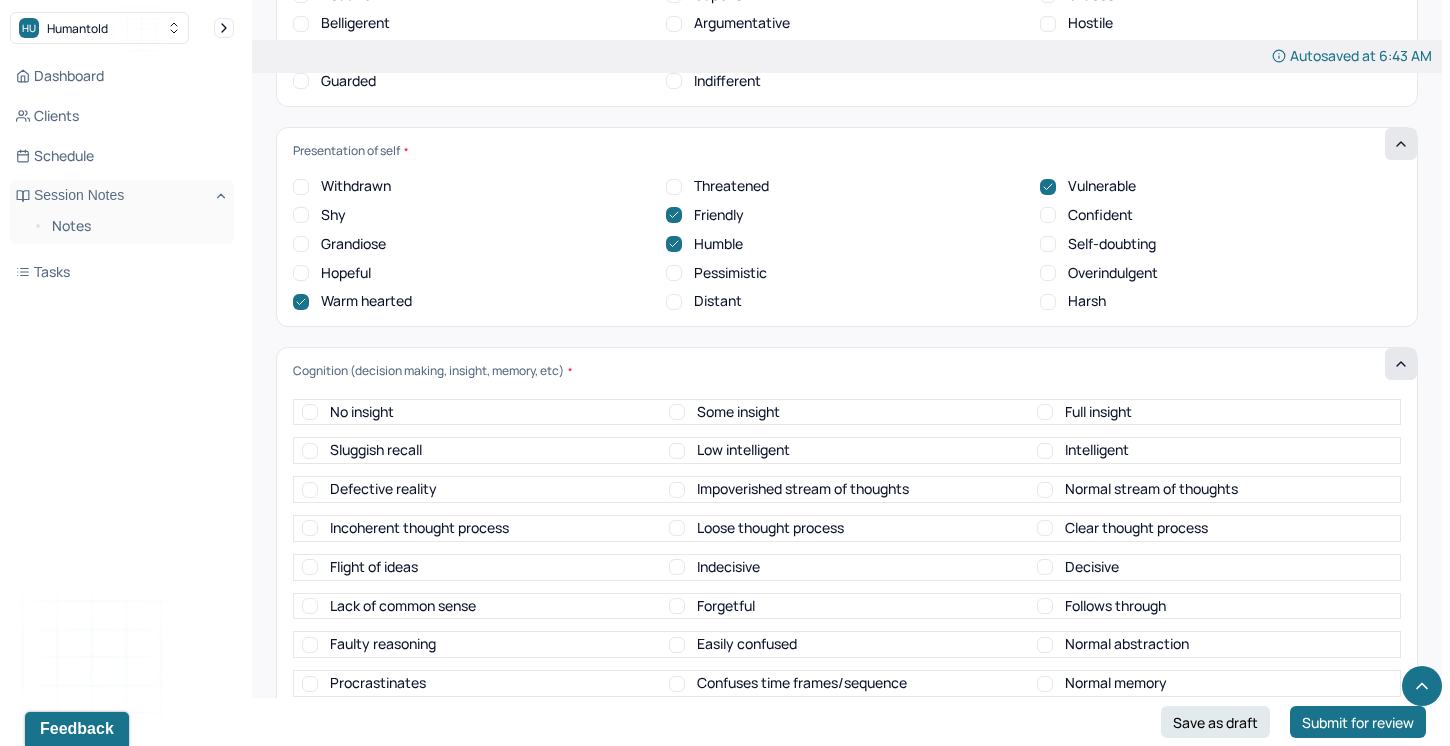 scroll, scrollTop: 7893, scrollLeft: 0, axis: vertical 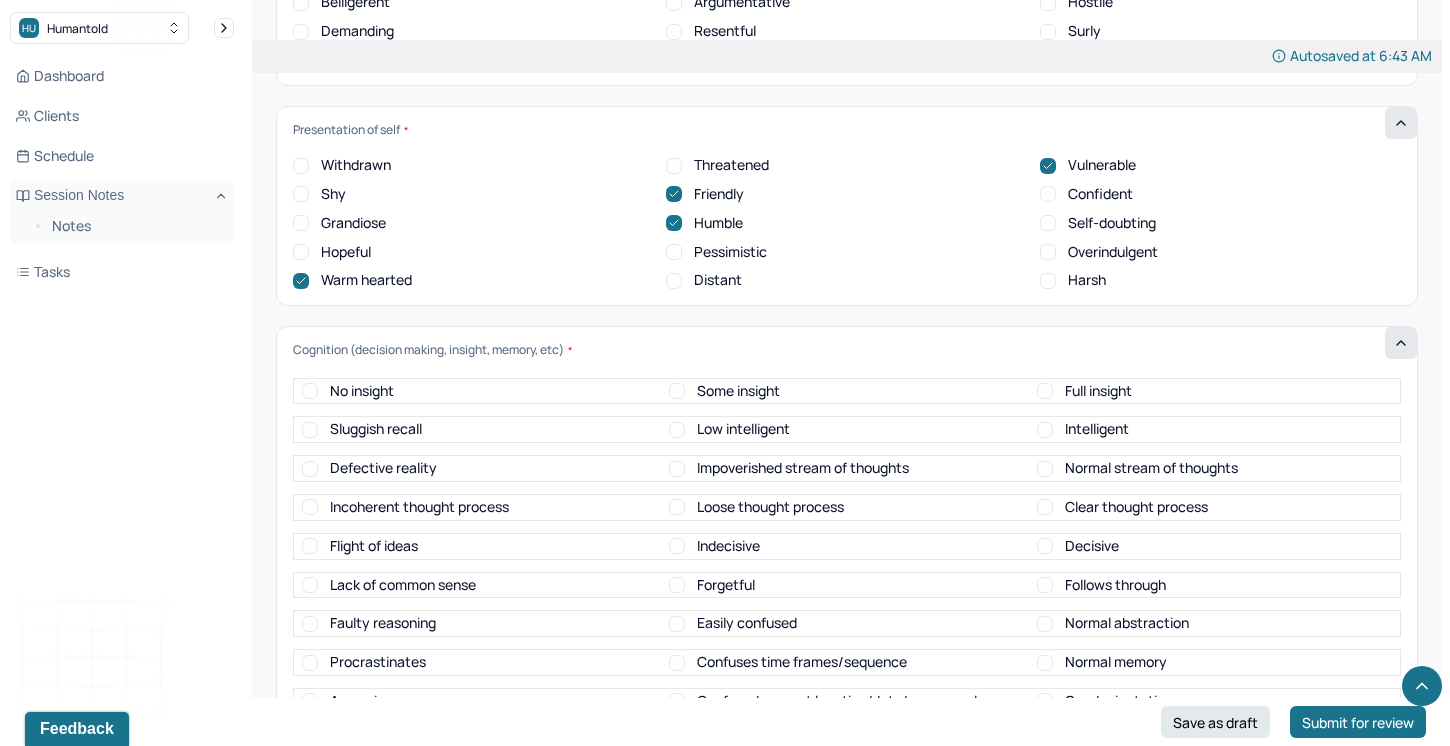click on "Some insight" at bounding box center [677, 391] 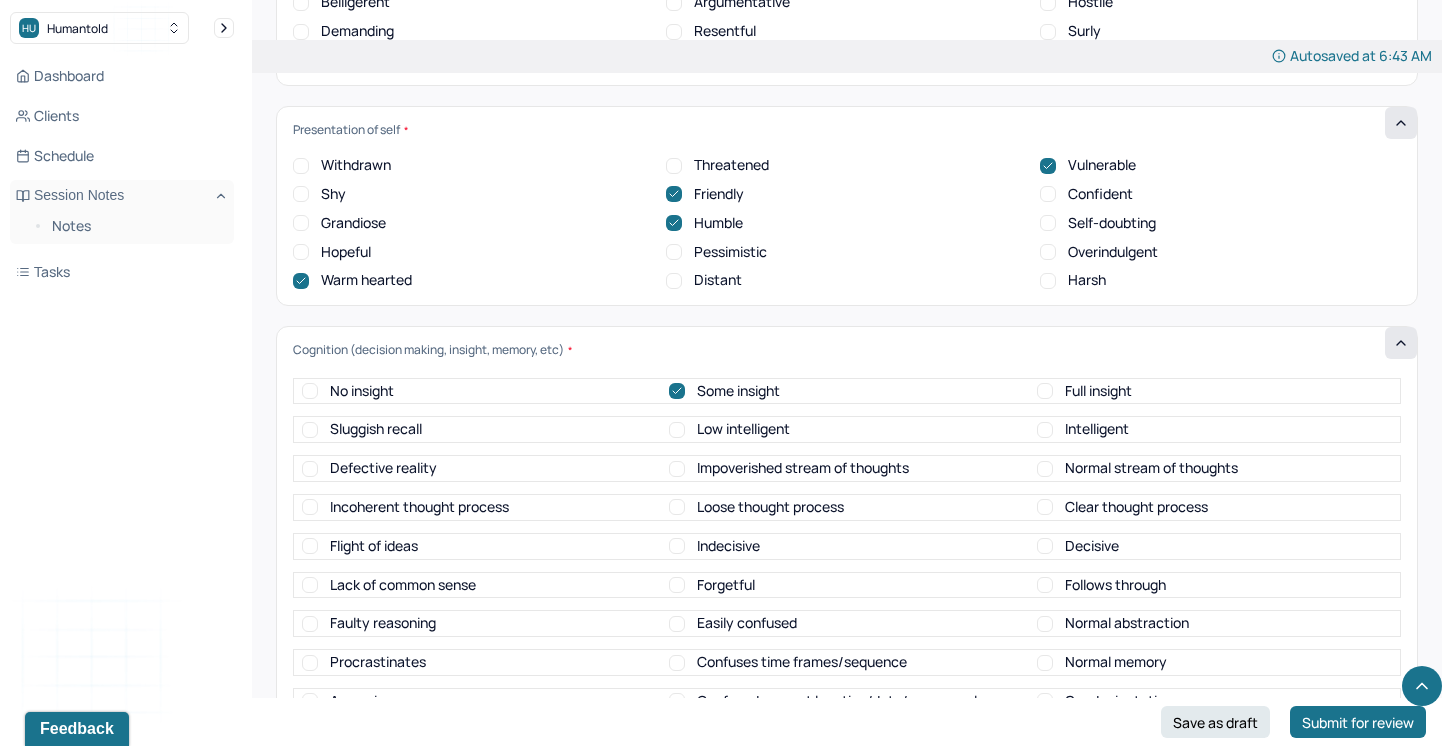 click on "Good orientation" at bounding box center [1045, 701] 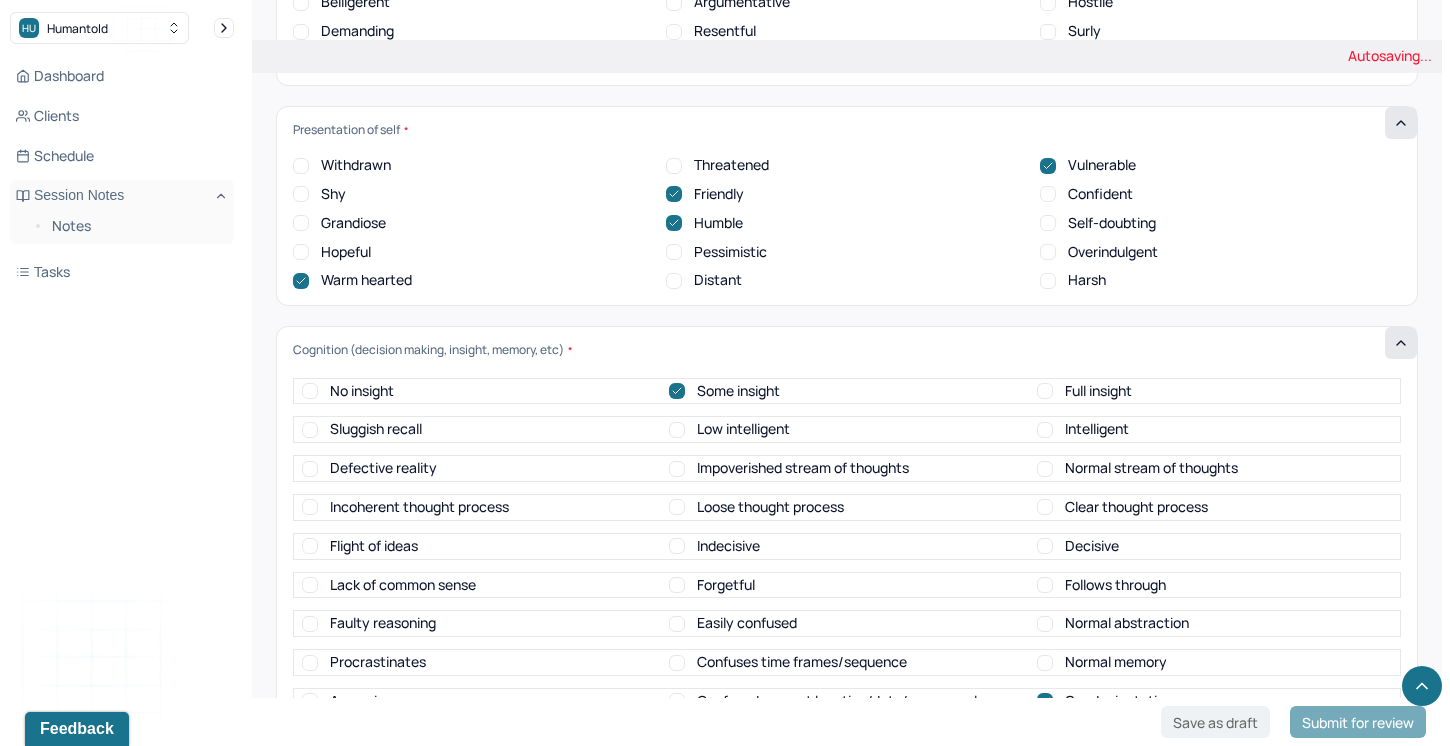 click on "Normal memory" at bounding box center [1045, 663] 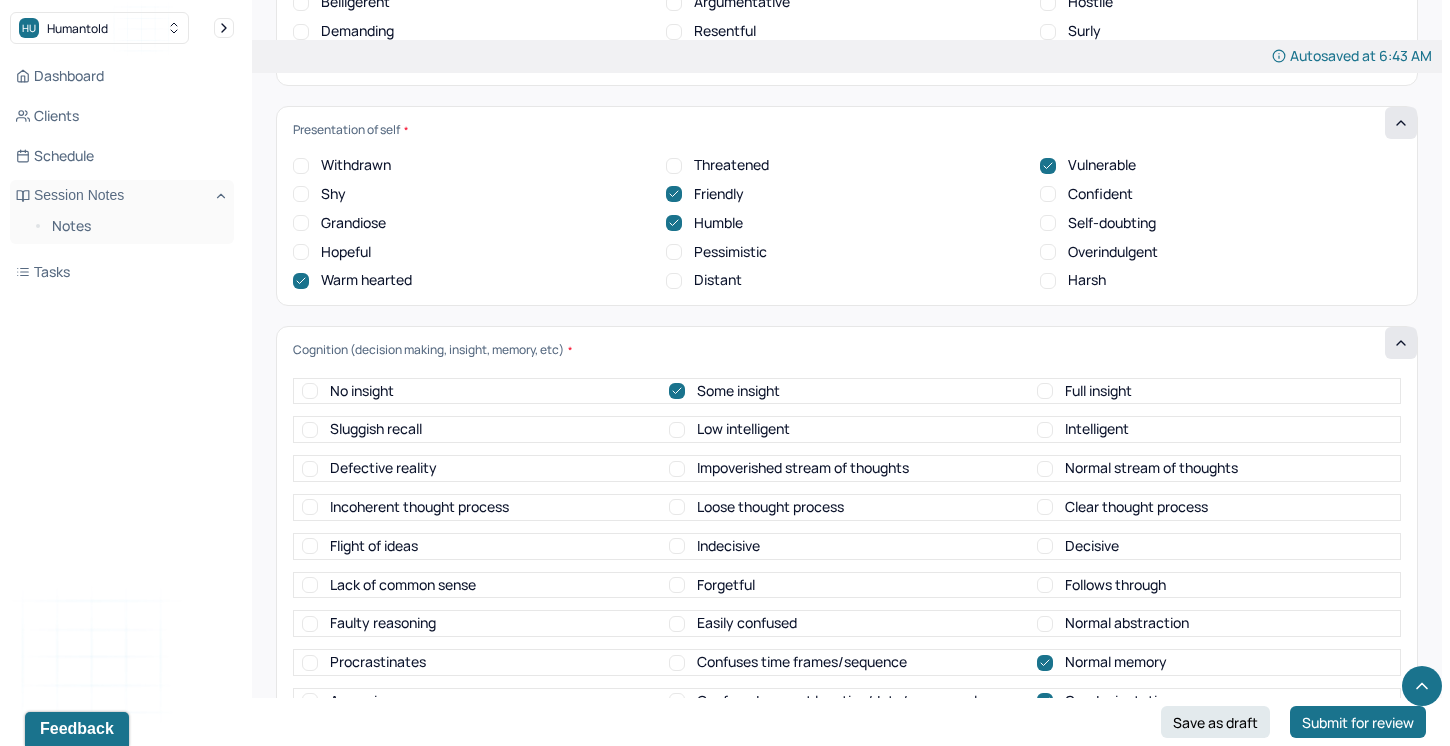 click on "Normal abstraction" at bounding box center (1045, 624) 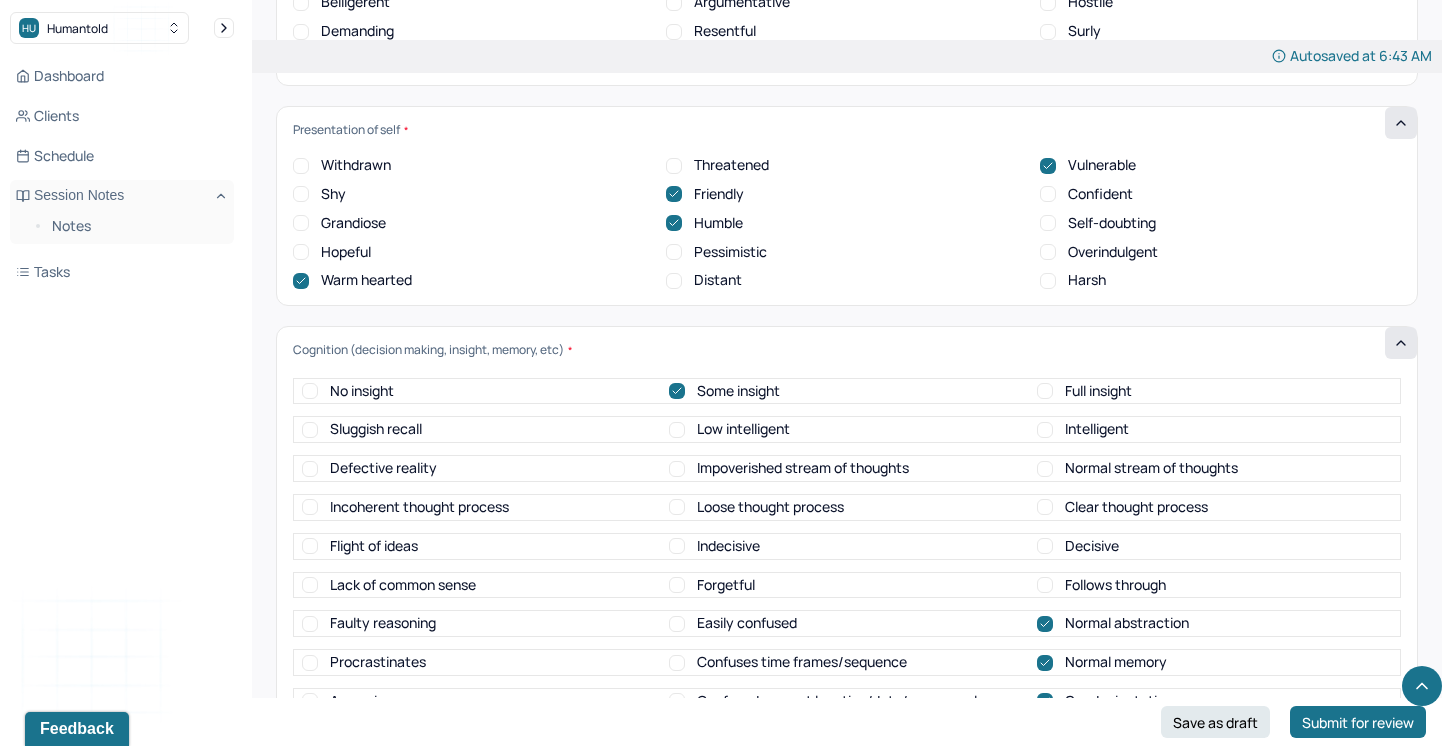 click on "Clear thought process" at bounding box center [1045, 507] 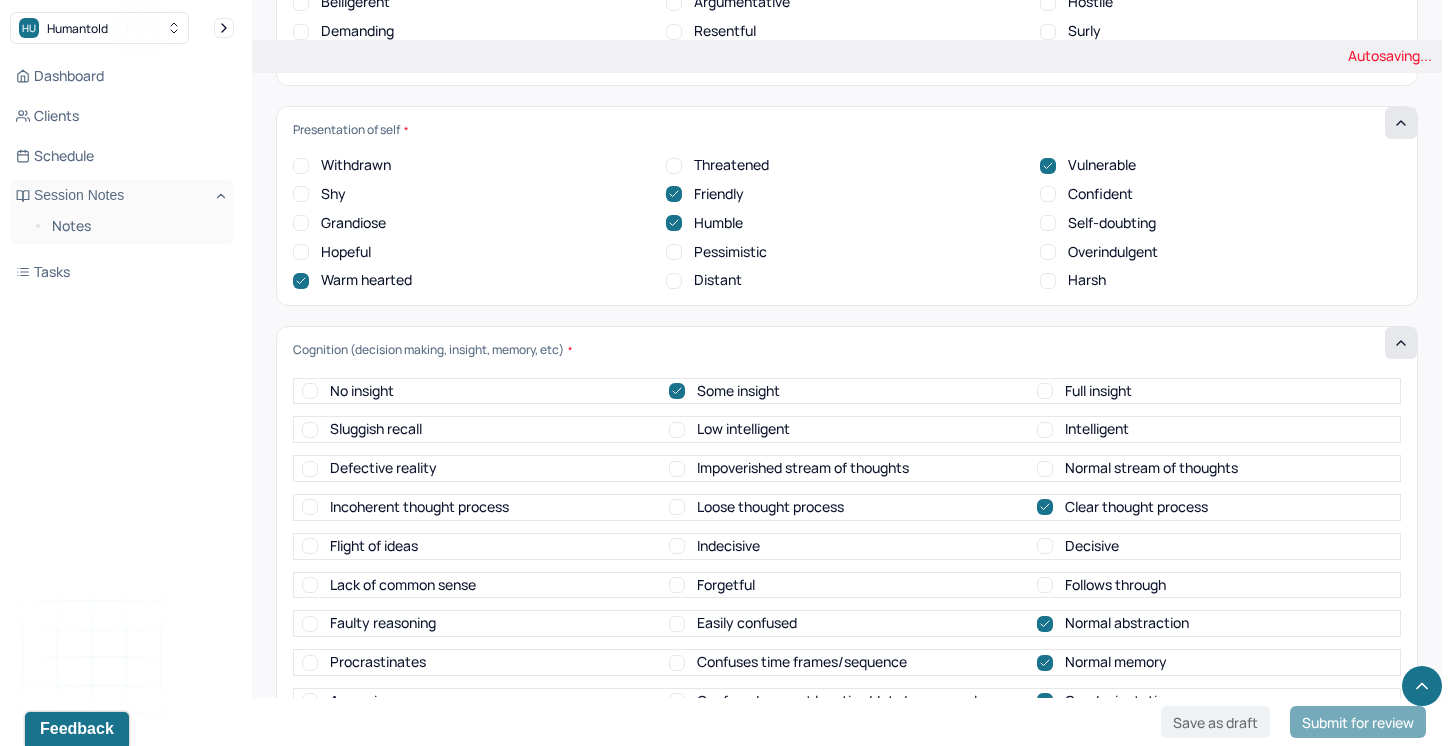 click on "Intelligent" at bounding box center (1083, 429) 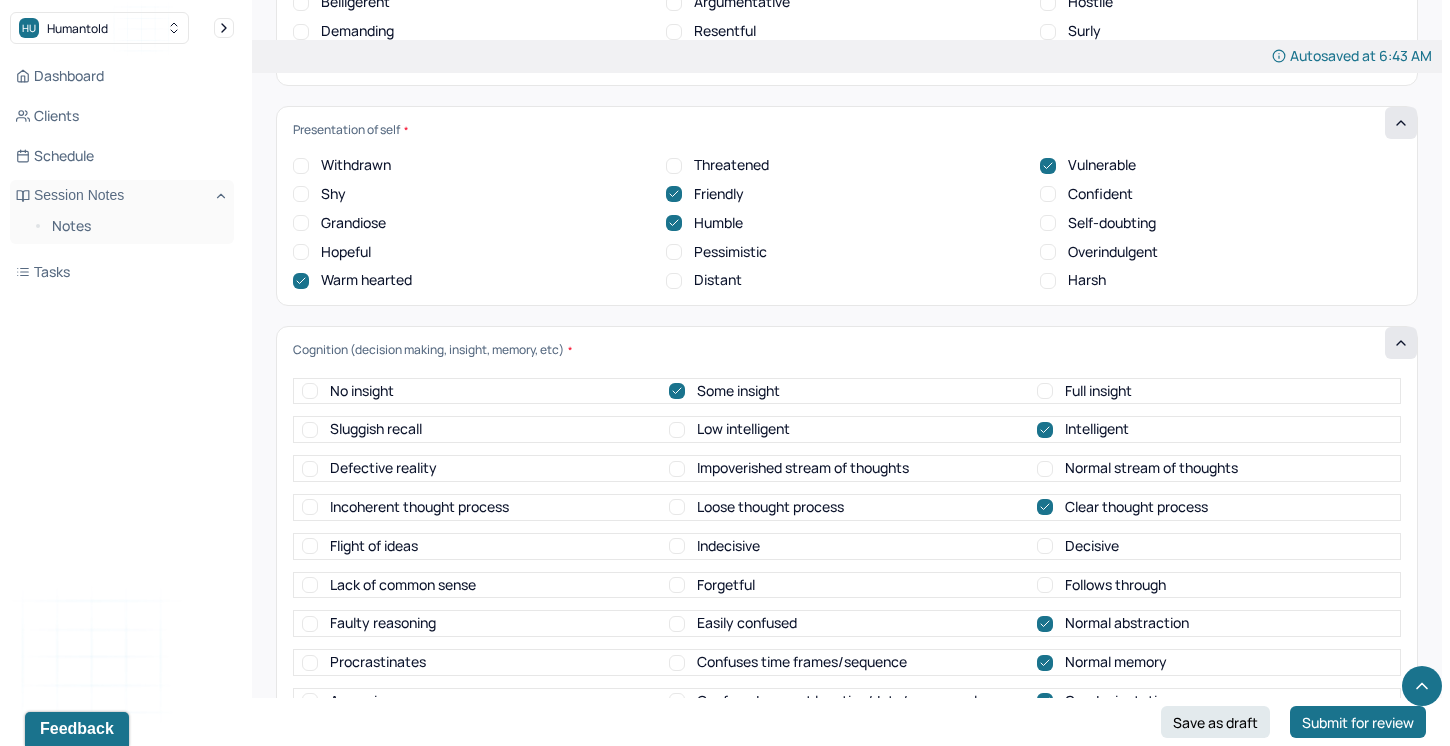 click on "Normal stream of thoughts" at bounding box center (1045, 469) 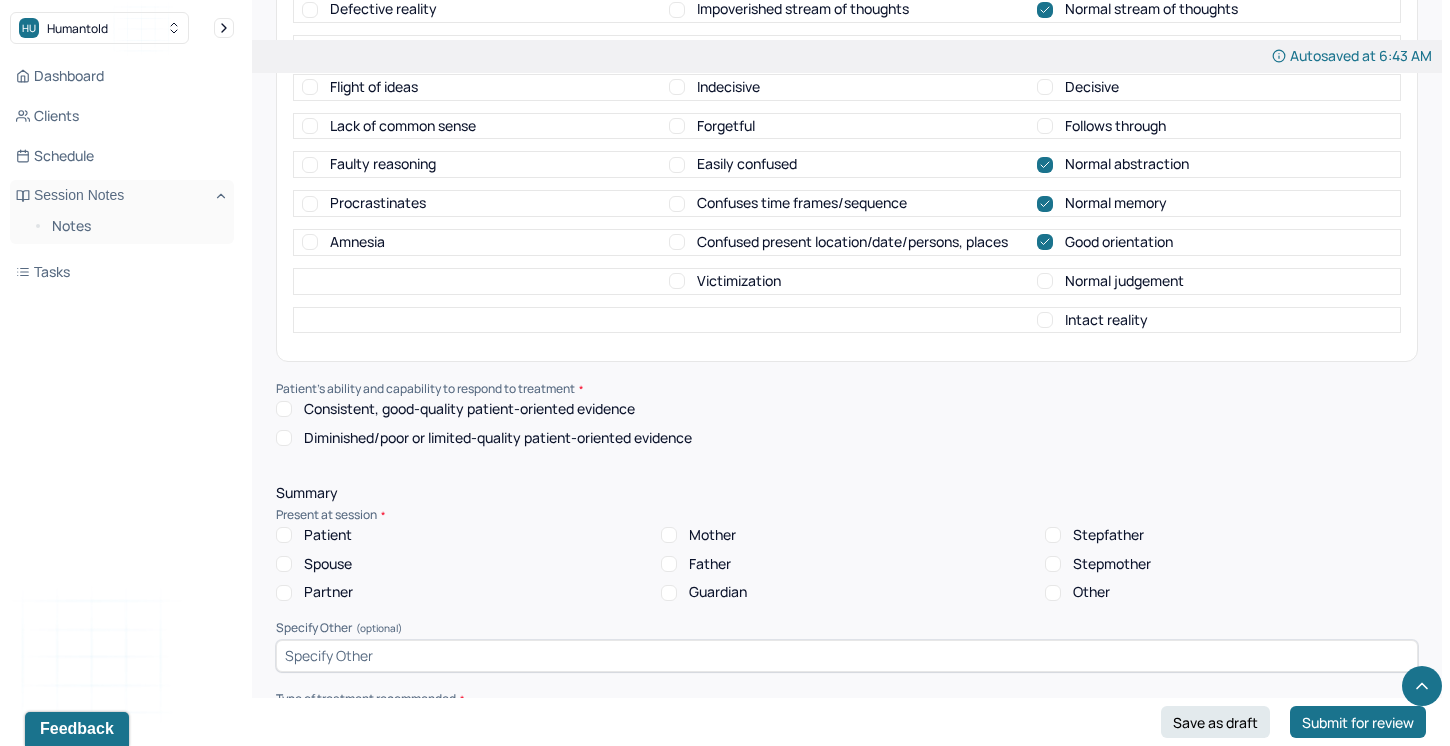 scroll, scrollTop: 8354, scrollLeft: 0, axis: vertical 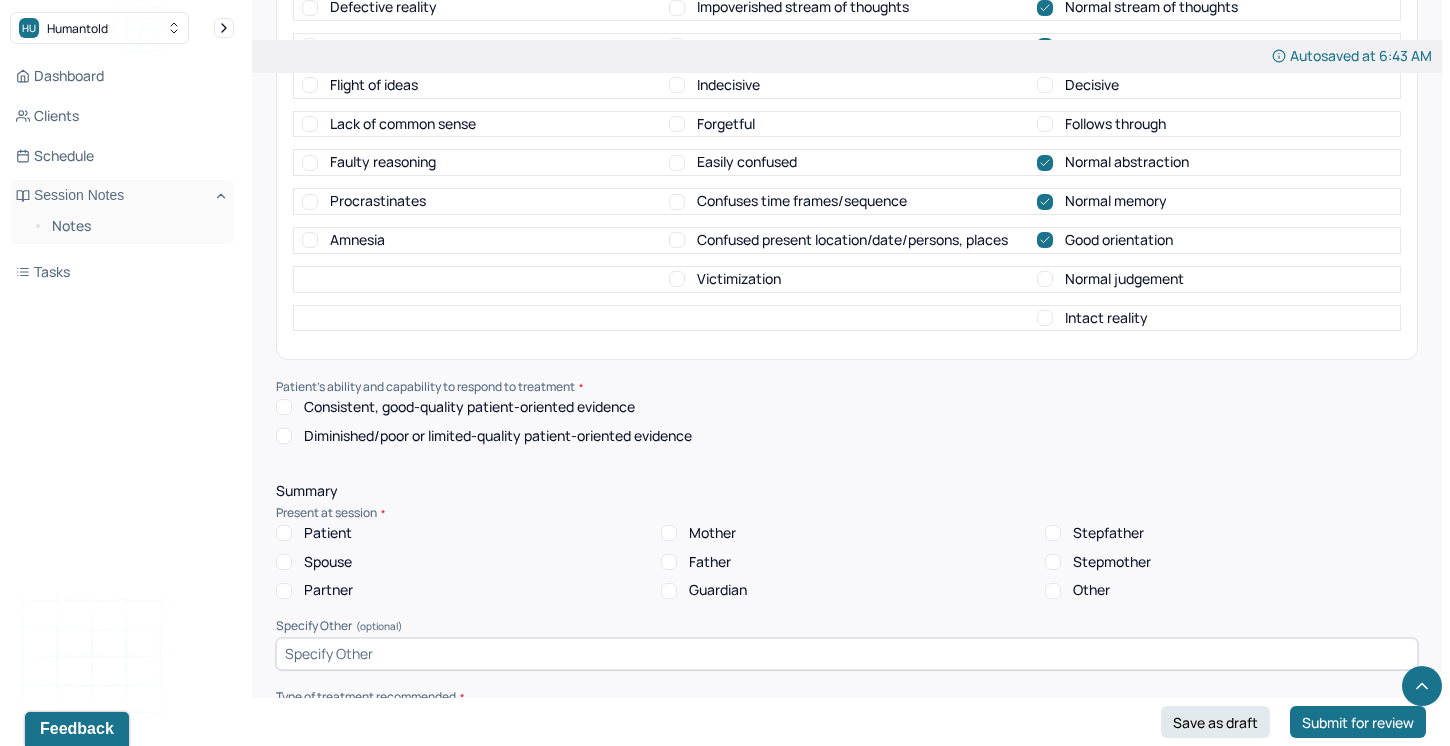 click on "Consistent, good-quality patient-oriented evidence" at bounding box center (284, 407) 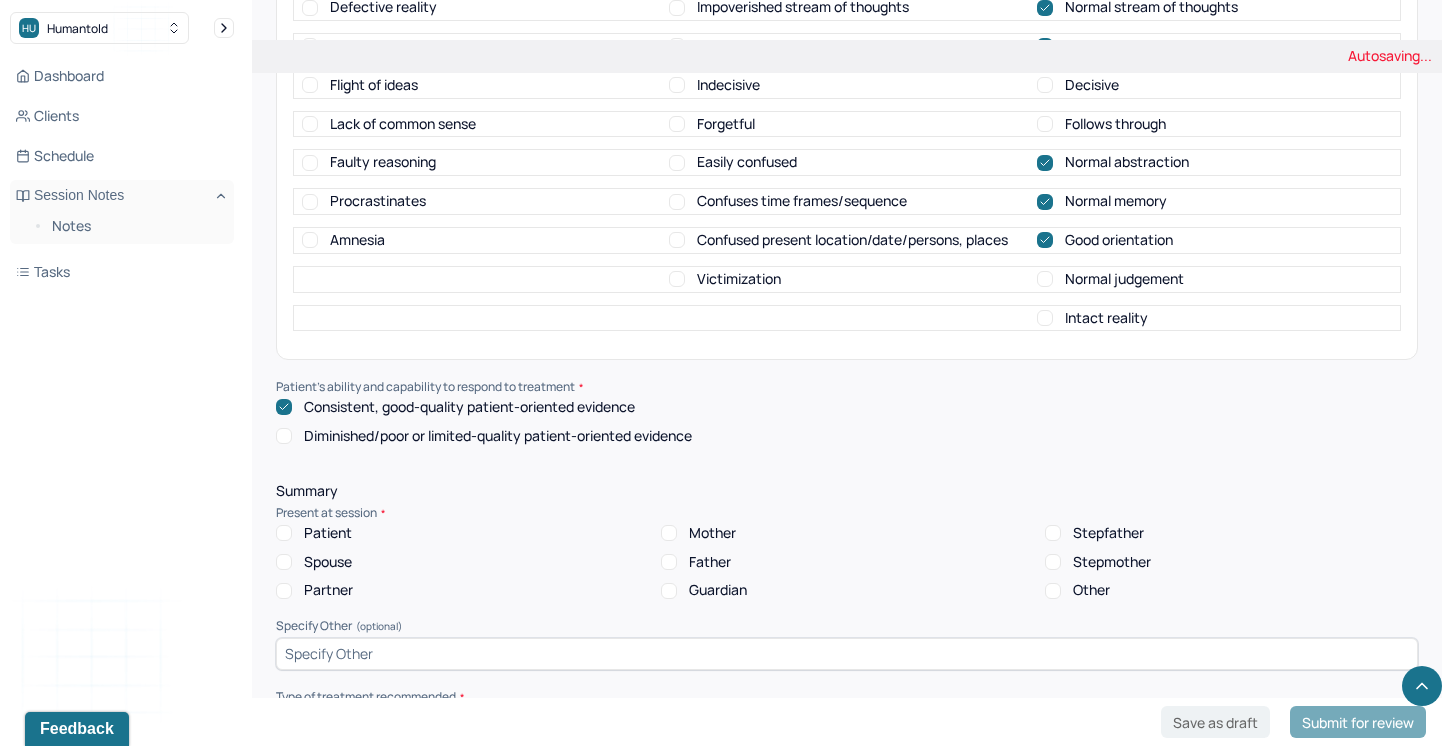 click on "Patient" at bounding box center (284, 533) 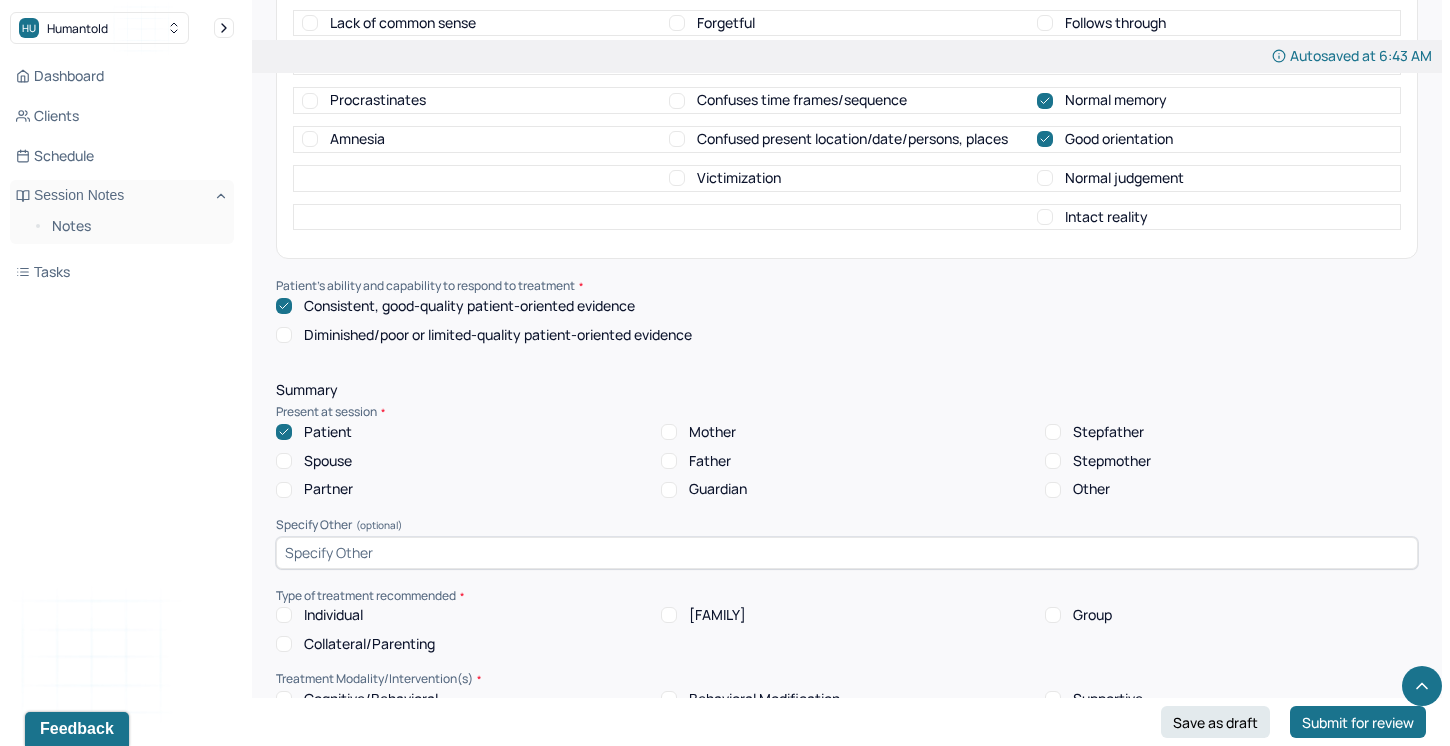 scroll, scrollTop: 8476, scrollLeft: 0, axis: vertical 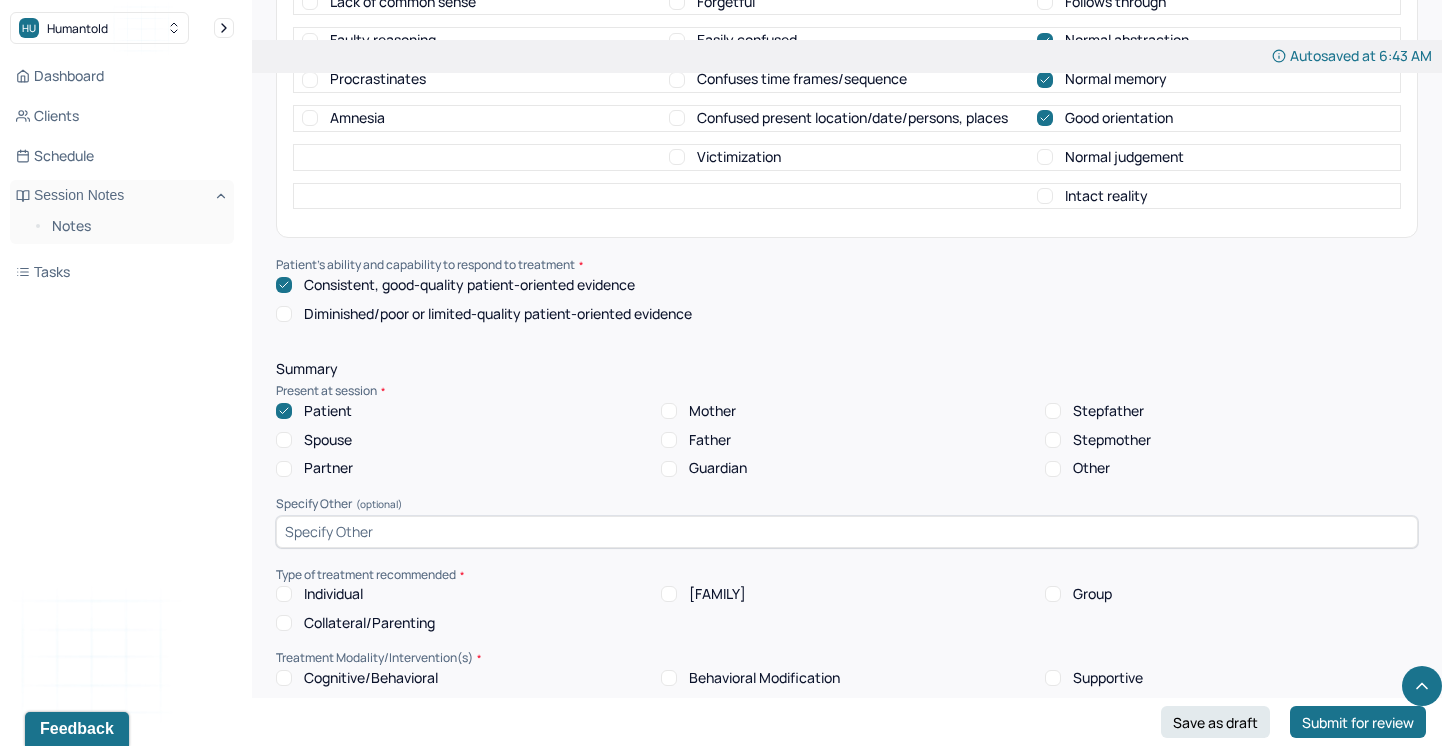 click on "Individual" at bounding box center [284, 594] 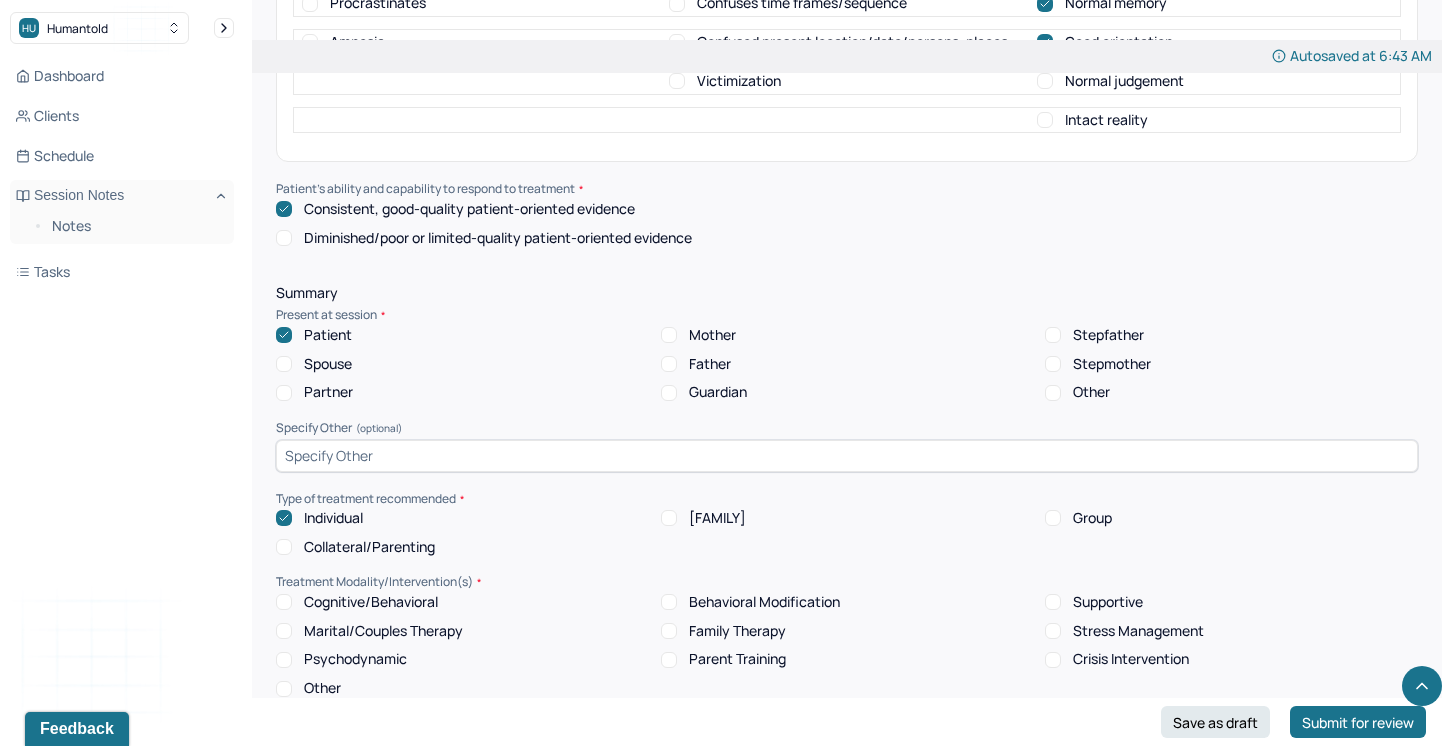 scroll, scrollTop: 8563, scrollLeft: 0, axis: vertical 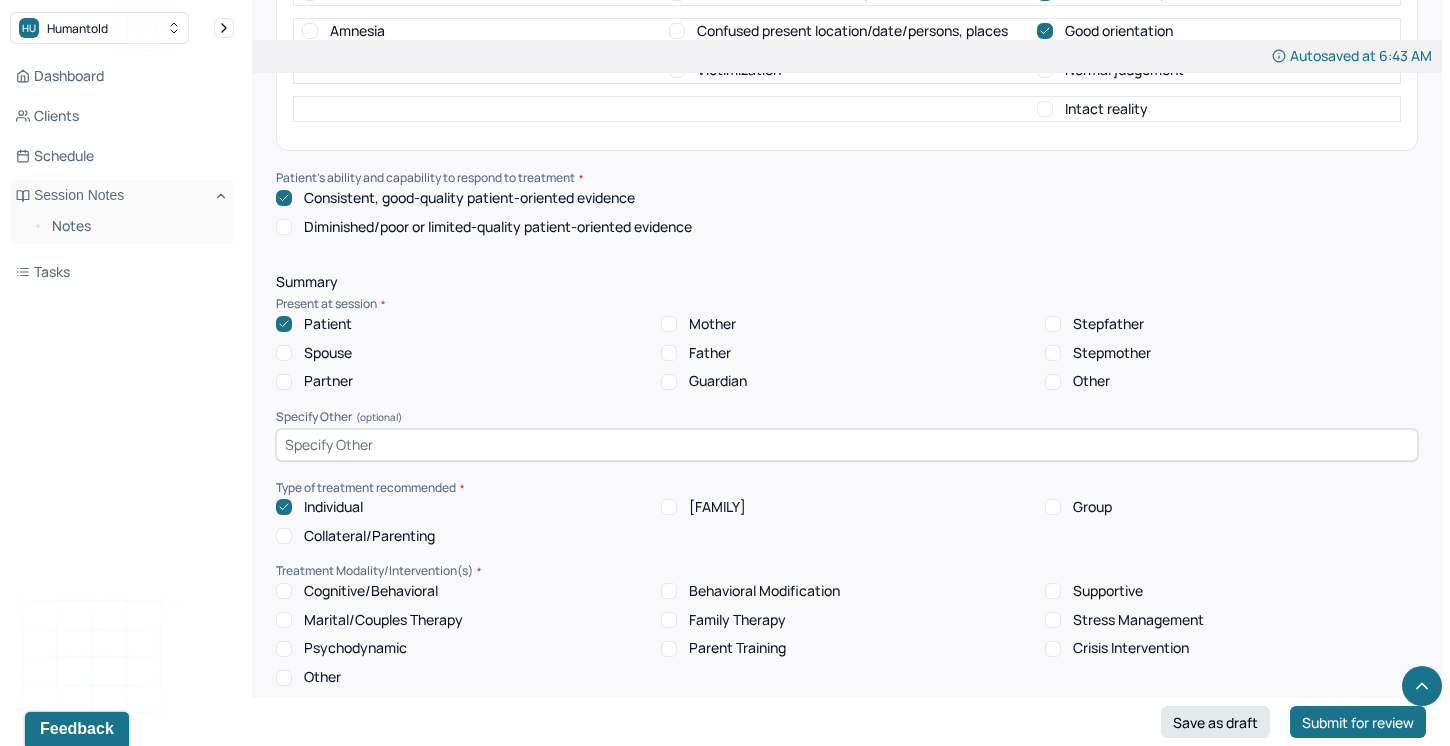 click on "Cognitive/Behavioral" at bounding box center (284, 591) 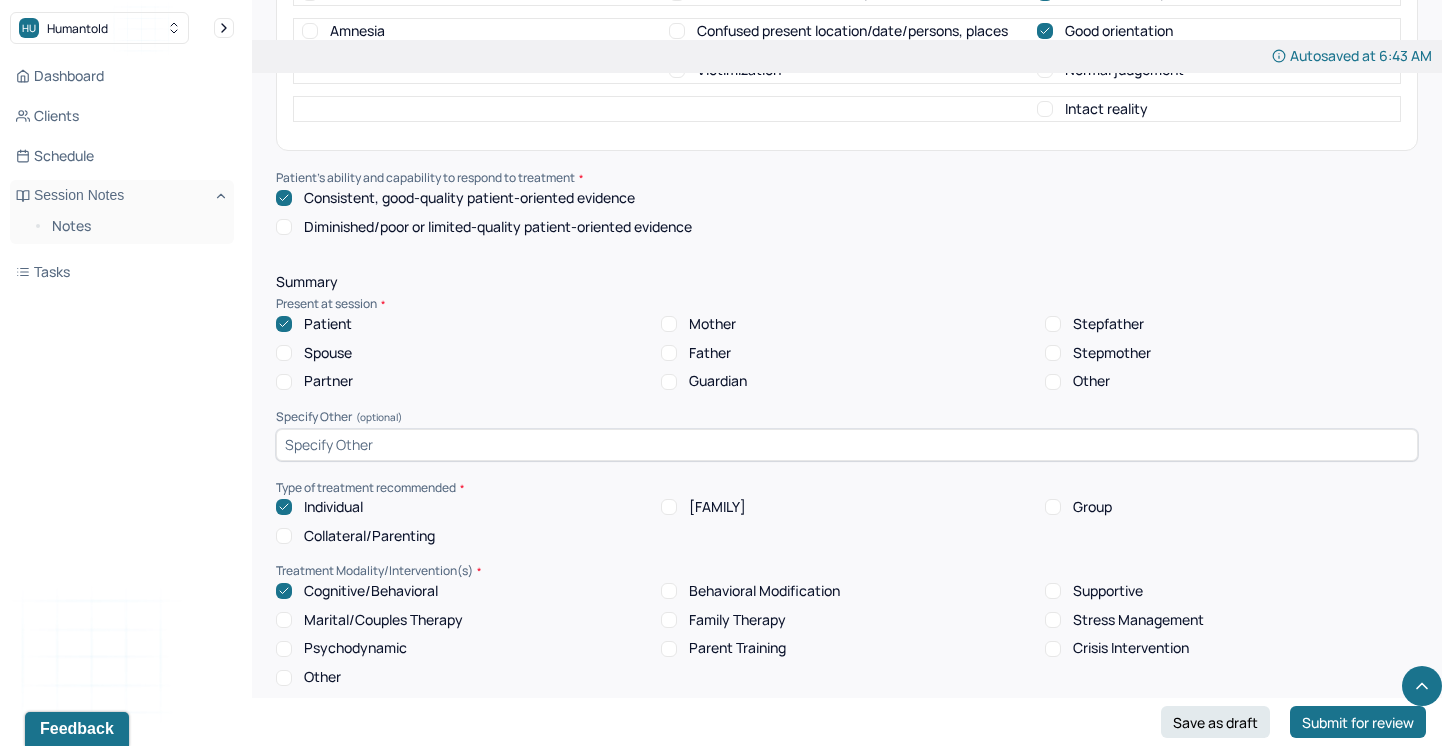 click on "Psychodynamic" at bounding box center (284, 649) 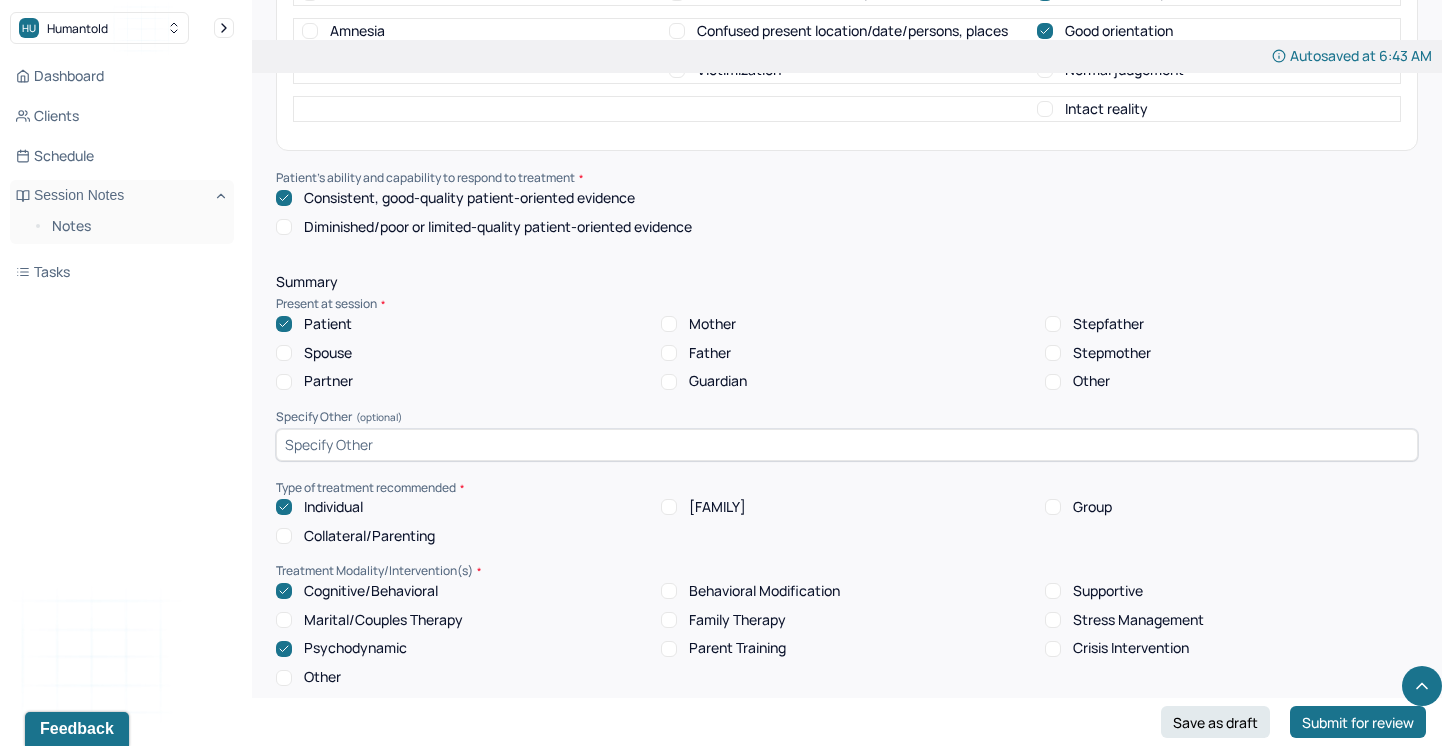 click on "Other" at bounding box center [284, 678] 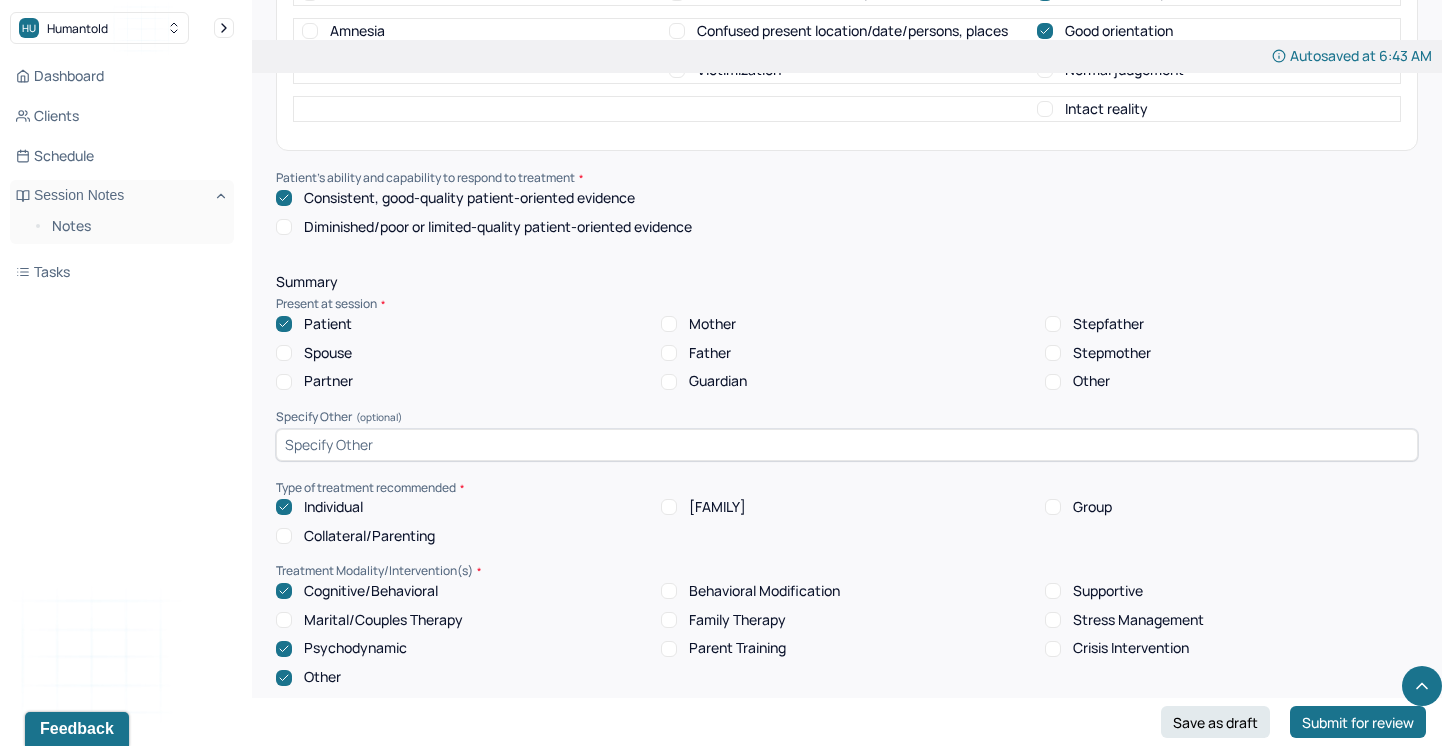 click on "Behavioral Modification" at bounding box center (669, 591) 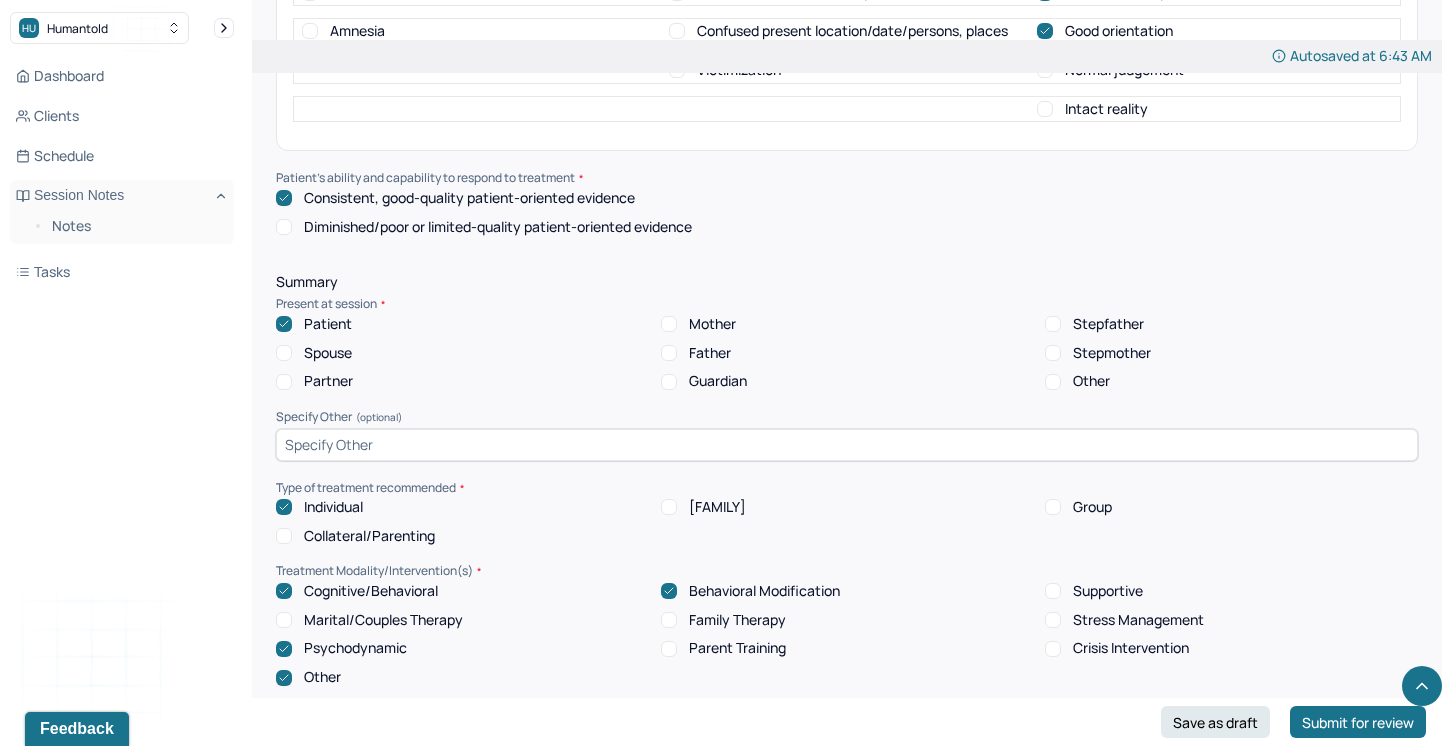 click on "Supportive" at bounding box center (1053, 591) 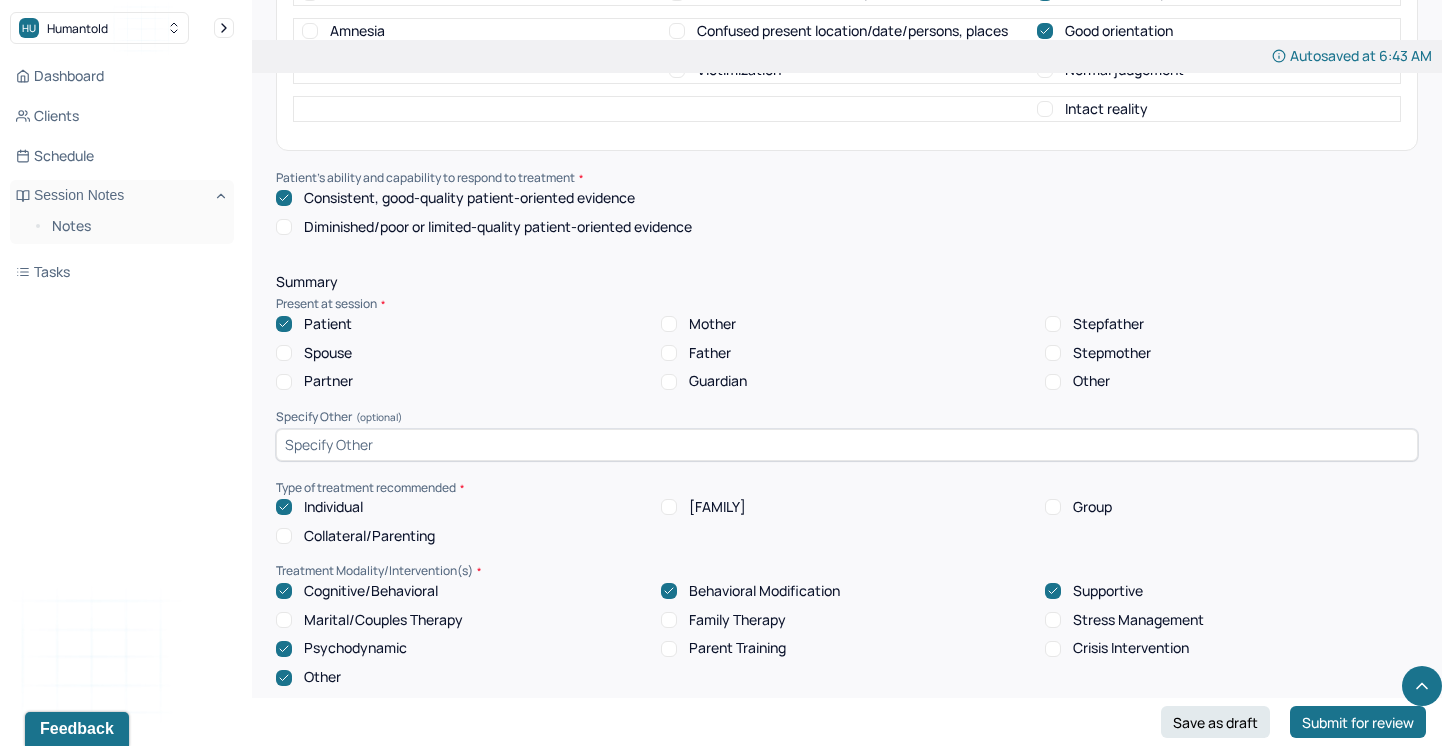 click on "Stress Management" at bounding box center (1053, 620) 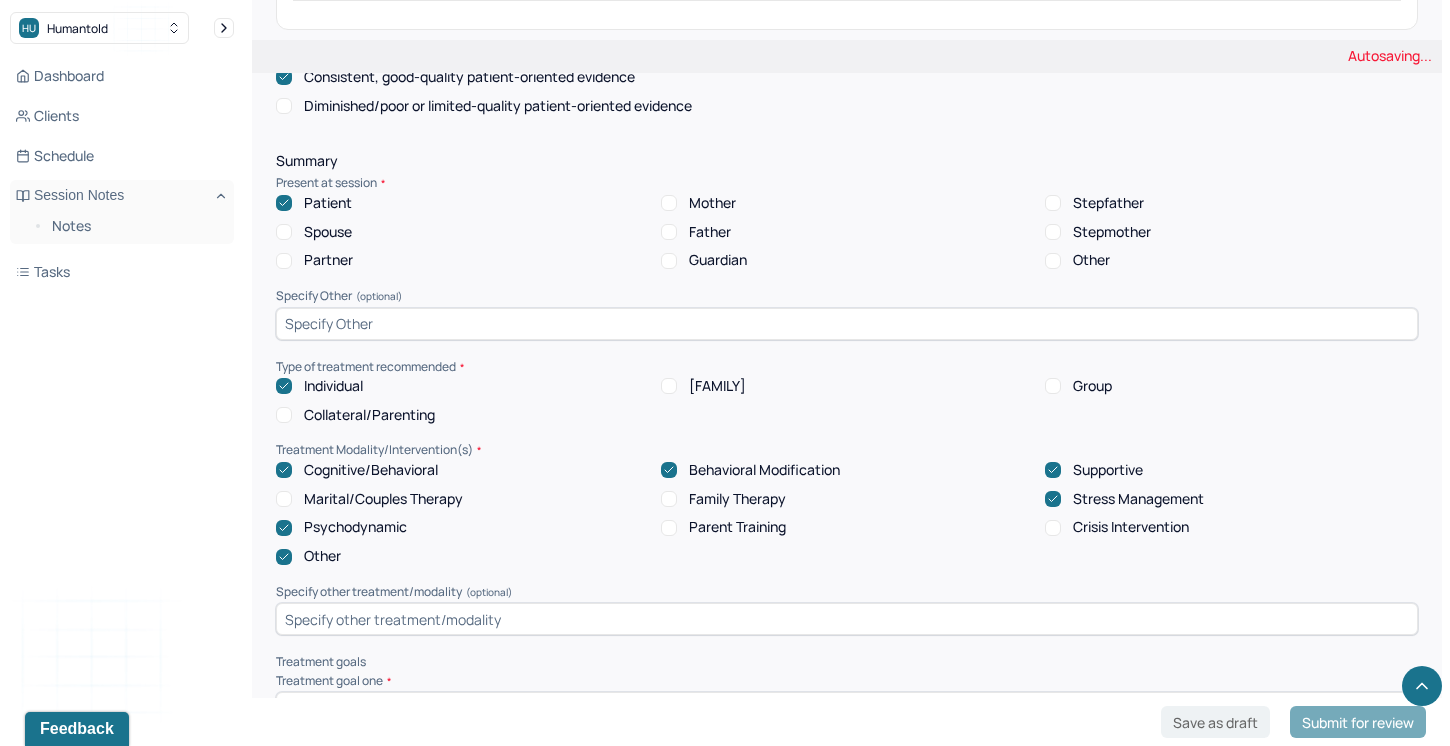 scroll, scrollTop: 8710, scrollLeft: 0, axis: vertical 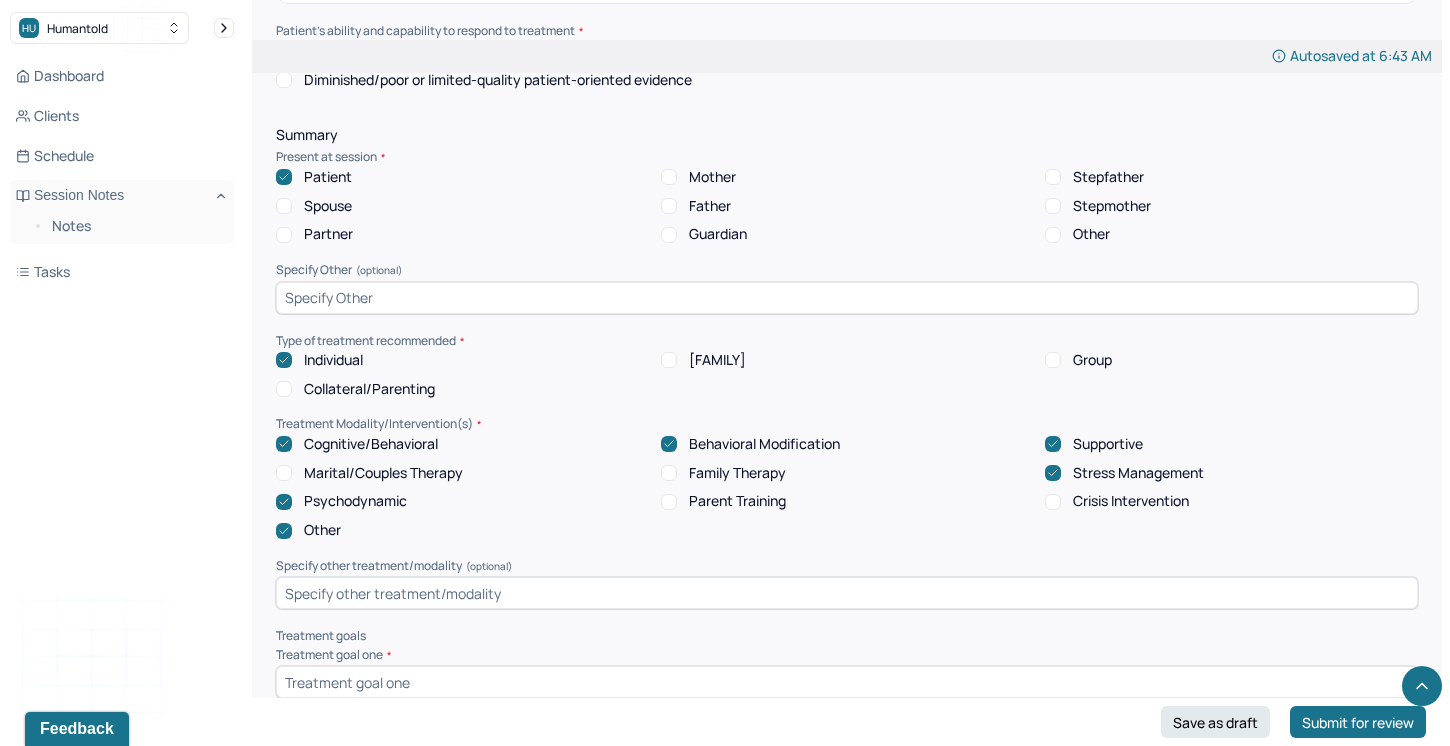 click at bounding box center [847, 593] 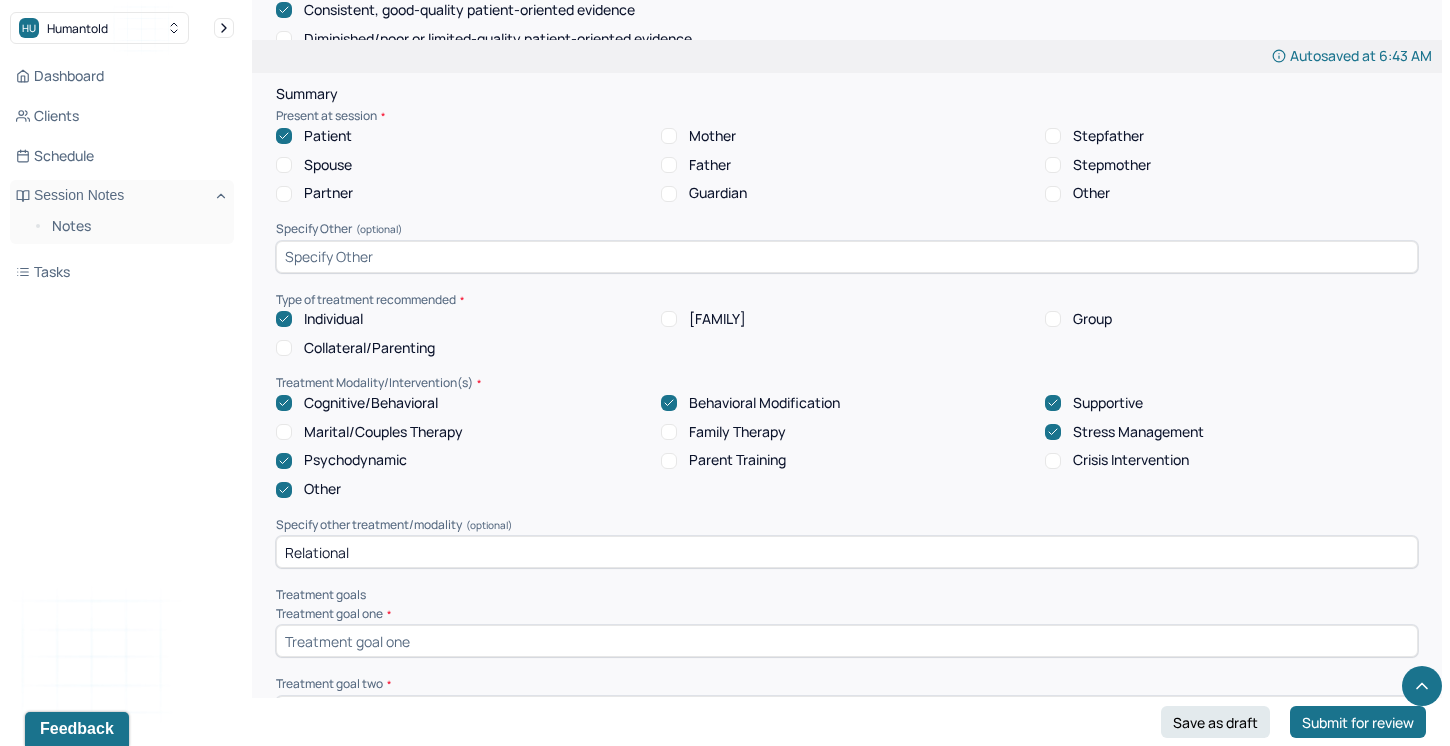 scroll, scrollTop: 8758, scrollLeft: 0, axis: vertical 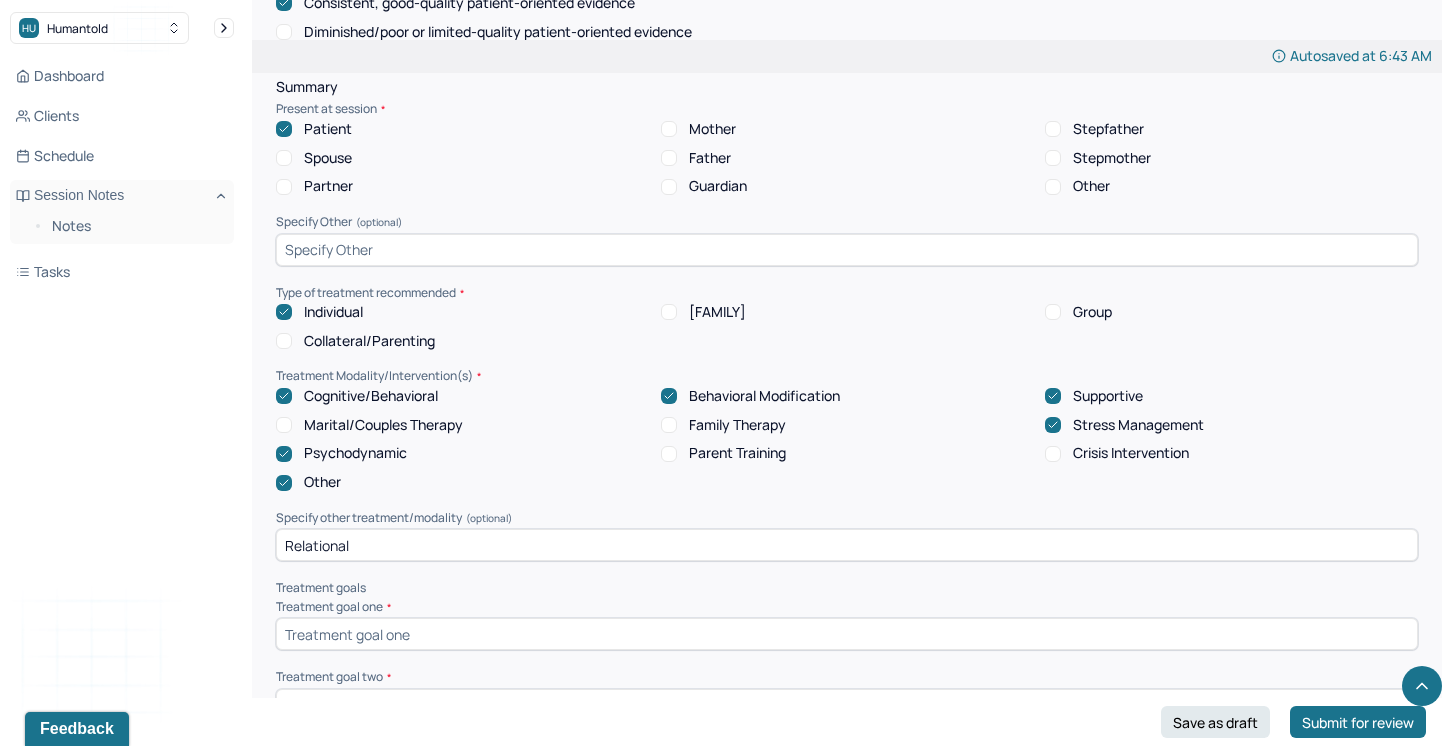 click at bounding box center (847, 634) 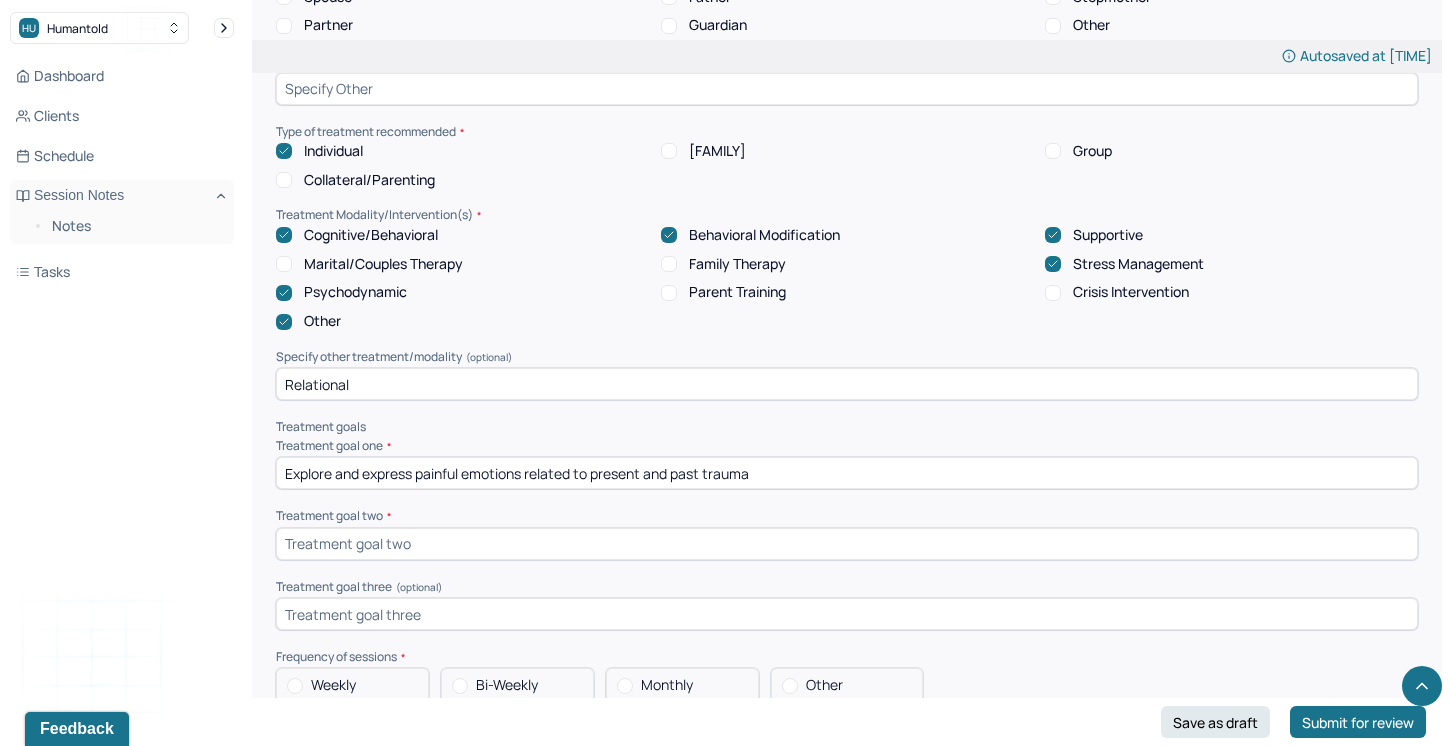 scroll, scrollTop: 8957, scrollLeft: 0, axis: vertical 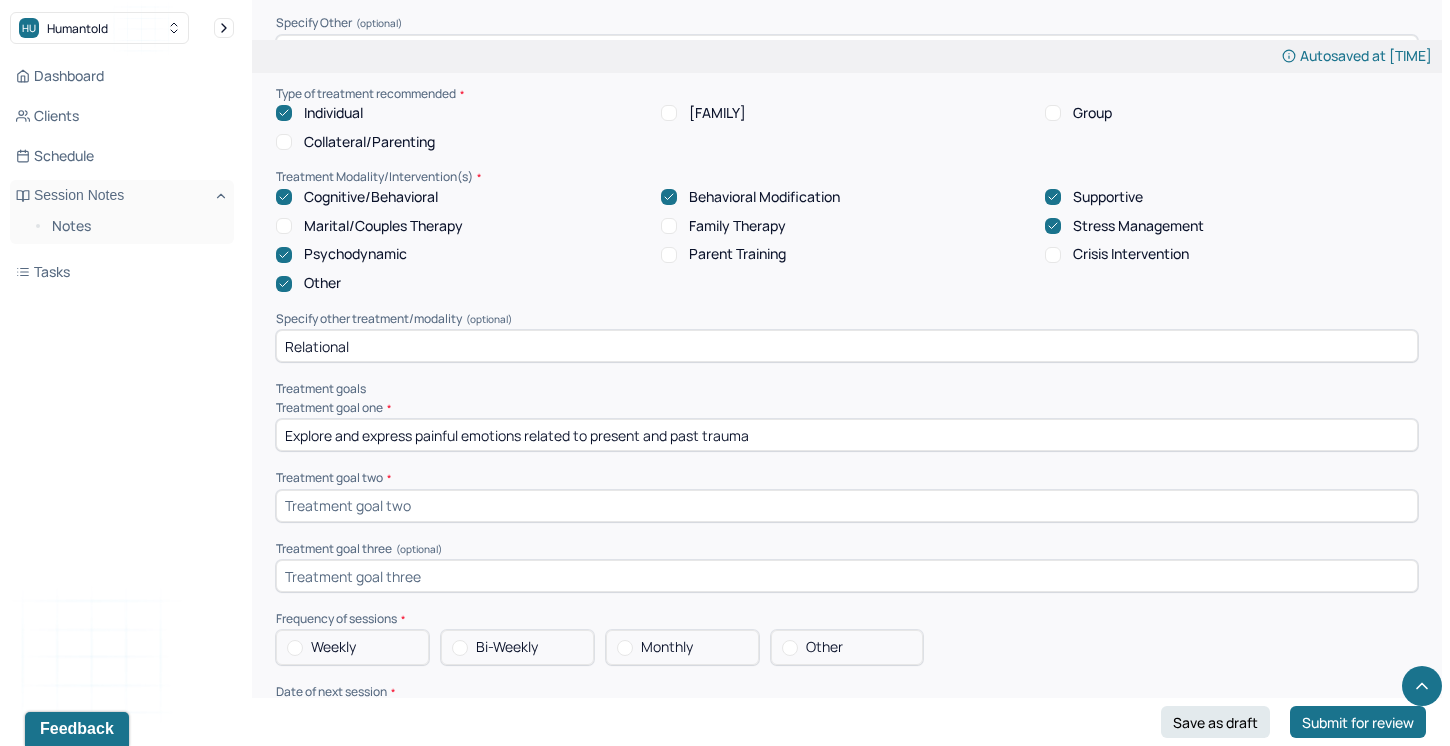type on "Explore and express painful emotions related to present and past trauma" 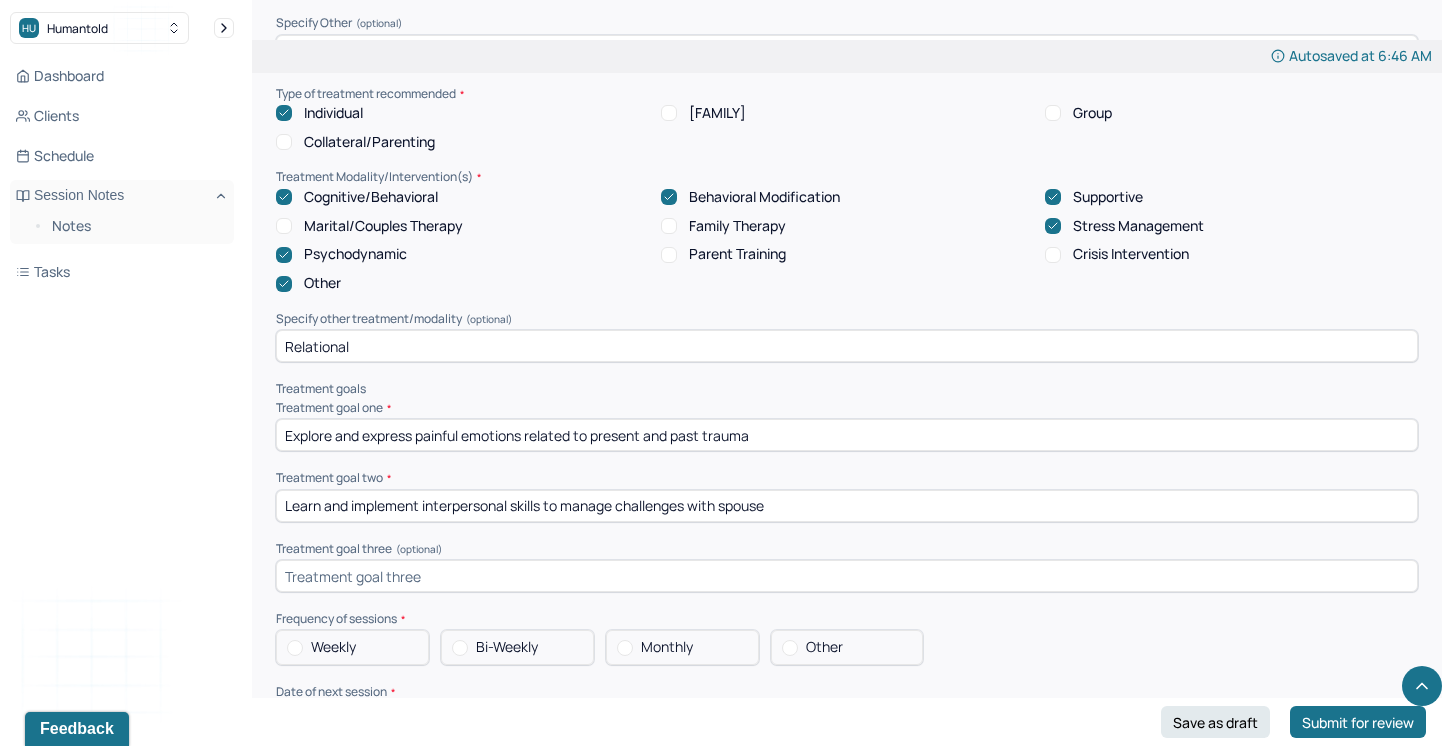 type on "Learn and implement interpersonal skills to manage challenges with spouse" 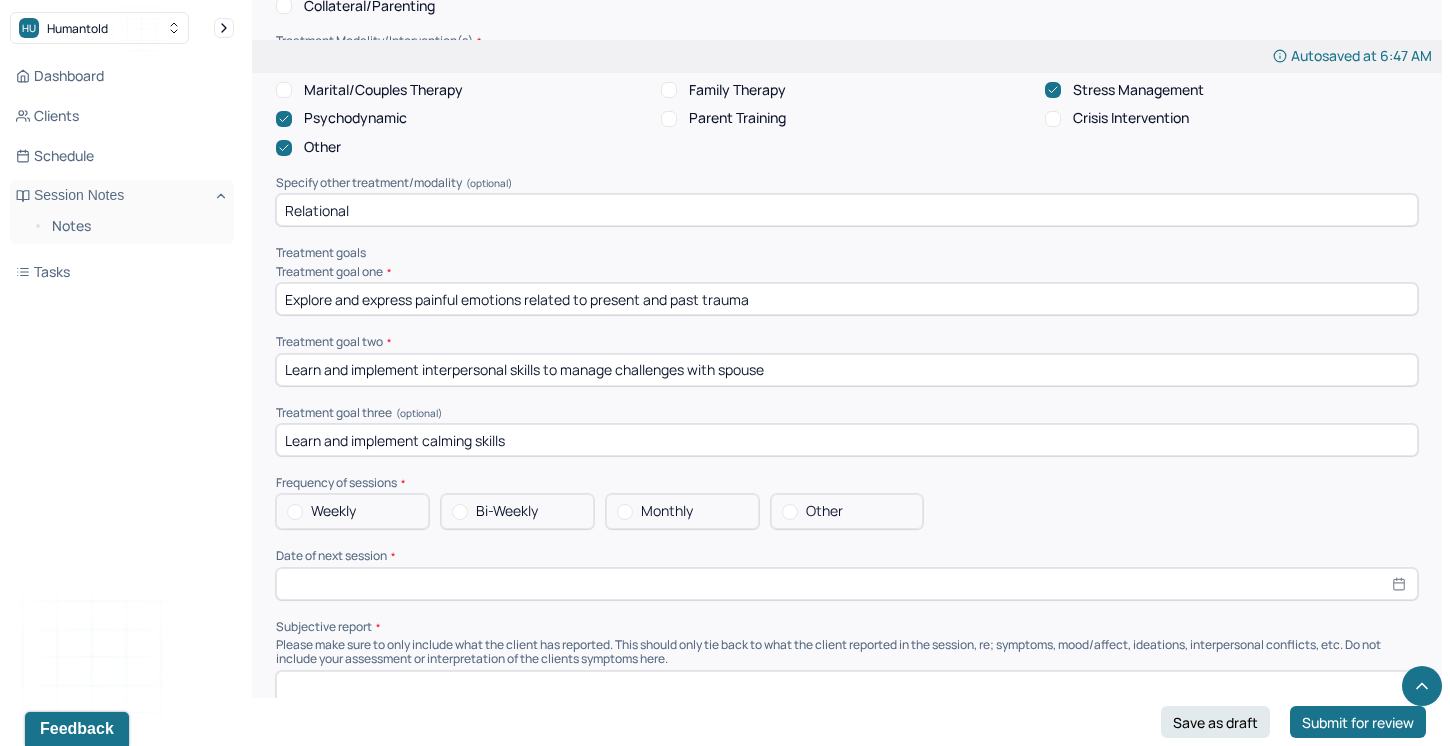 scroll, scrollTop: 9118, scrollLeft: 0, axis: vertical 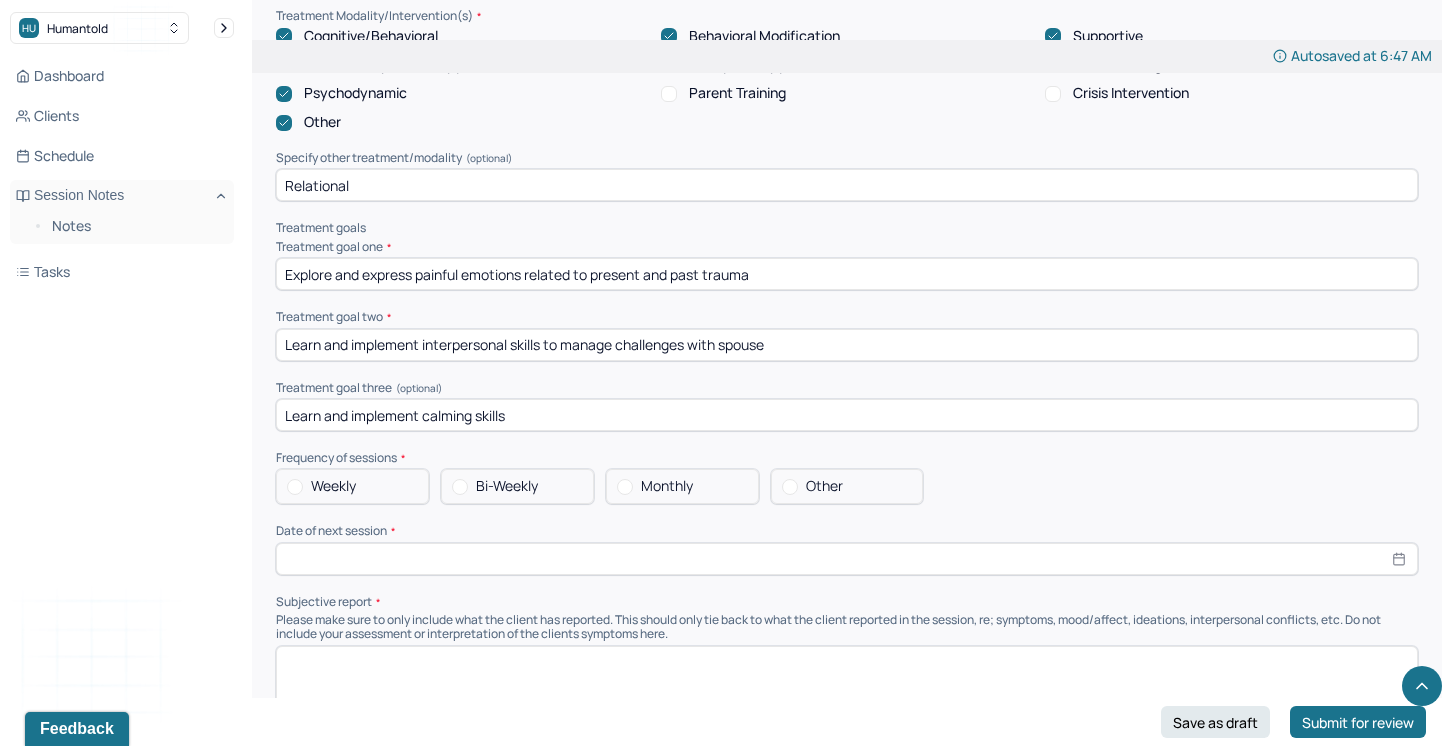type on "Learn and implement calming skills" 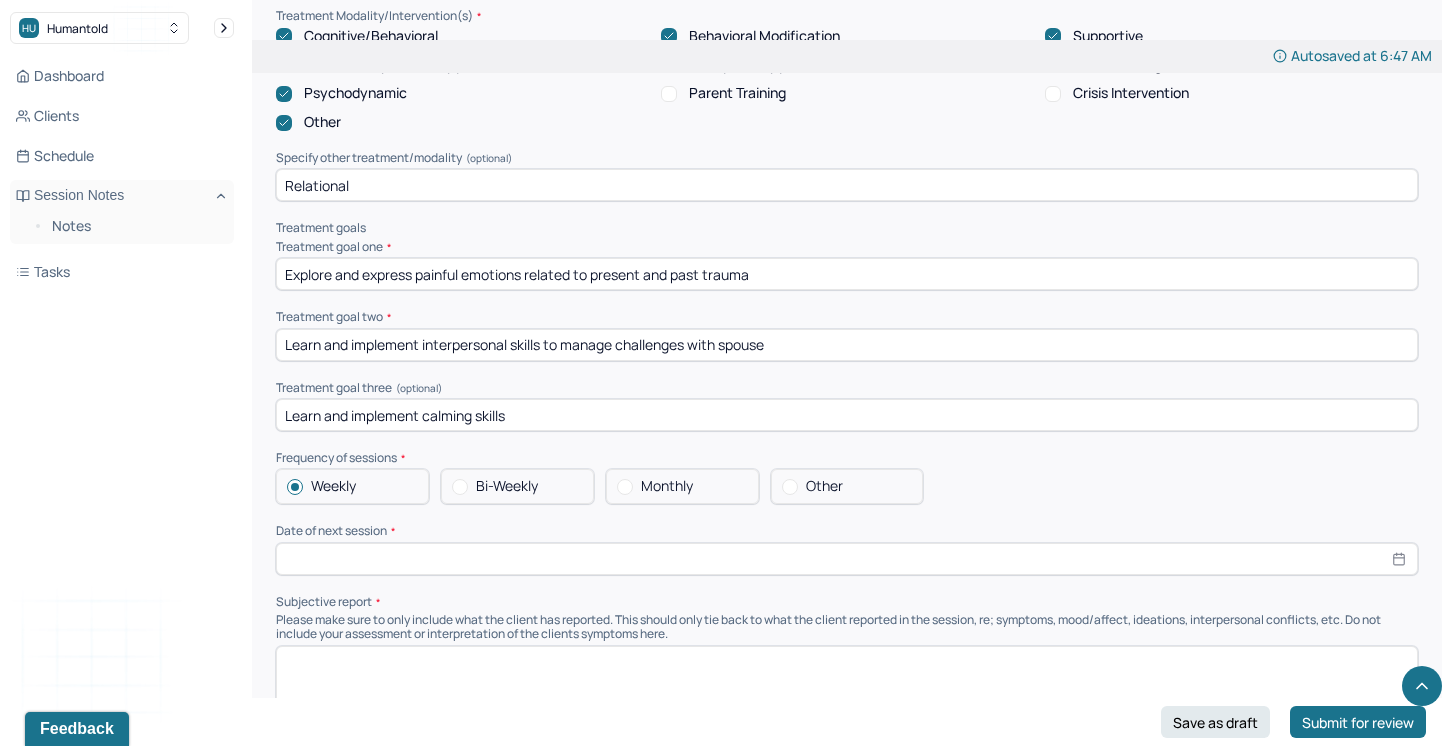 select on "7" 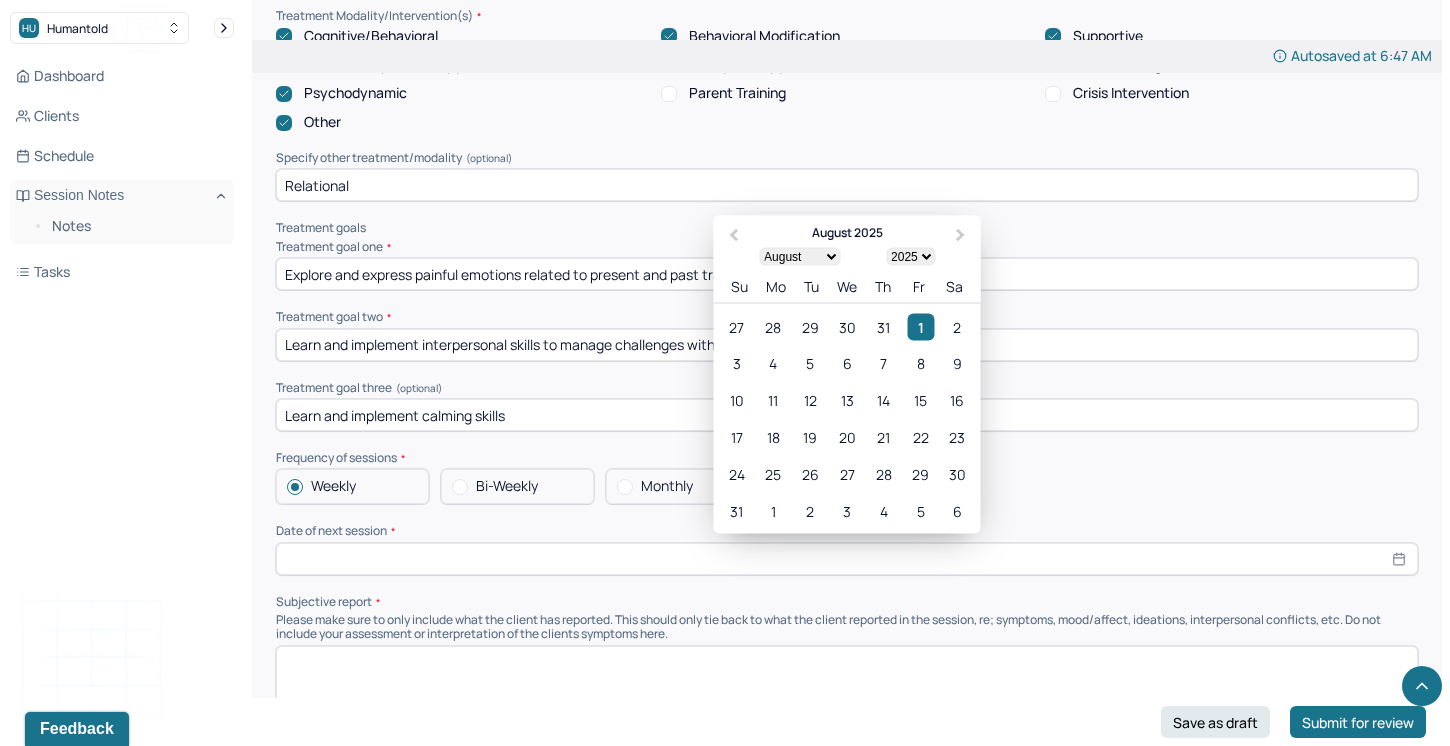 click at bounding box center (847, 559) 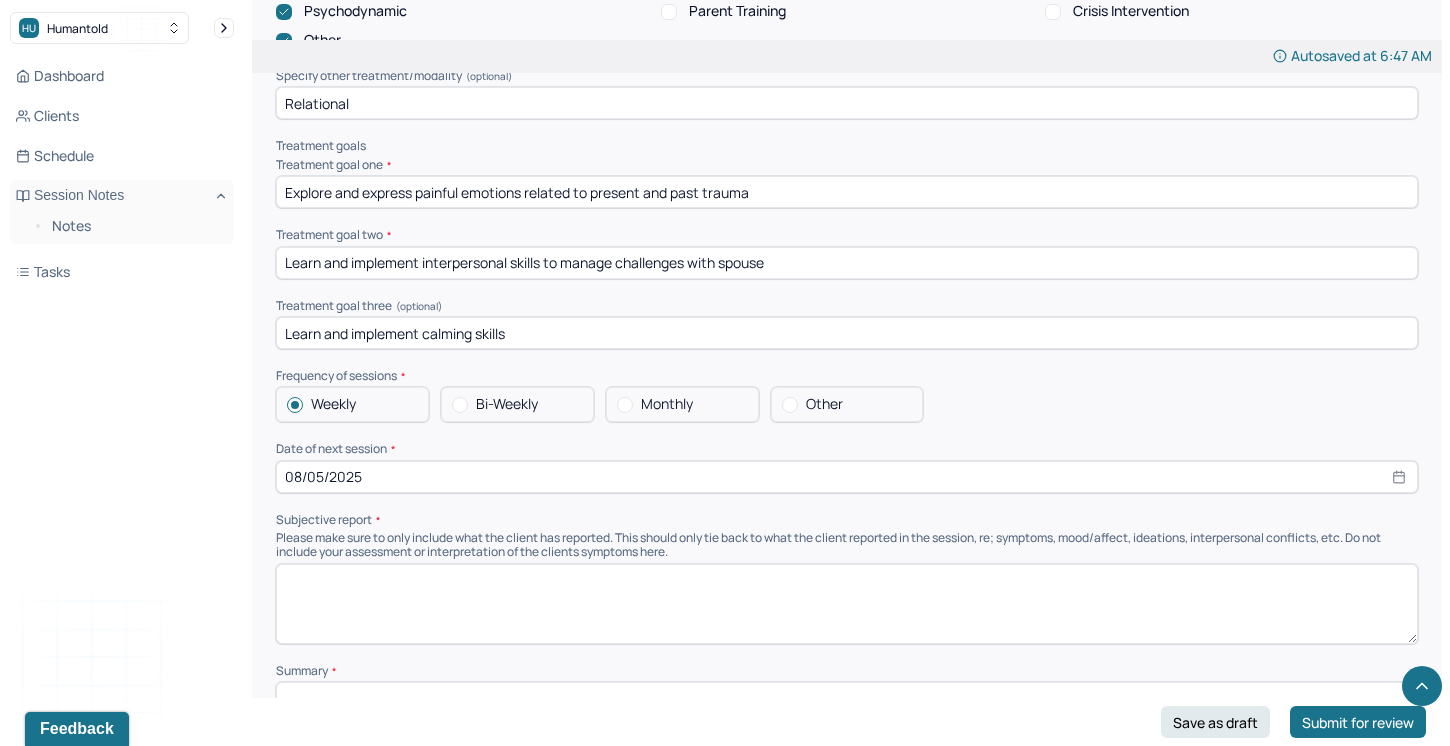 scroll, scrollTop: 9202, scrollLeft: 0, axis: vertical 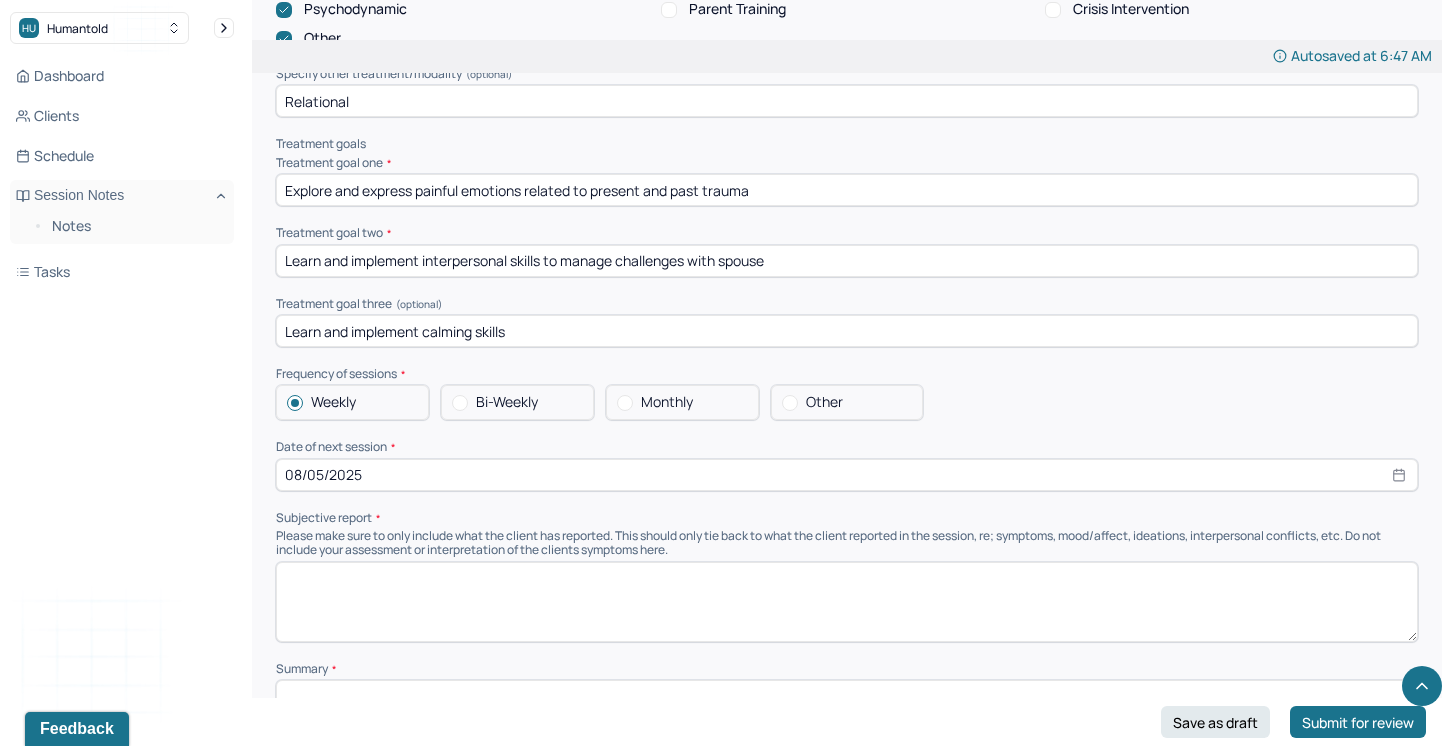 click at bounding box center [847, 602] 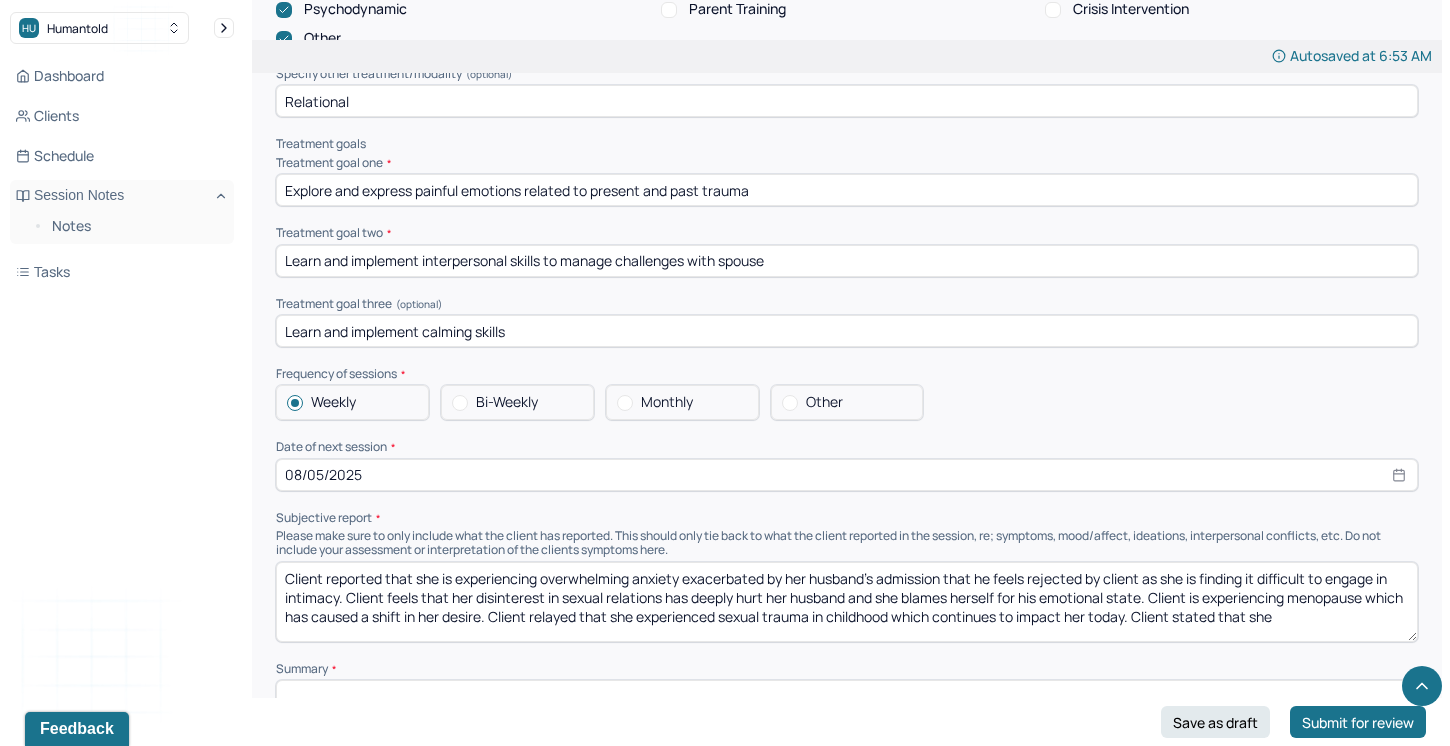 click on "Client reported that she is experiencing overwhelming anxiety exacerbated by her husband's admission that he feels rejected by client as she is finding it difficult to engage in intimacy. Client feels that her disinterest in sexual relations has deeply hurt her husband and she blames herself for his emotional state. Client is experiencing menopause which has caused a shift in her desire. Client relayed that she experienced sexual trauma in childhood which continues to impact her today. Client stated that she" at bounding box center [847, 602] 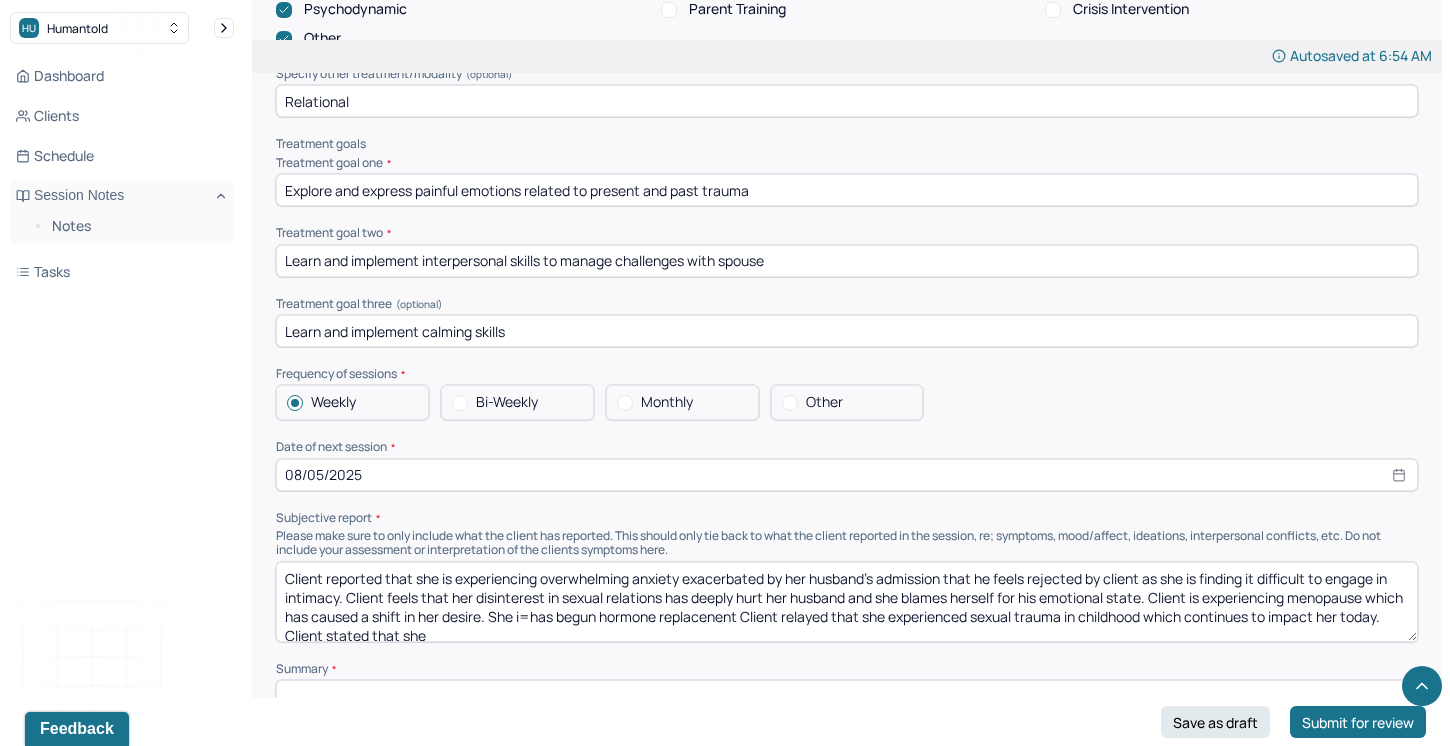 drag, startPoint x: 573, startPoint y: 588, endPoint x: 561, endPoint y: 588, distance: 12 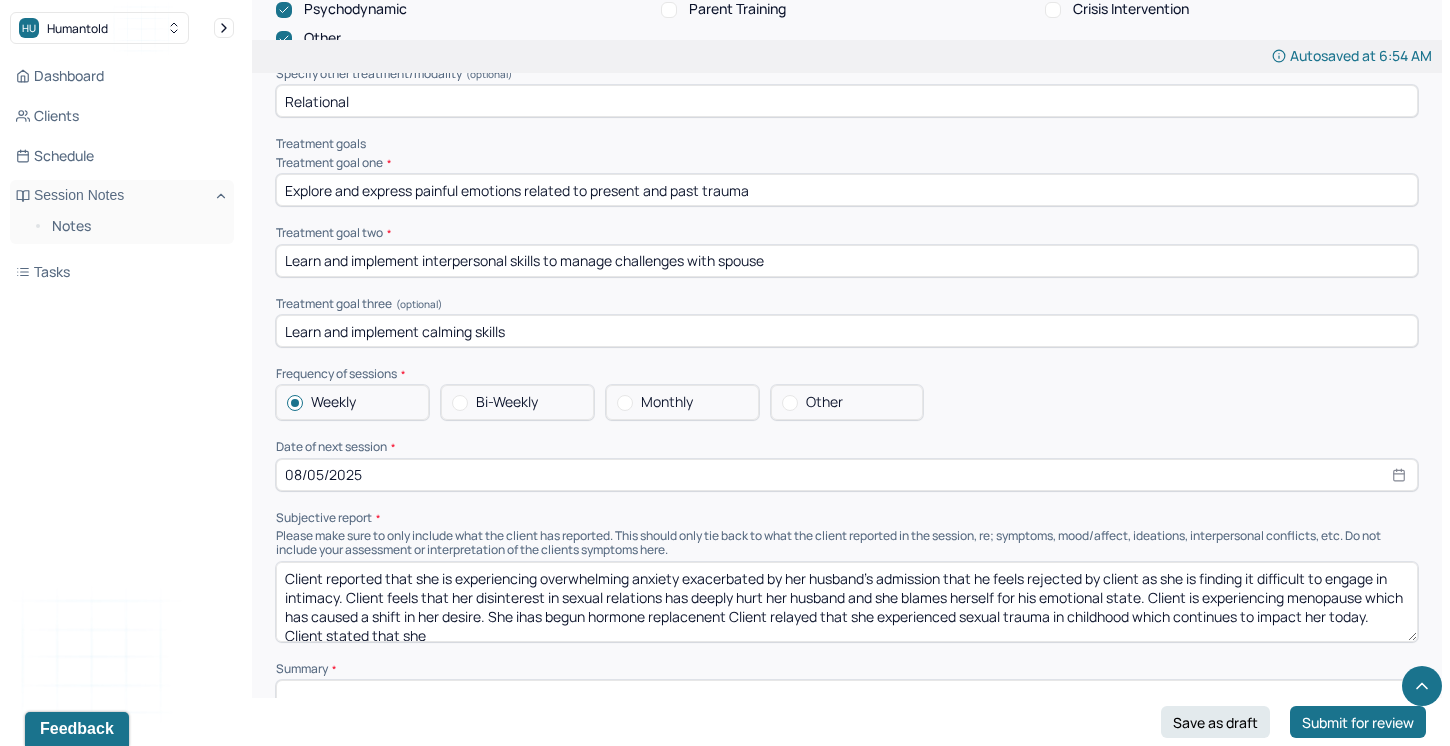 drag, startPoint x: 768, startPoint y: 583, endPoint x: 735, endPoint y: 588, distance: 33.37664 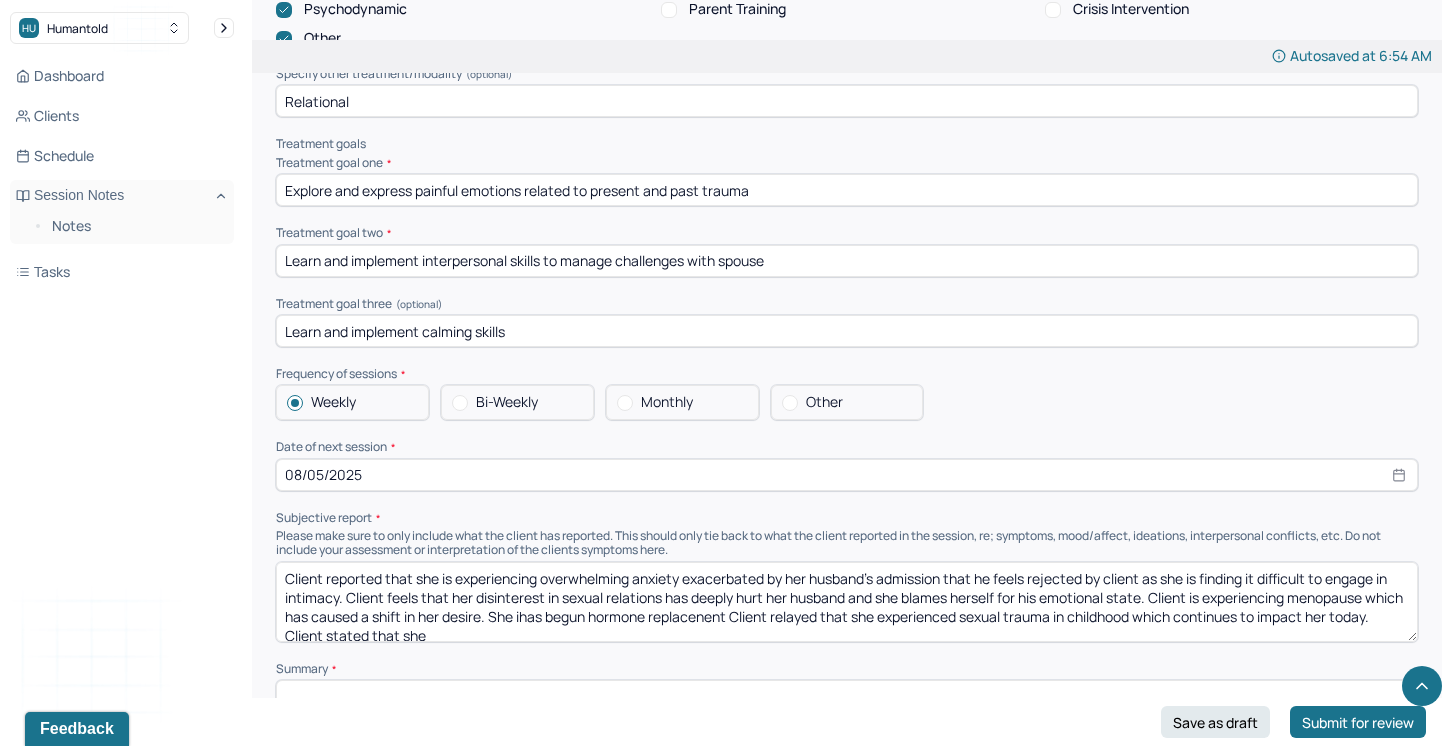 click on "Client reported that she is experiencing overwhelming anxiety exacerbated by her husband's admission that he feels rejected by client as she is finding it difficult to engage in intimacy. Client feels that her disinterest in sexual relations has deeply hurt her husband and she blames herself for his emotional state. Client is experiencing menopause which has caused a shift in her desire. She ihas begun hormone replacenent Client relayed that she experienced sexual trauma in childhood which continues to impact her today. Client stated that she" at bounding box center [847, 602] 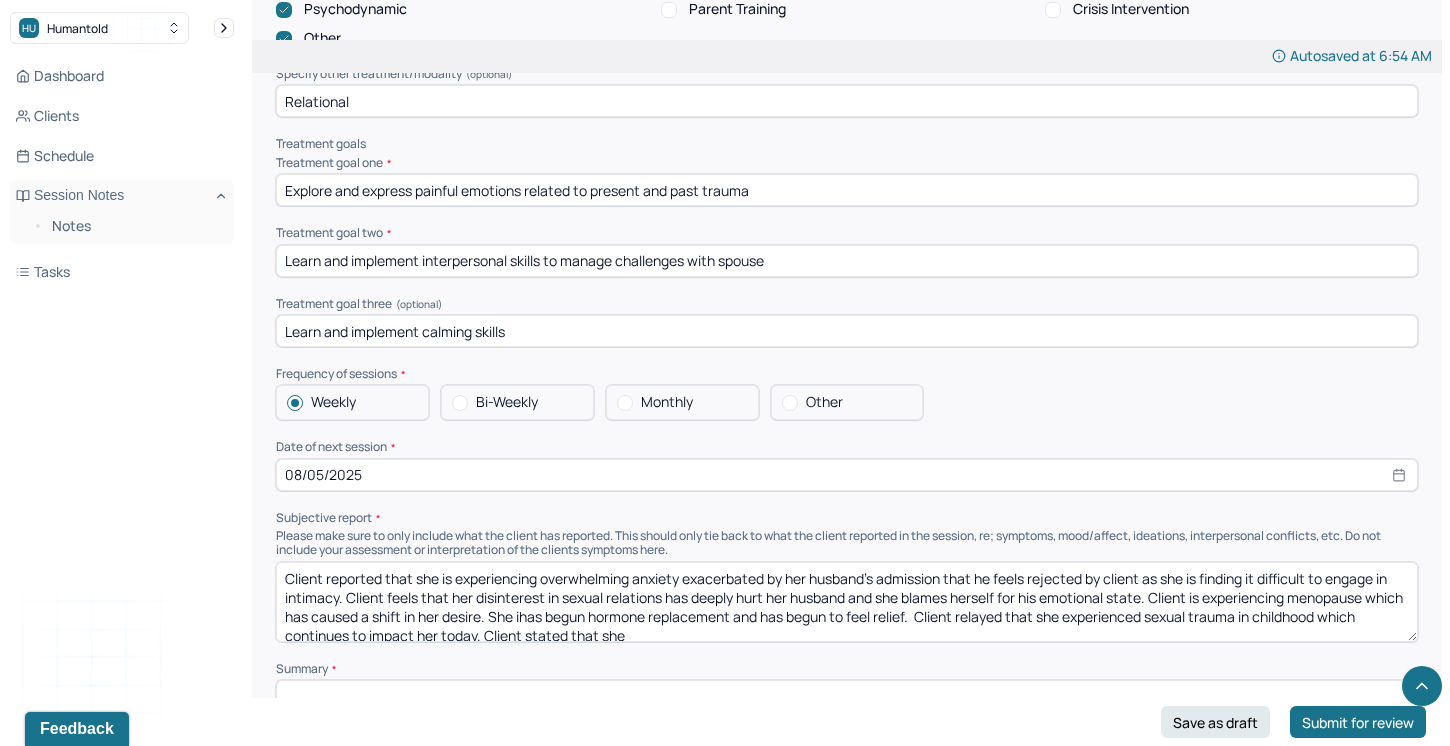 click on "Client reported that she is experiencing overwhelming anxiety exacerbated by her husband's admission that he feels rejected by client as she is finding it difficult to engage in intimacy. Client feels that her disinterest in sexual relations has deeply hurt her husband and she blames herself for his emotional state. Client is experiencing menopause which has caused a shift in her desire. She ihas begun hormone replacement and has begun to feel relief.  Client relayed that she experienced sexual trauma in childhood which continues to impact her today. Client stated that she" at bounding box center [847, 602] 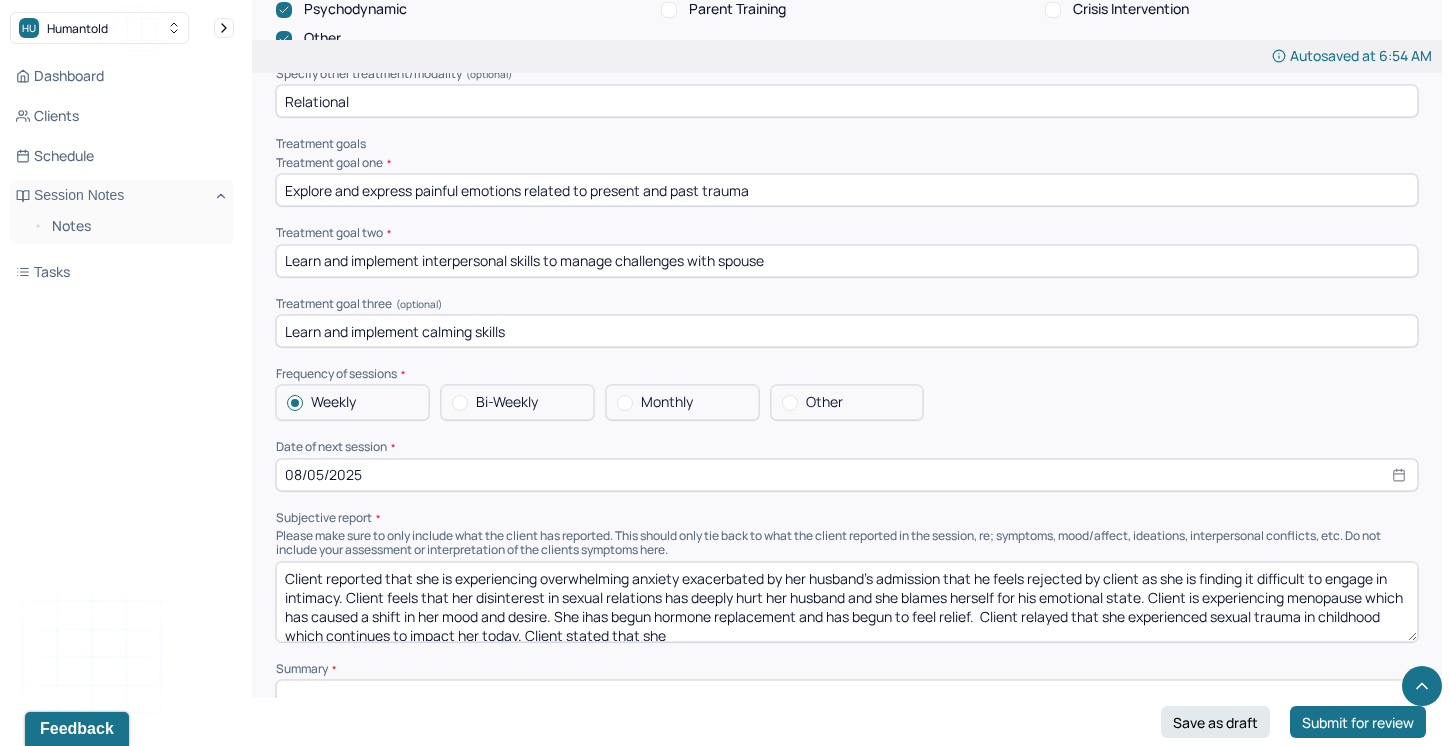 click on "Client reported that she is experiencing overwhelming anxiety exacerbated by her husband's admission that he feels rejected by client as she is finding it difficult to engage in intimacy. Client feels that her disinterest in sexual relations has deeply hurt her husband and she blames herself for his emotional state. Client is experiencing menopause which has caused a shift in her mood and desire. She ihas begun hormone replacement and has begun to feel relief.  Client relayed that she experienced sexual trauma in childhood which continues to impact her today. Client stated that she" at bounding box center (847, 602) 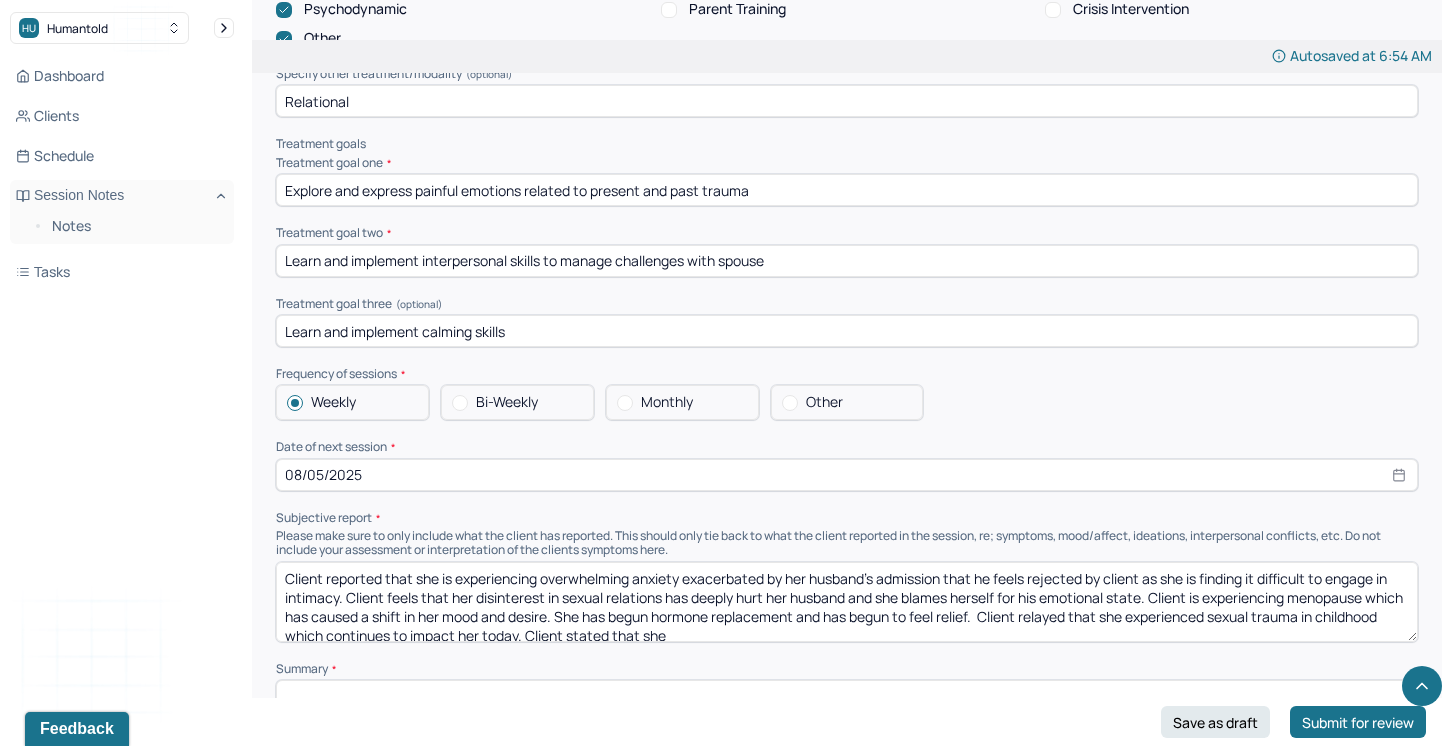 click on "Client reported that she is experiencing overwhelming anxiety exacerbated by her husband's admission that he feels rejected by client as she is finding it difficult to engage in intimacy. Client feels that her disinterest in sexual relations has deeply hurt her husband and she blames herself for his emotional state. Client is experiencing menopause which has caused a shift in her mood and desire. She has begun hormone replacement and has begun to feel relief.  Client relayed that she experienced sexual trauma in childhood which continues to impact her today. Client stated that she" at bounding box center (847, 602) 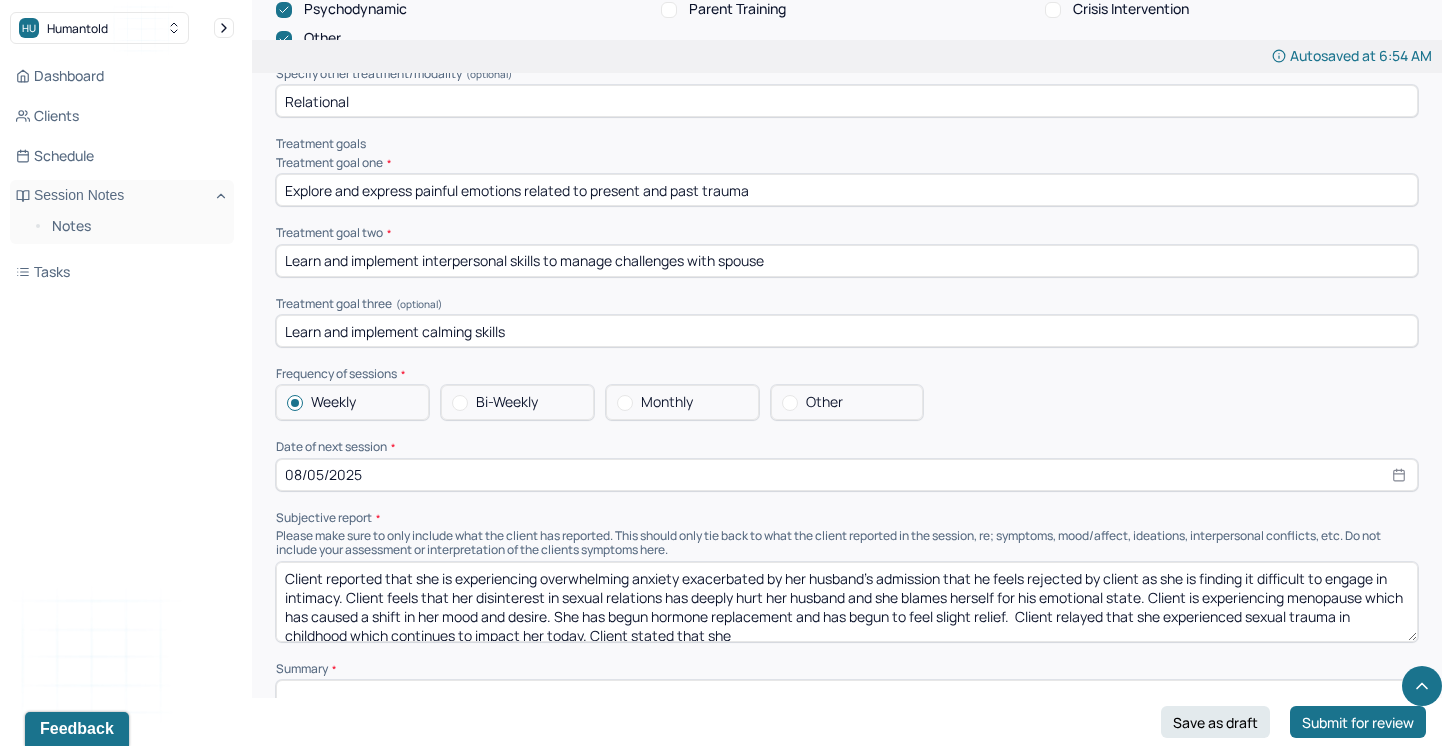 scroll, scrollTop: 9, scrollLeft: 0, axis: vertical 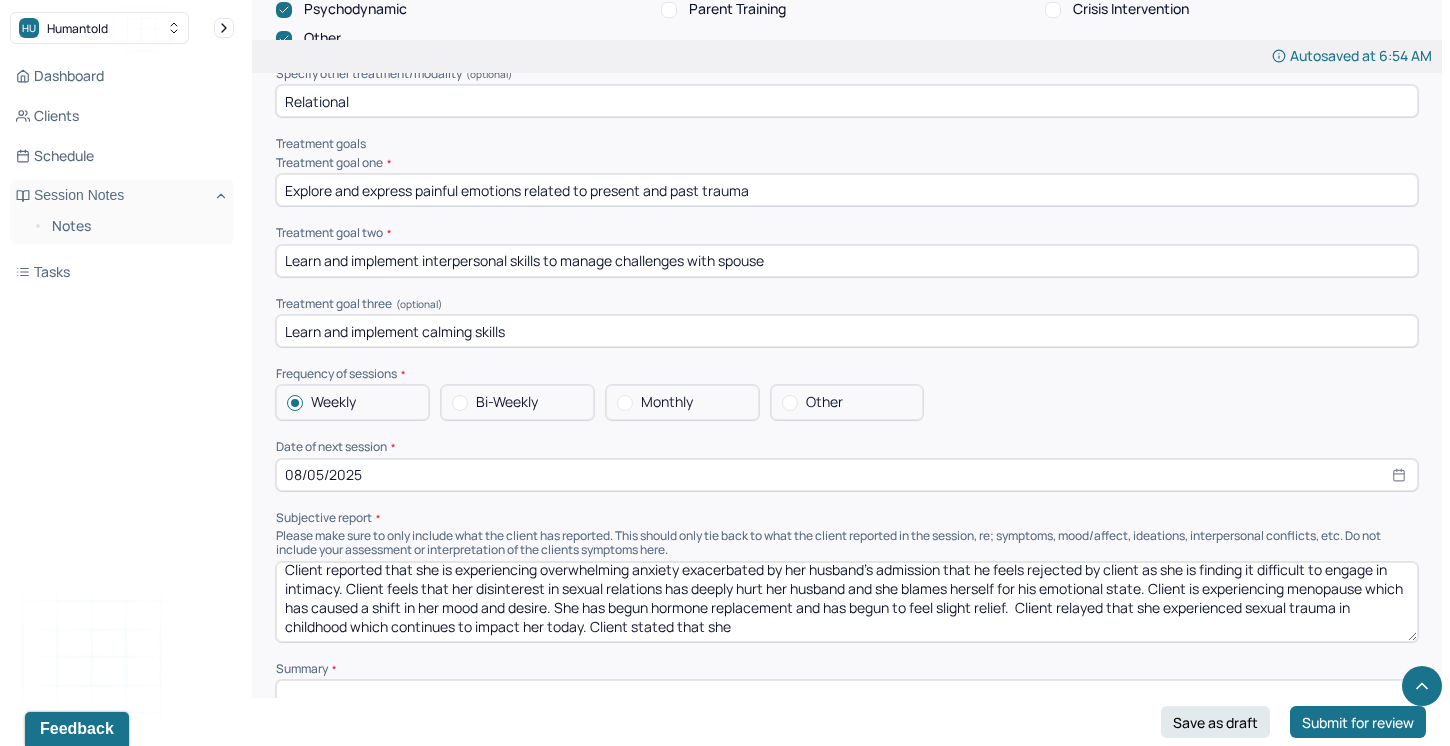 drag, startPoint x: 761, startPoint y: 602, endPoint x: 591, endPoint y: 599, distance: 170.02647 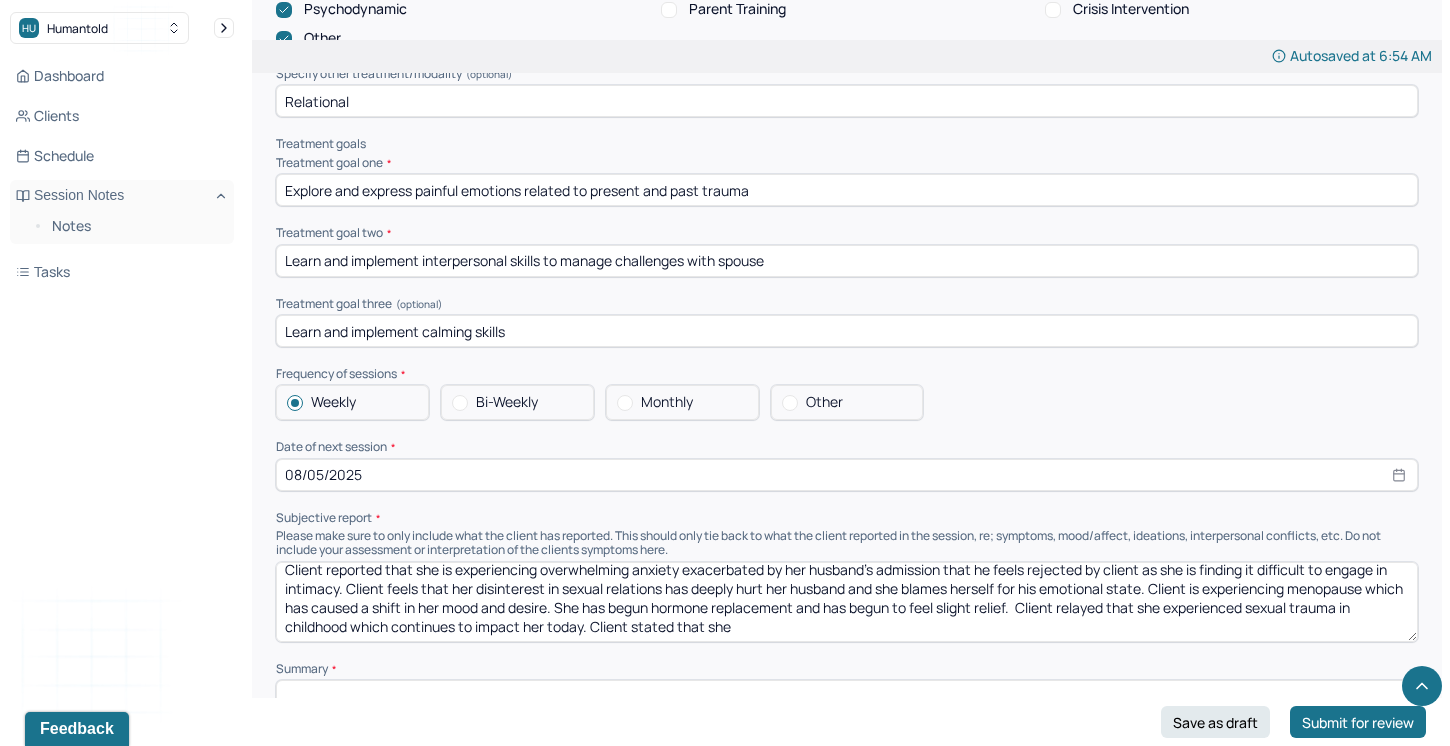 click on "Client reported that she is experiencing overwhelming anxiety exacerbated by her husband's admission that he feels rejected by client as she is finding it difficult to engage in intimacy. Client feels that her disinterest in sexual relations has deeply hurt her husband and she blames herself for his emotional state. Client is experiencing menopause which has caused a shift in her mood and desire. She has begun hormone replacement and has begun to feel slight relief.  Client relayed that she experienced sexual trauma in childhood which continues to impact her today. Client stated that she" at bounding box center (847, 602) 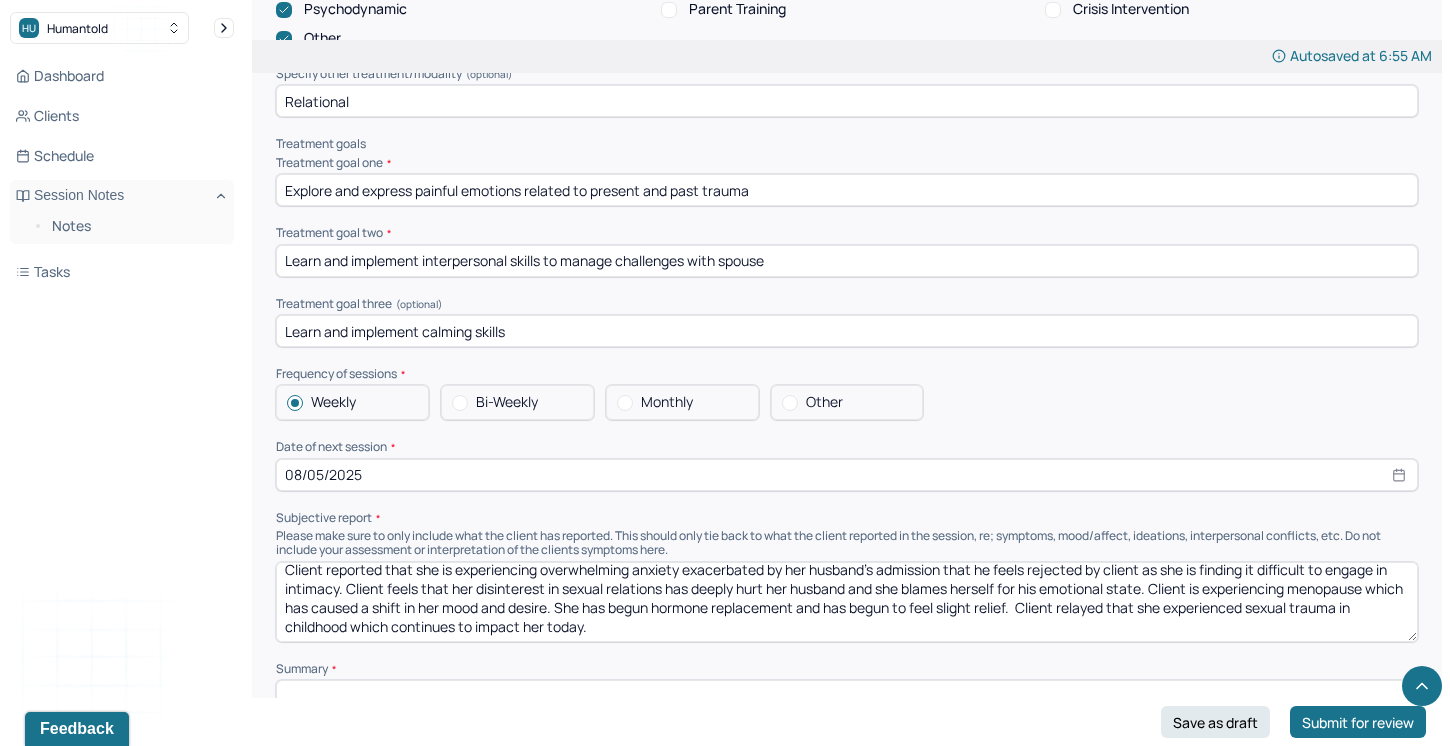 click on "Client reported that she is experiencing overwhelming anxiety exacerbated by her husband's admission that he feels rejected by client as she is finding it difficult to engage in intimacy. Client feels that her disinterest in sexual relations has deeply hurt her husband and she blames herself for his emotional state. Client is experiencing menopause which has caused a shift in her mood and desire. She has begun hormone replacement and has begun to feel slight relief.  Client relayed that she experienced sexual trauma in childhood which continues to impact her today." at bounding box center (847, 602) 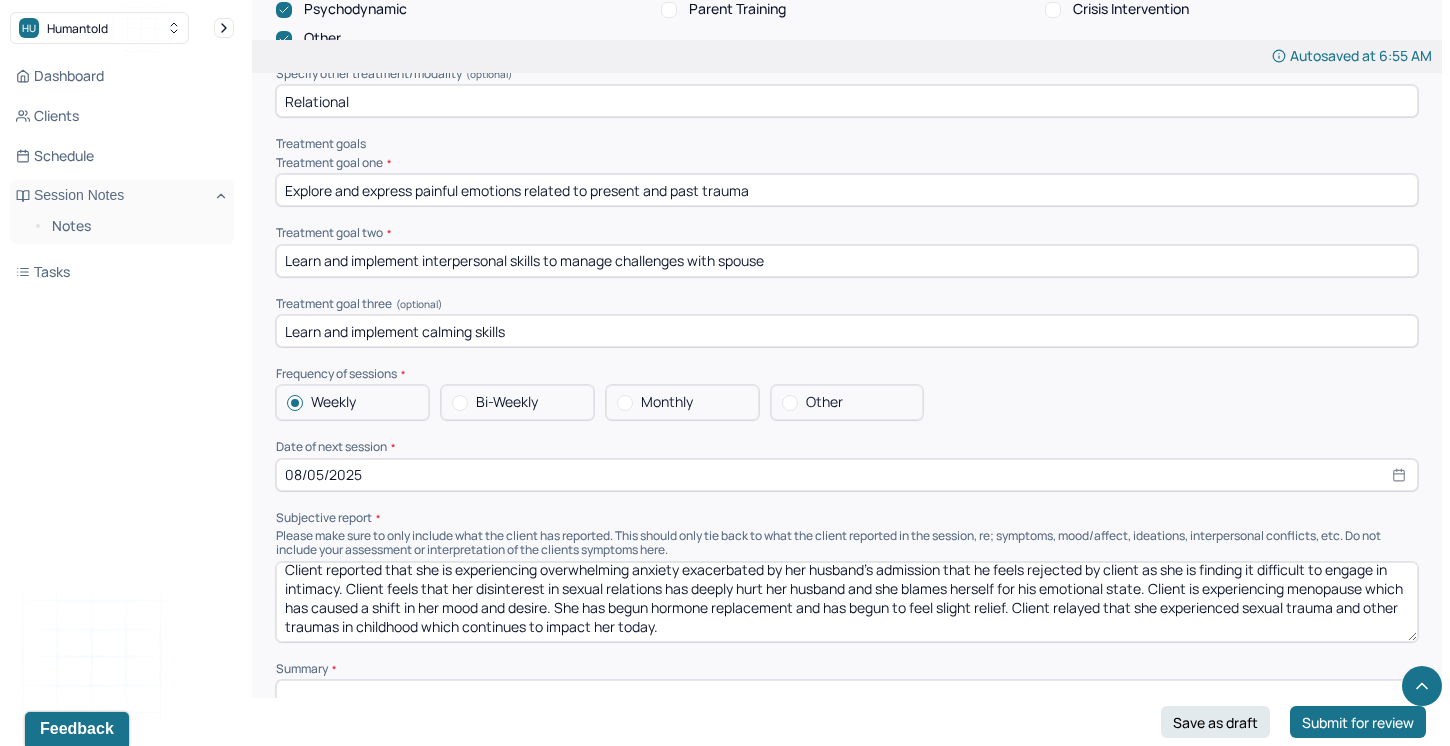 click on "Client reported that she is experiencing overwhelming anxiety exacerbated by her husband's admission that he feels rejected by client as she is finding it difficult to engage in intimacy. Client feels that her disinterest in sexual relations has deeply hurt her husband and she blames herself for his emotional state. Client is experiencing menopause which has caused a shift in her mood and desire. She has begun hormone replacement and has begun to feel slight relief. Client relayed that she experienced sexual trauma and other traumas in childhood which continues to impact her today." at bounding box center (847, 602) 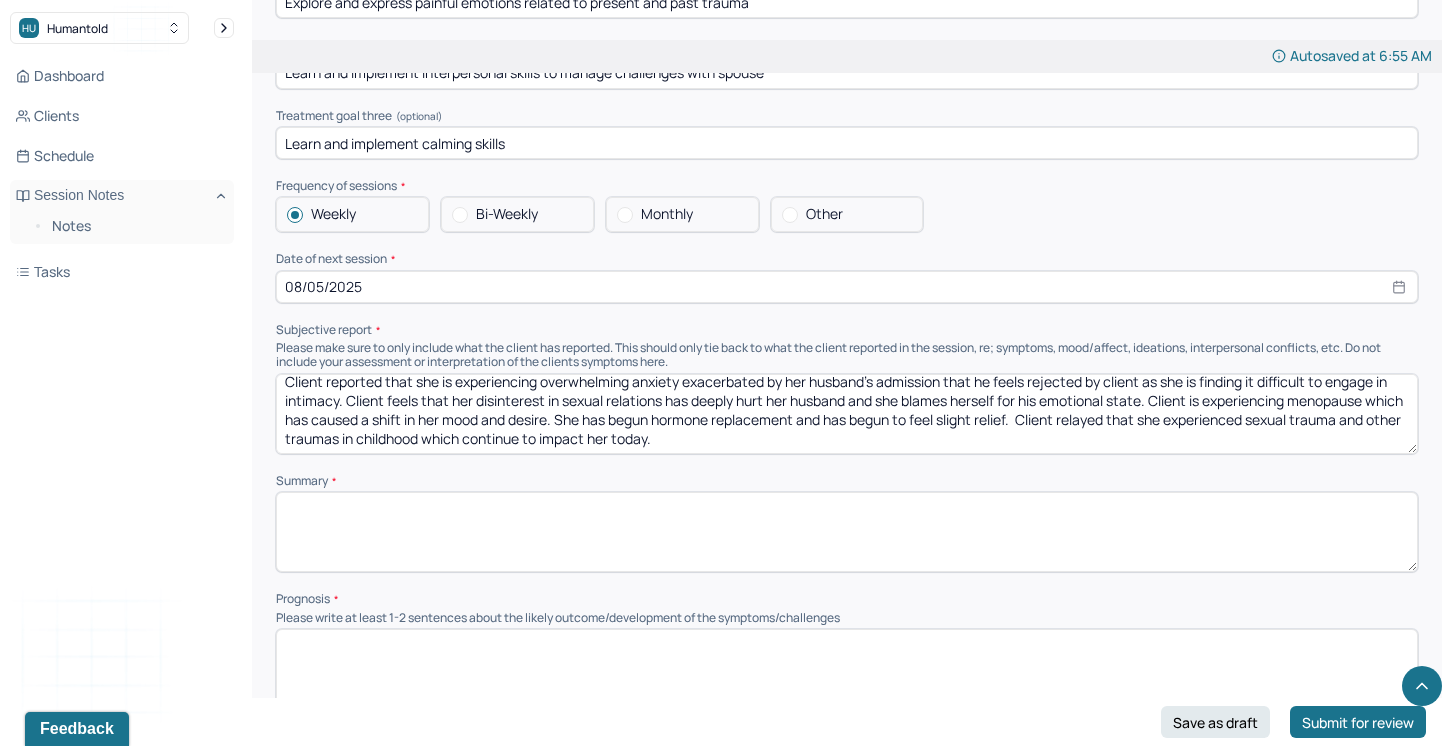 scroll, scrollTop: 9392, scrollLeft: 0, axis: vertical 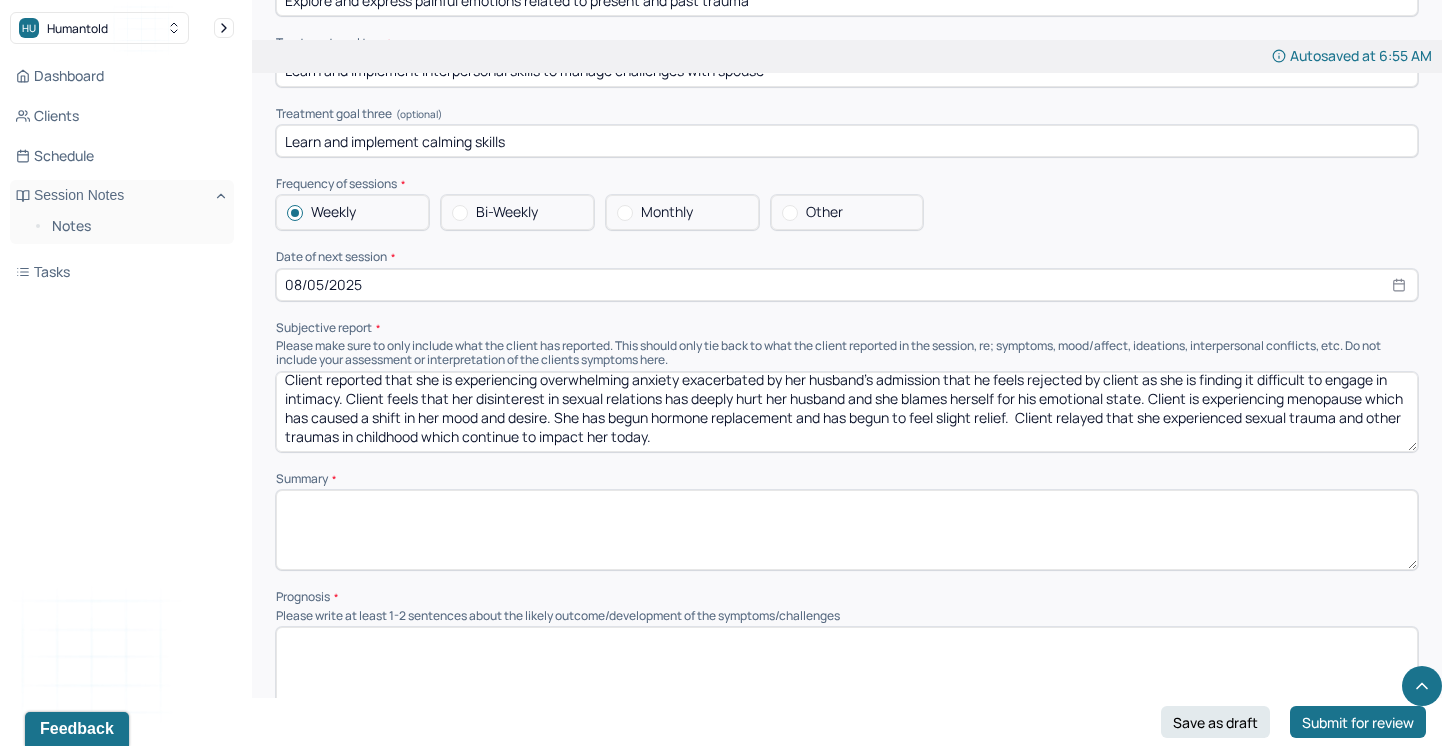type on "Client reported that she is experiencing overwhelming anxiety exacerbated by her husband's admission that he feels rejected by client as she is finding it difficult to engage in intimacy. Client feels that her disinterest in sexual relations has deeply hurt her husband and she blames herself for his emotional state. Client is experiencing menopause which has caused a shift in her mood and desire. She has begun hormone replacement and has begun to feel slight relief.  Client relayed that she experienced sexual trauma and other traumas in childhood which continue to impact her today." 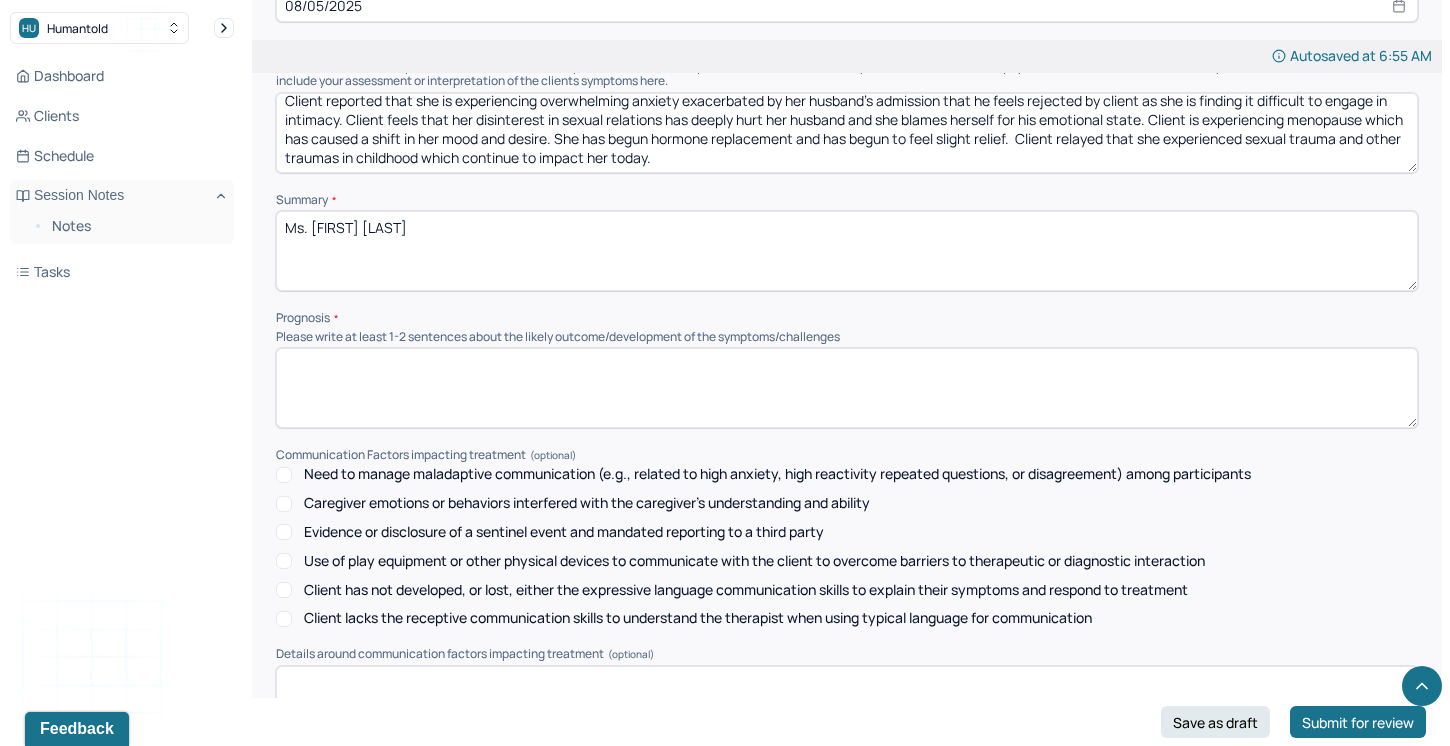 scroll, scrollTop: 9667, scrollLeft: 0, axis: vertical 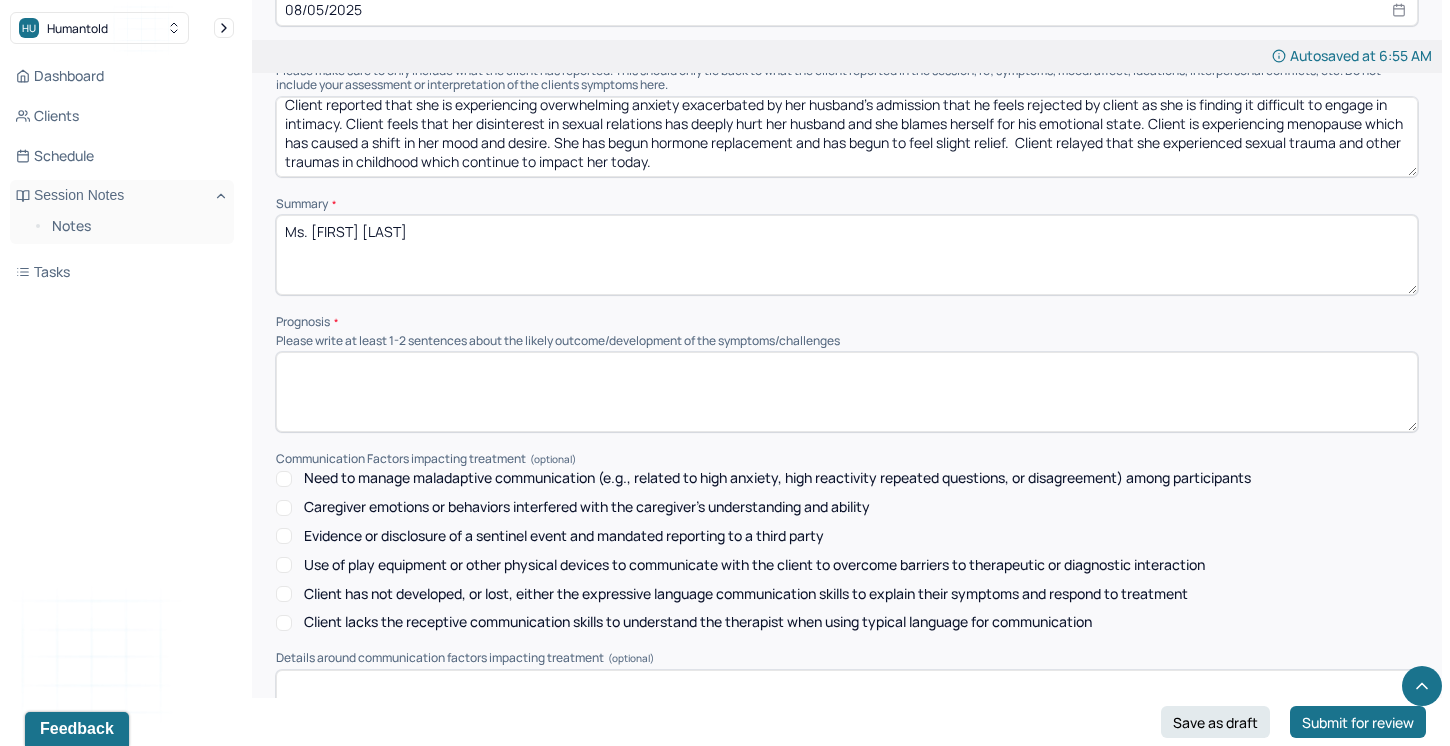 click on "Ms. [FIRST] [LAST]" at bounding box center (847, 255) 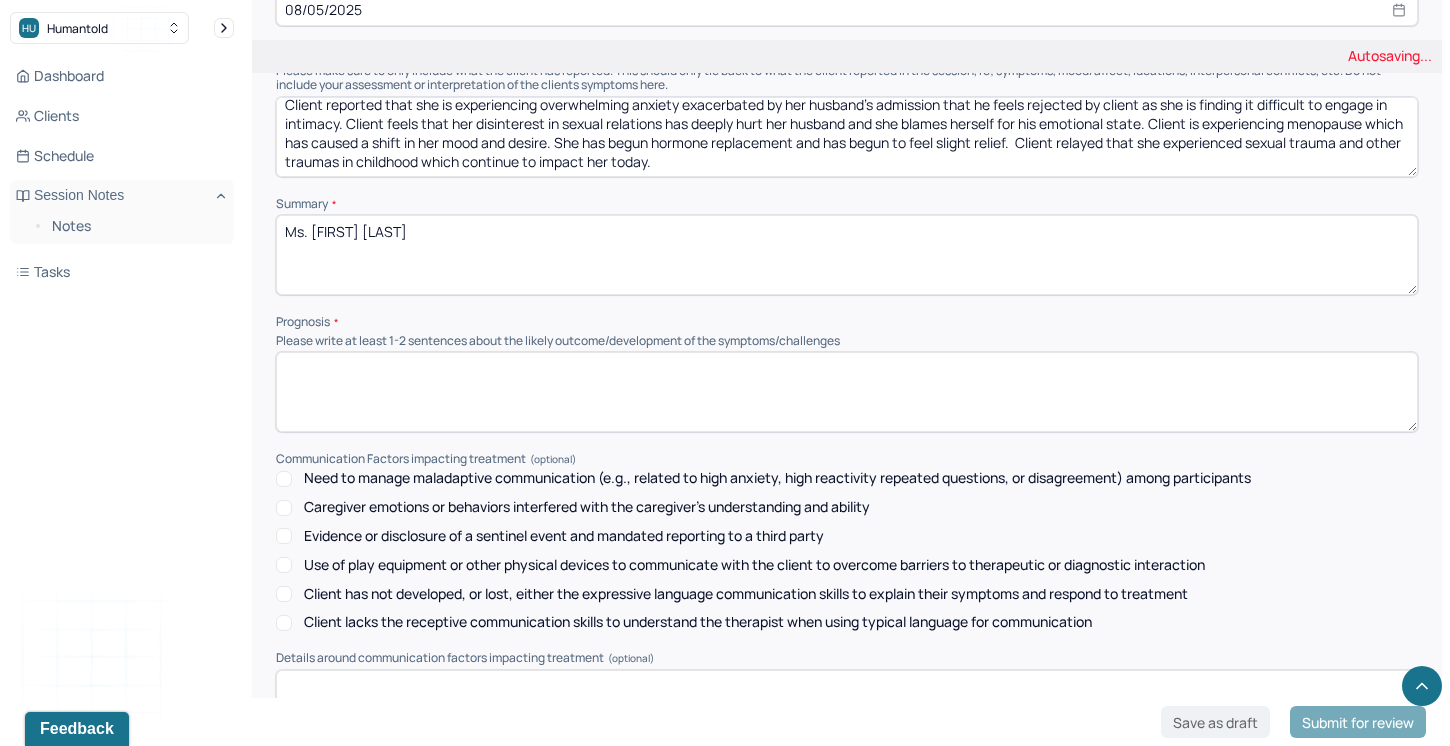 click on "Ms. [FIRST] [LAST]" at bounding box center (847, 255) 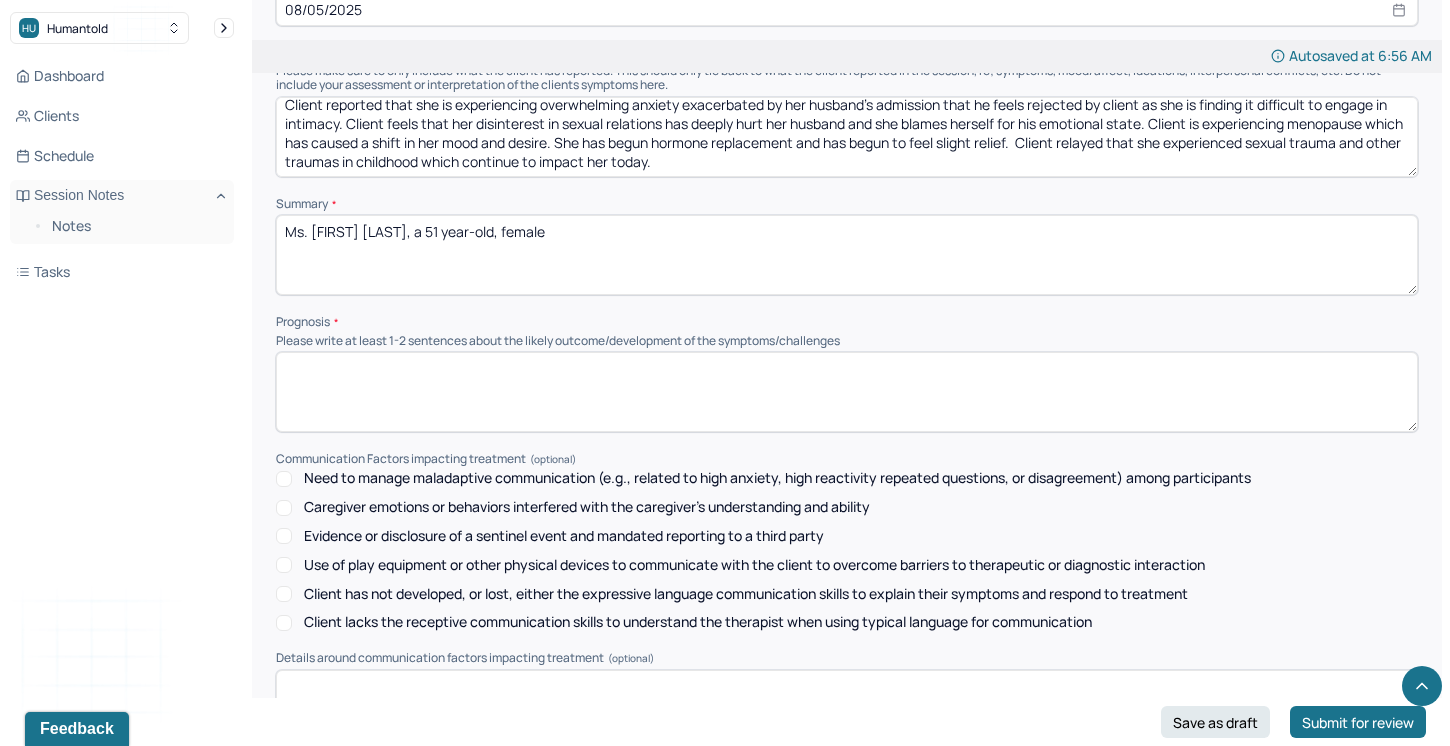 click on "Ms. [FIRST] [LAST], a 51 year-old, female" at bounding box center [847, 255] 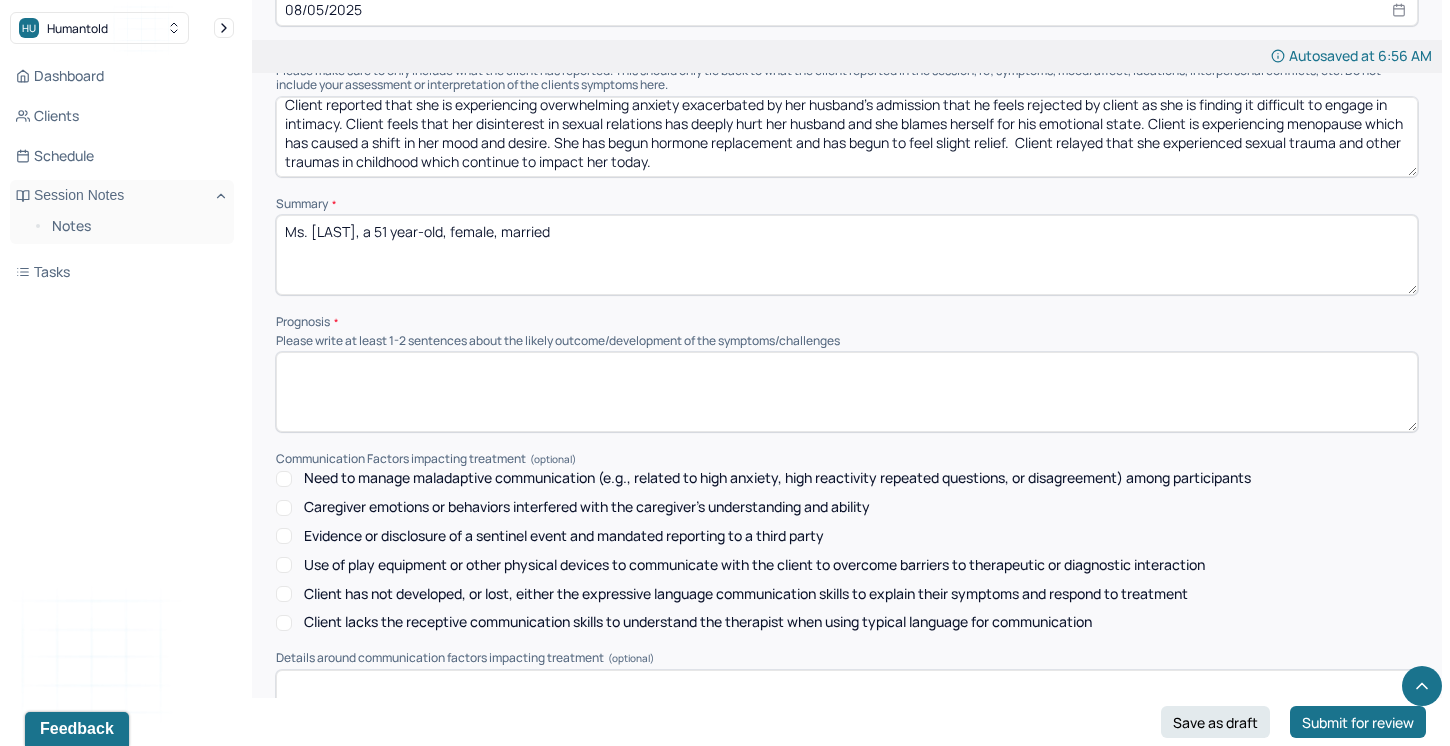 click on "Ms. [LAST], a 51 year-old, female, married" at bounding box center [847, 255] 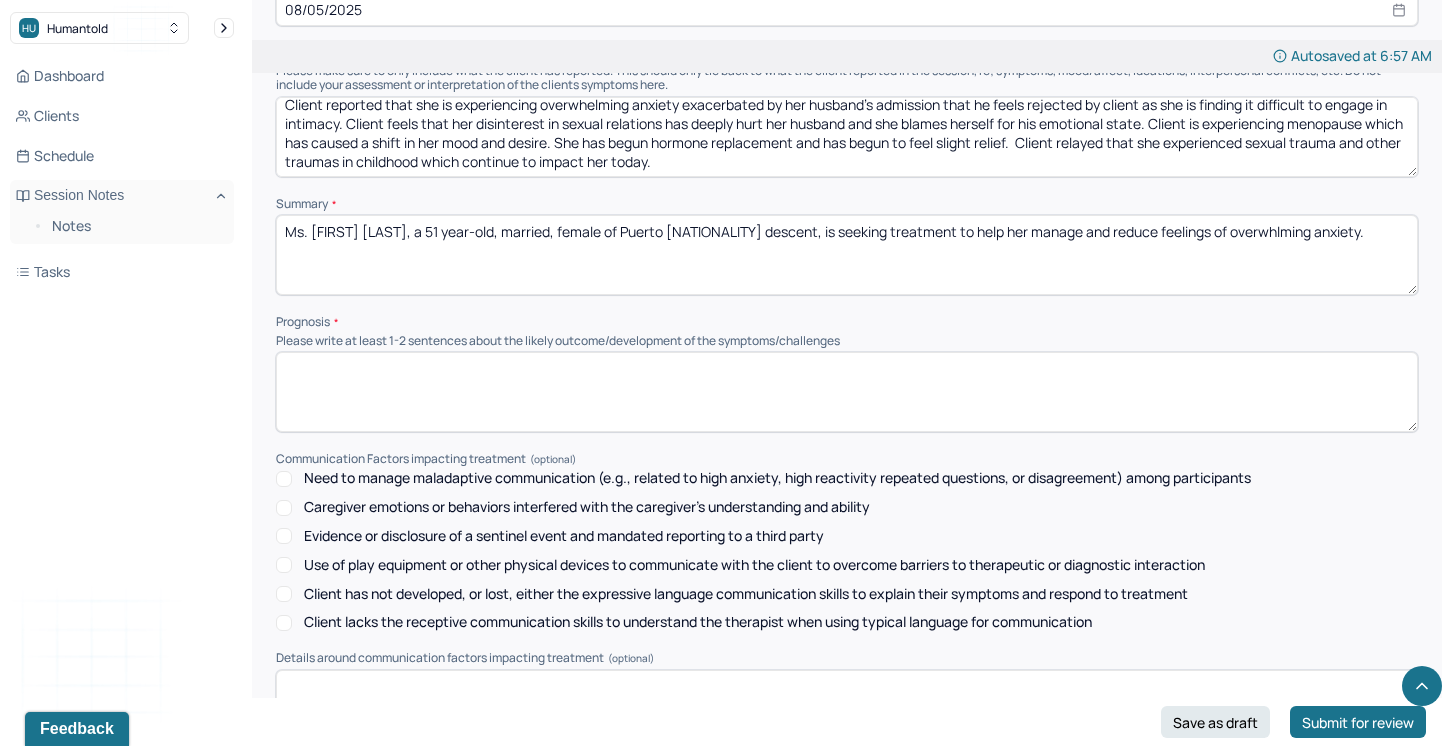 click on "Ms. [FIRST] [LAST], a 51 year-old, married, female of Puerto [NATIONALITY] descent, is seeking treatment to help her manage and reduce feelings of overwhlming anxiety." at bounding box center (847, 255) 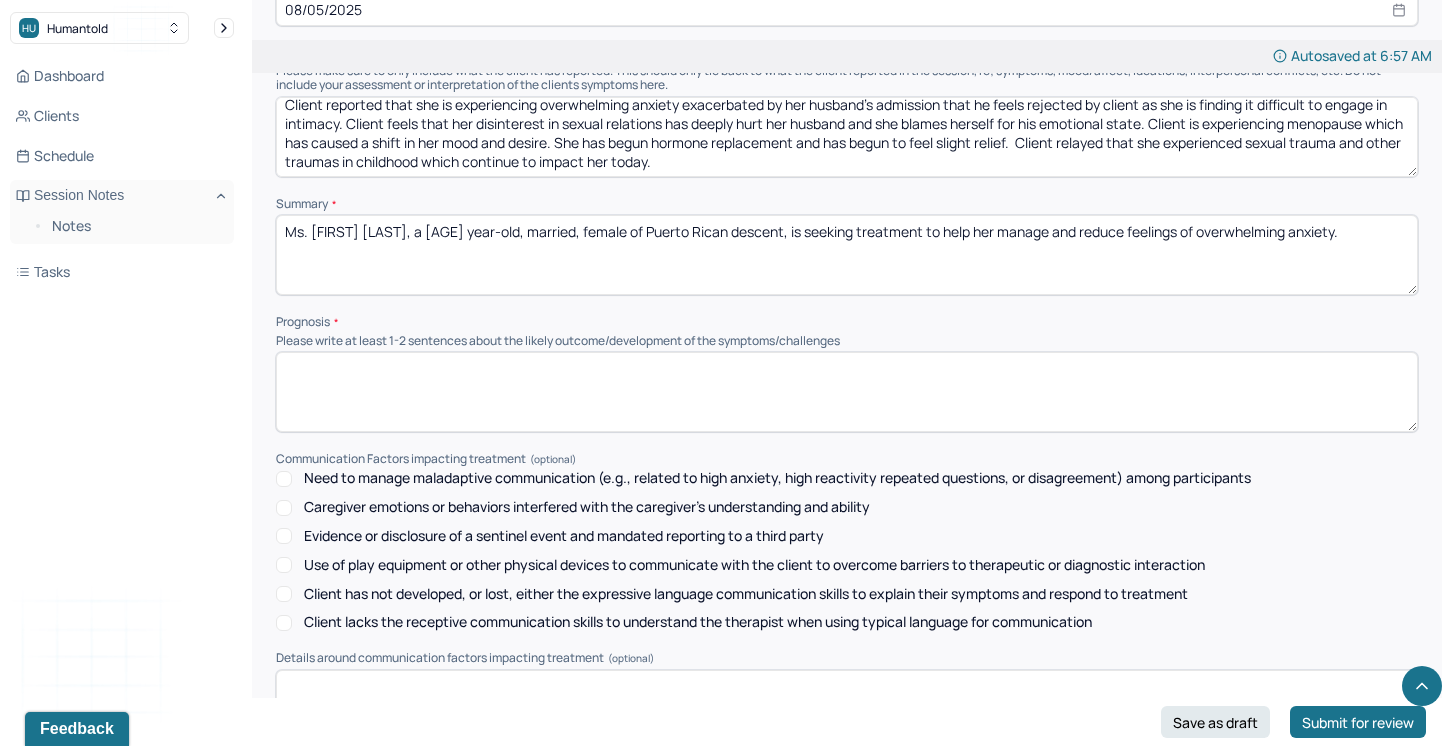 click on "Ms. [FIRST] [LAST], a 51 year-old, married, female of Puerto [NATIONALITY] descent, is seeking treatment to help her manage and reduce feelings of overwhlming anxiety." at bounding box center (847, 255) 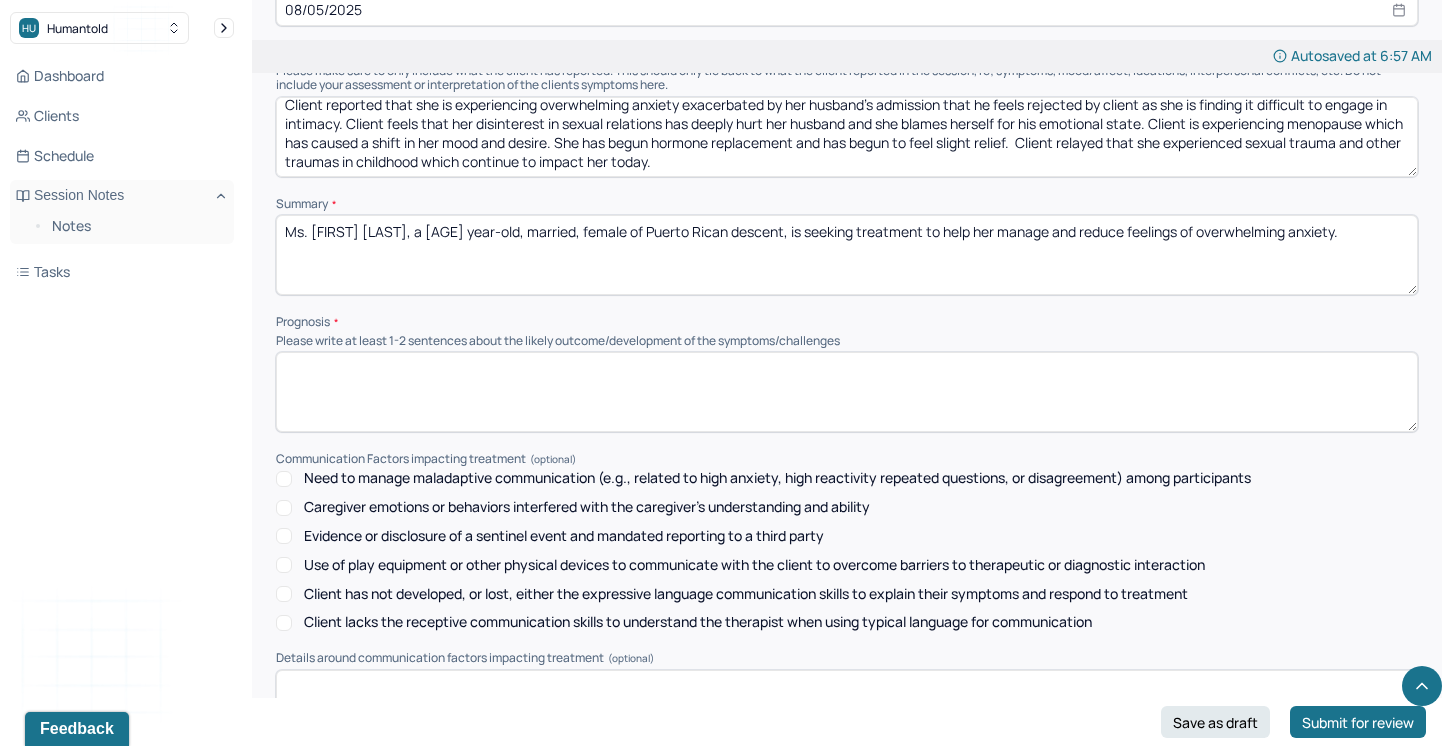 drag, startPoint x: 1289, startPoint y: 202, endPoint x: 1228, endPoint y: 206, distance: 61.13101 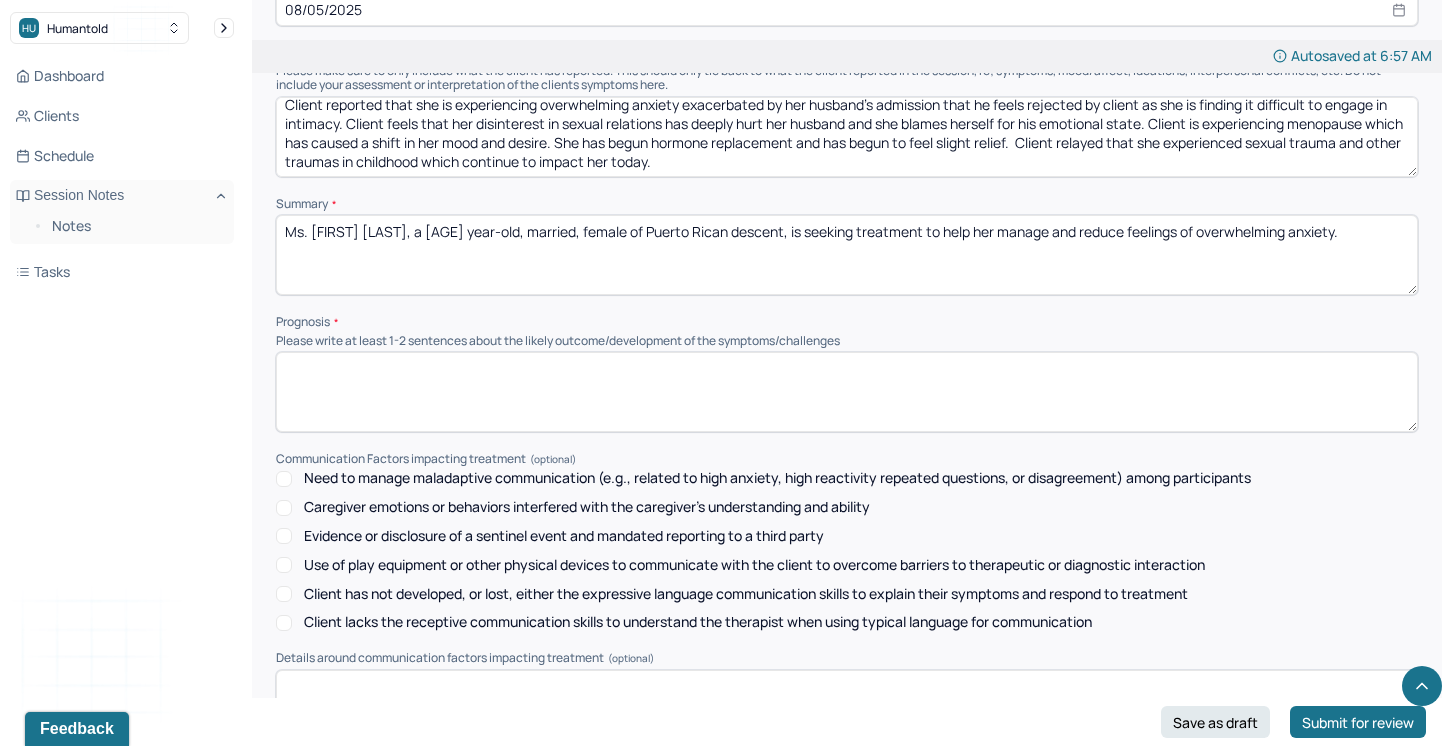 click on "Ms. [FIRST] [LAST], a [AGE] year-old, married, female of Puerto Rican descent, is seeking treatment to help her manage and reduce feelings of overwhelming anxiety." at bounding box center [847, 255] 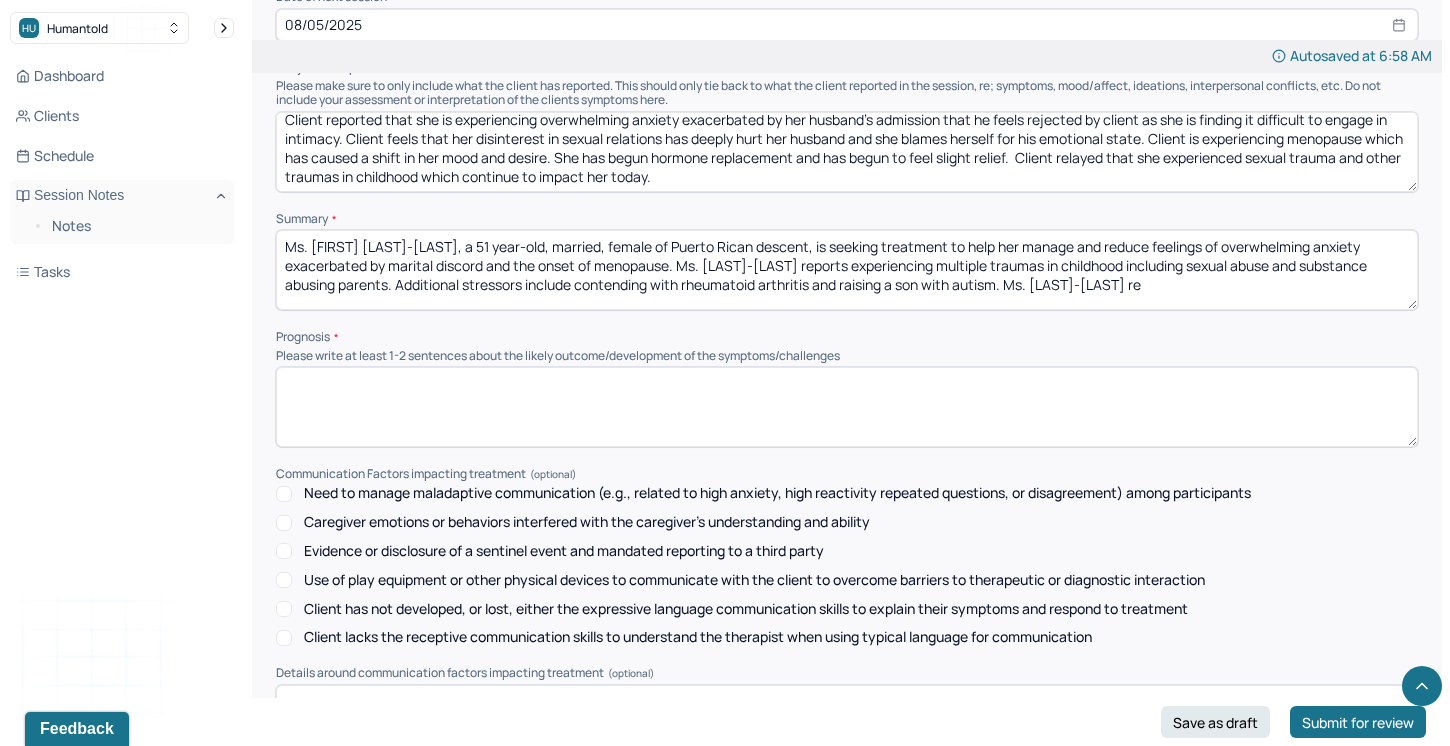scroll, scrollTop: 9647, scrollLeft: 0, axis: vertical 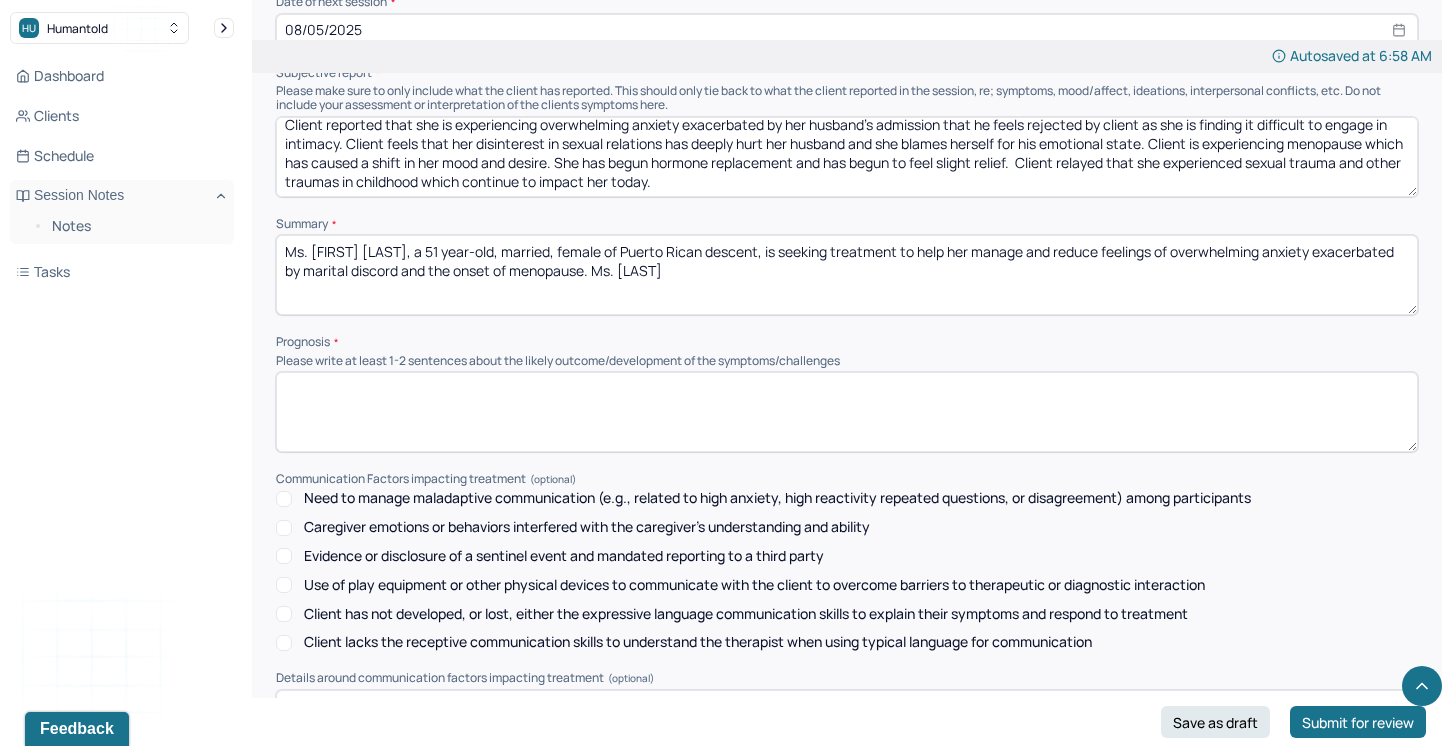 click on "Ms. [FIRST] [LAST], a 51 year-old, married, female of Puerto Rican descent, is seeking treatment to help her manage and reduce feelings of overwhelming anxiety exacerbated by marital discord and the onset of menopause. Ms. [LAST]" at bounding box center [847, 275] 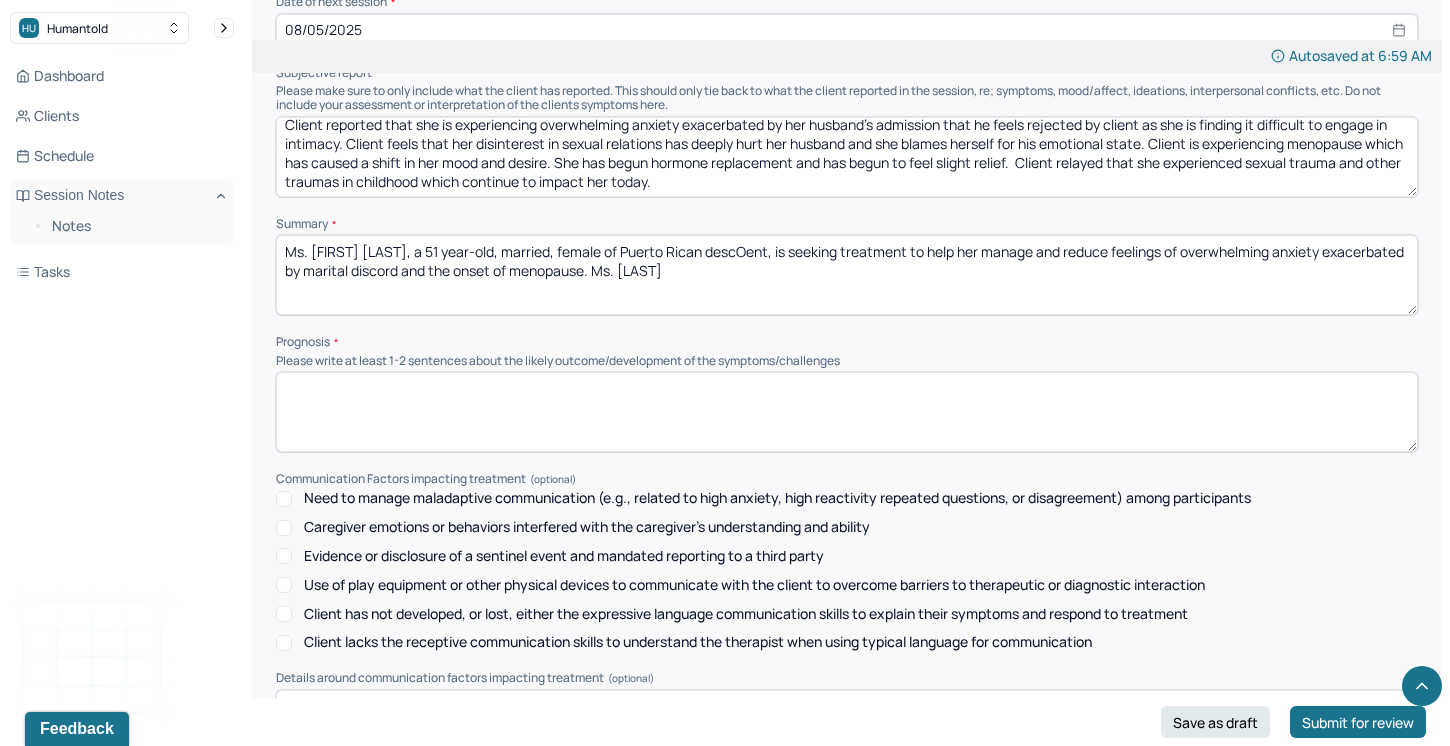 click on "Ms. [FIRST] [LAST], a 51 year-old, married, female of Puerto Rican descOent, is seeking treatment to help her manage and reduce feelings of overwhelming anxiety exacerbated by marital discord and the onset of menopause. Ms. [LAST]" at bounding box center [847, 275] 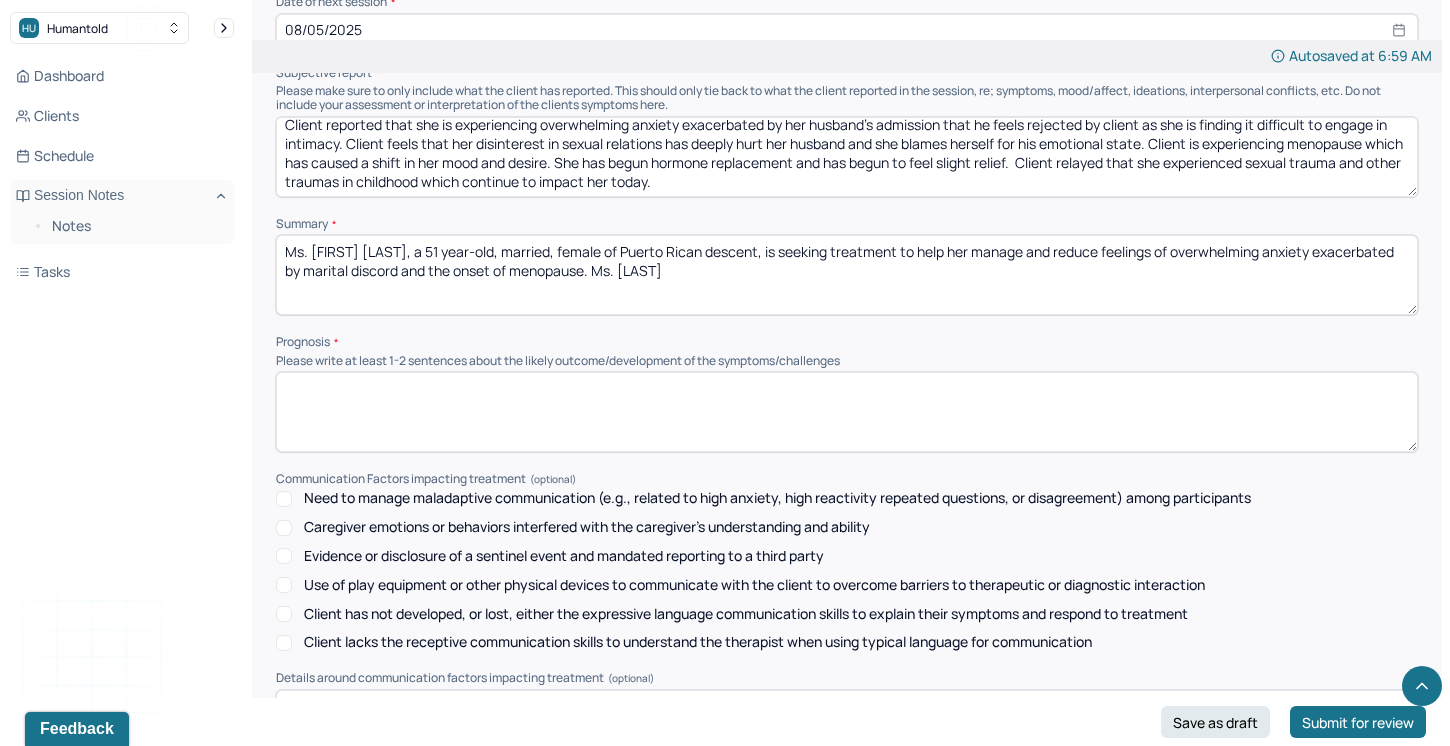 click on "Ms. [FIRST] [LAST], a 51 year-old, married, female of Puerto Rican descent, is seeking treatment to help her manage and reduce feelings of overwhelming anxiety exacerbated by marital discord and the onset of menopause. Ms. [LAST]" at bounding box center (847, 275) 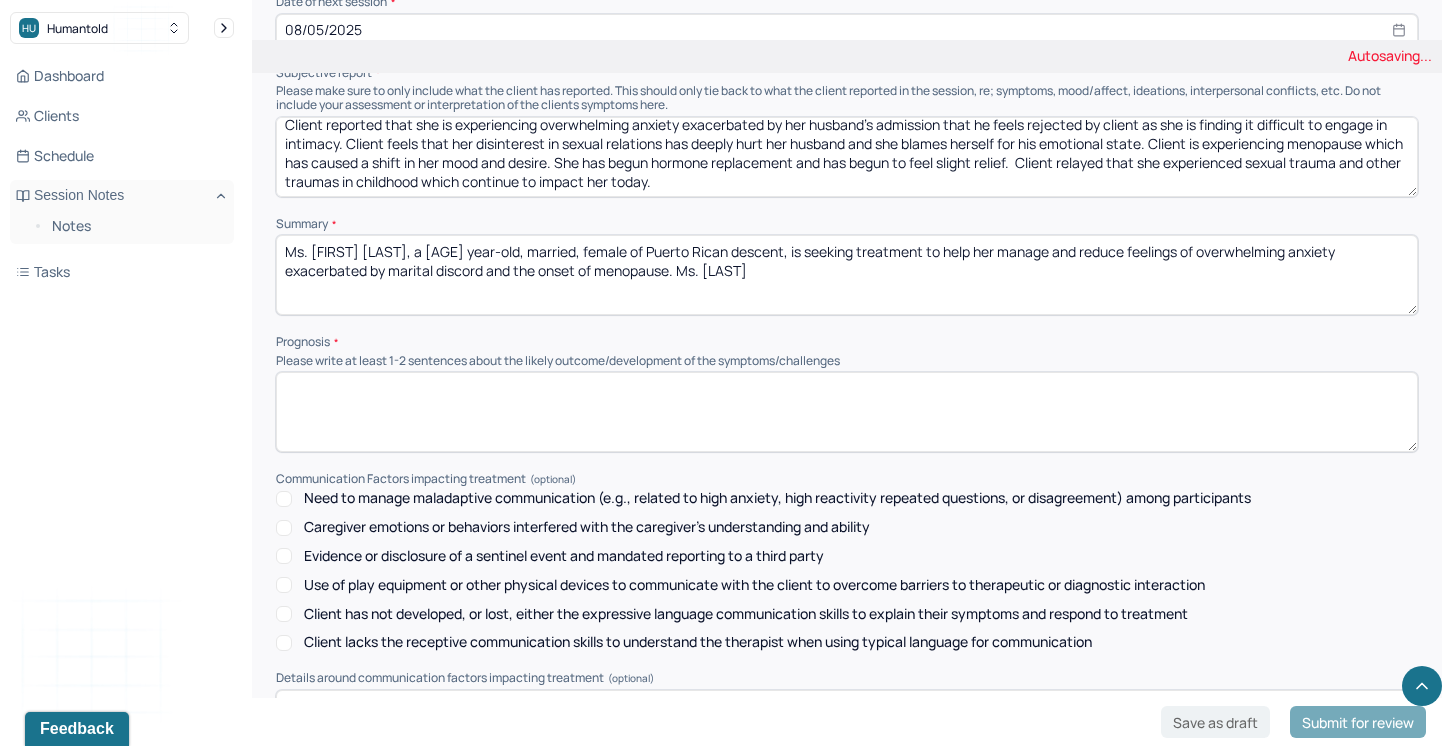 click on "Ms. [FIRST] [LAST], a [AGE] year-old, married, female of Puerto Rican desocent, is seeking treatment to help her manage and reduce feelings of overwhelming anxiety exacerbated by marital discord and the onset of menopause. Ms. [LAST]" at bounding box center [847, 275] 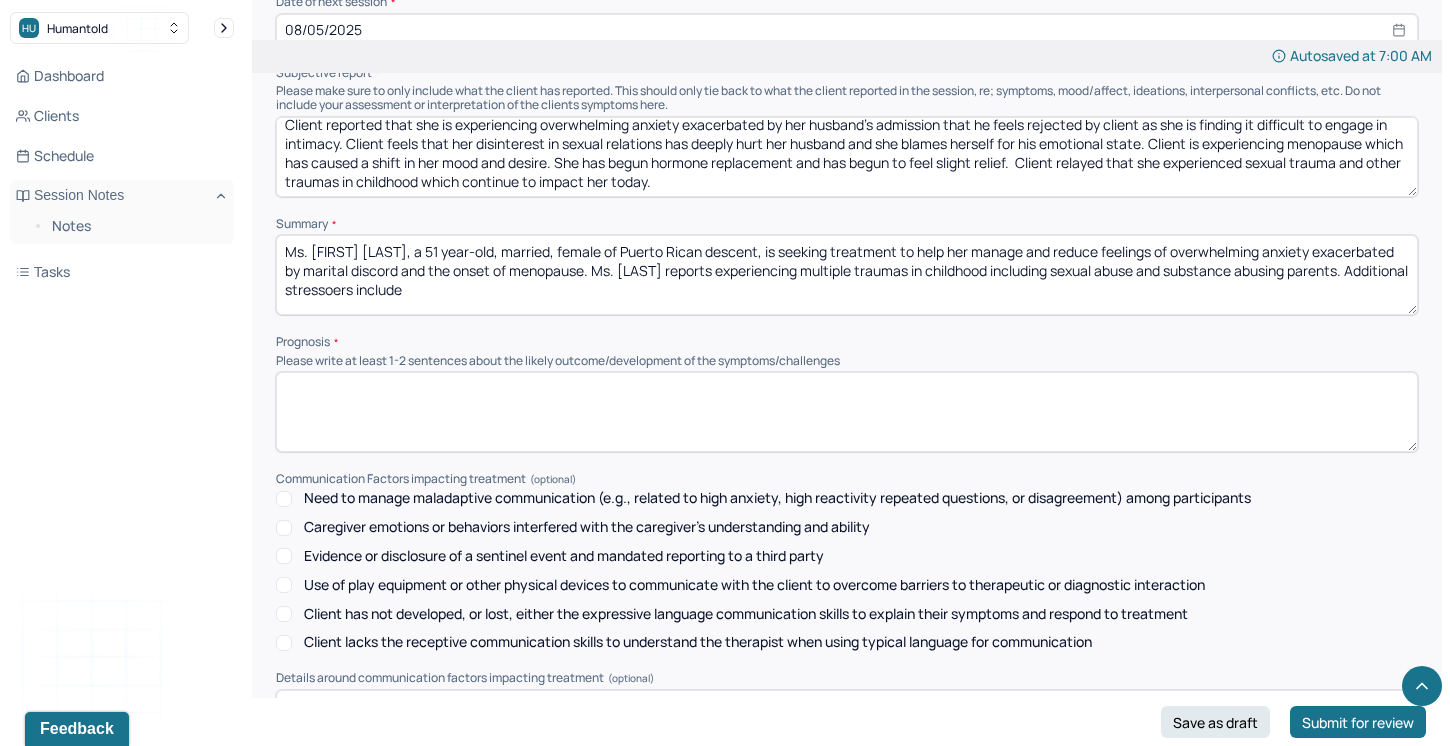 click on "Ms. [FIRST] [LAST], a 51 year-old, married, female of Puerto Rican descent, is seeking treatment to help her manage and reduce feelings of overwhelming anxiety exacerbated by marital discord and the onset of menopause. Ms. [LAST] reports experiencing multiple traumas in childhood including sexual abuse and substance abusing parents. Additional stressoers include" at bounding box center (847, 275) 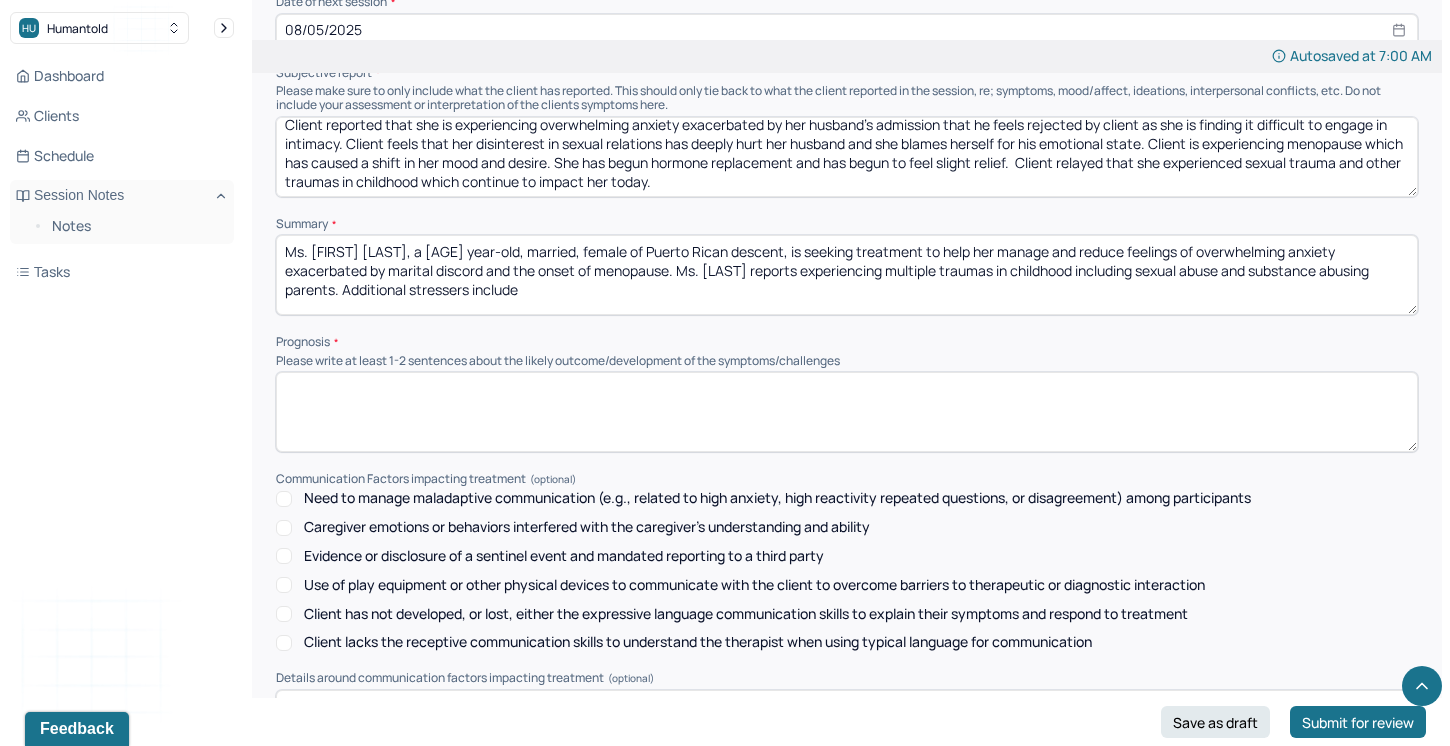drag, startPoint x: 525, startPoint y: 258, endPoint x: 506, endPoint y: 259, distance: 19.026299 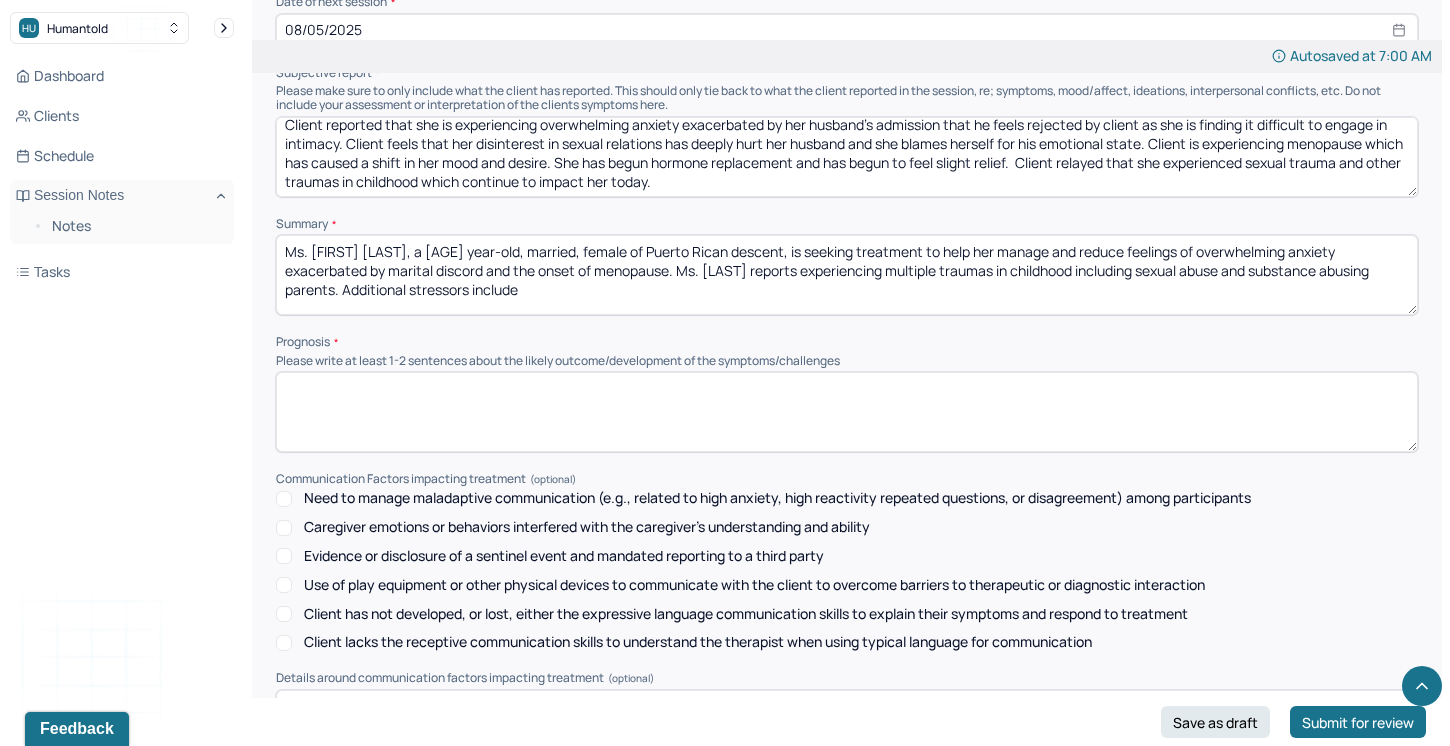 click on "Ms. [FIRST] [LAST], a [AGE] year-old, married, female of Puerto Rican descent, is seeking treatment to help her manage and reduce feelings of overwhelming anxiety exacerbated by marital discord and the onset of menopause. Ms. [LAST] reports experiencing multiple traumas in childhood including sexual abuse and substance abusing parents. Additional stressors include" at bounding box center (847, 275) 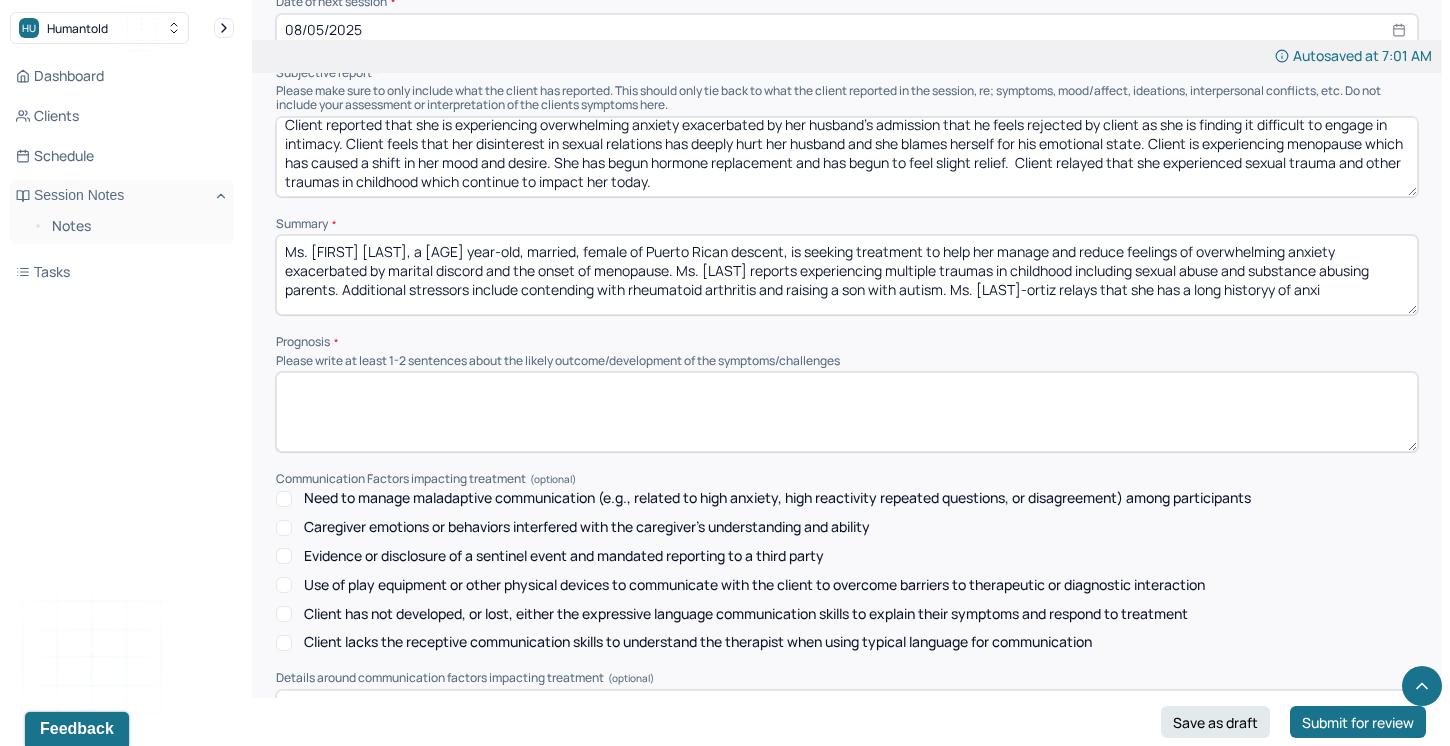 drag, startPoint x: 1389, startPoint y: 263, endPoint x: 1282, endPoint y: 261, distance: 107.01869 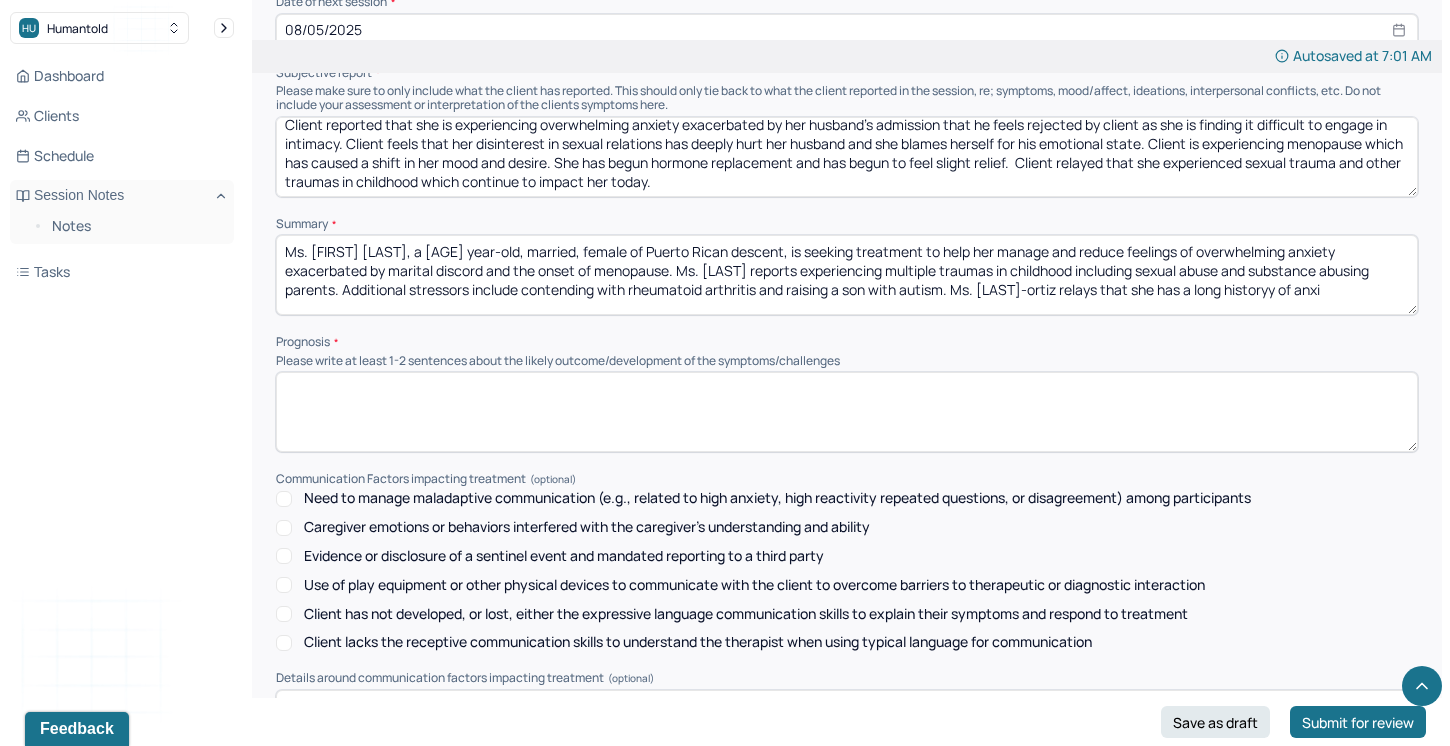 click on "Ms. [FIRST] [LAST], a [AGE] year-old, married, female of Puerto Rican descent, is seeking treatment to help her manage and reduce feelings of overwhelming anxiety exacerbated by marital discord and the onset of menopause. Ms. [LAST] reports experiencing multiple traumas in childhood including sexual abuse and substance abusing parents. Additional stressors include contending with rheumatoid arthritis and raising a son with autism. Ms. [LAST]-ortiz relays that she has a long historyy of anxi" at bounding box center (847, 275) 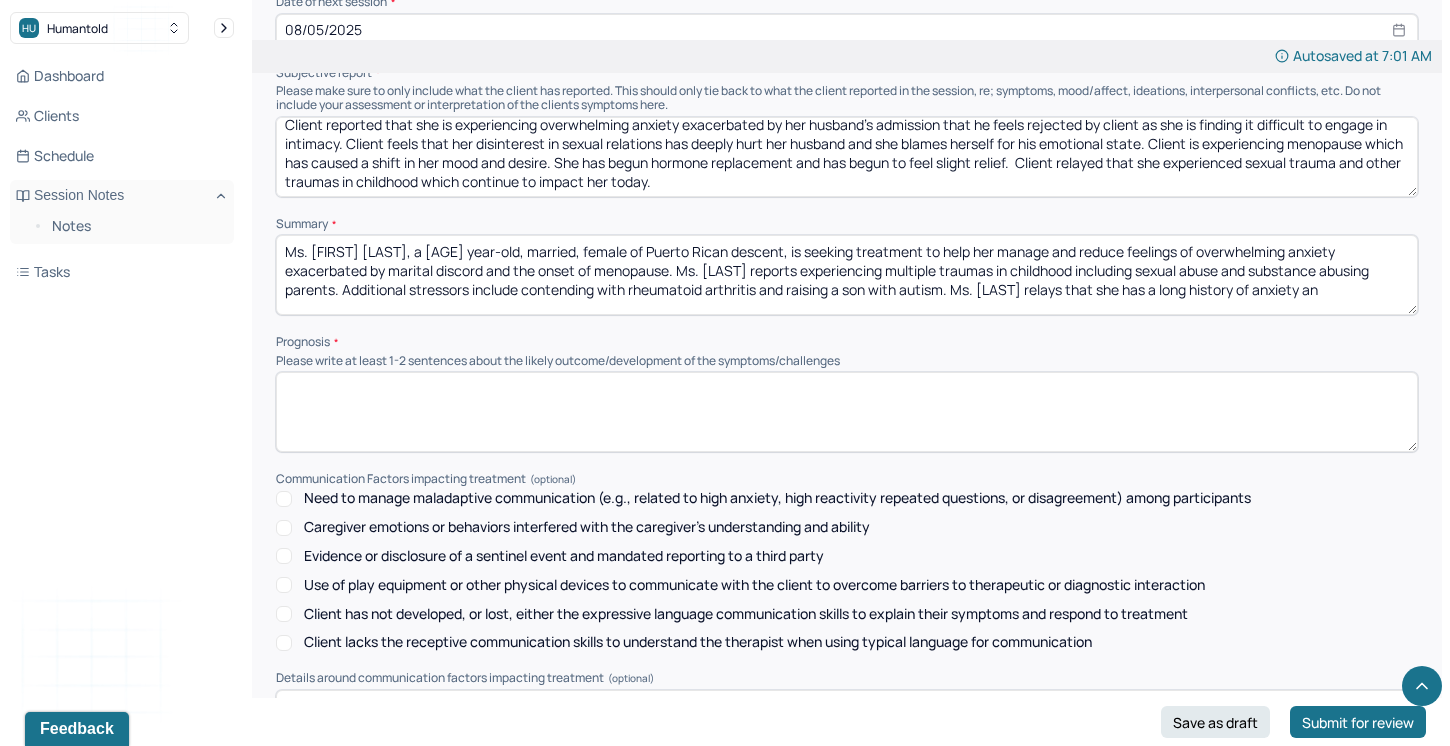 scroll, scrollTop: 3, scrollLeft: 0, axis: vertical 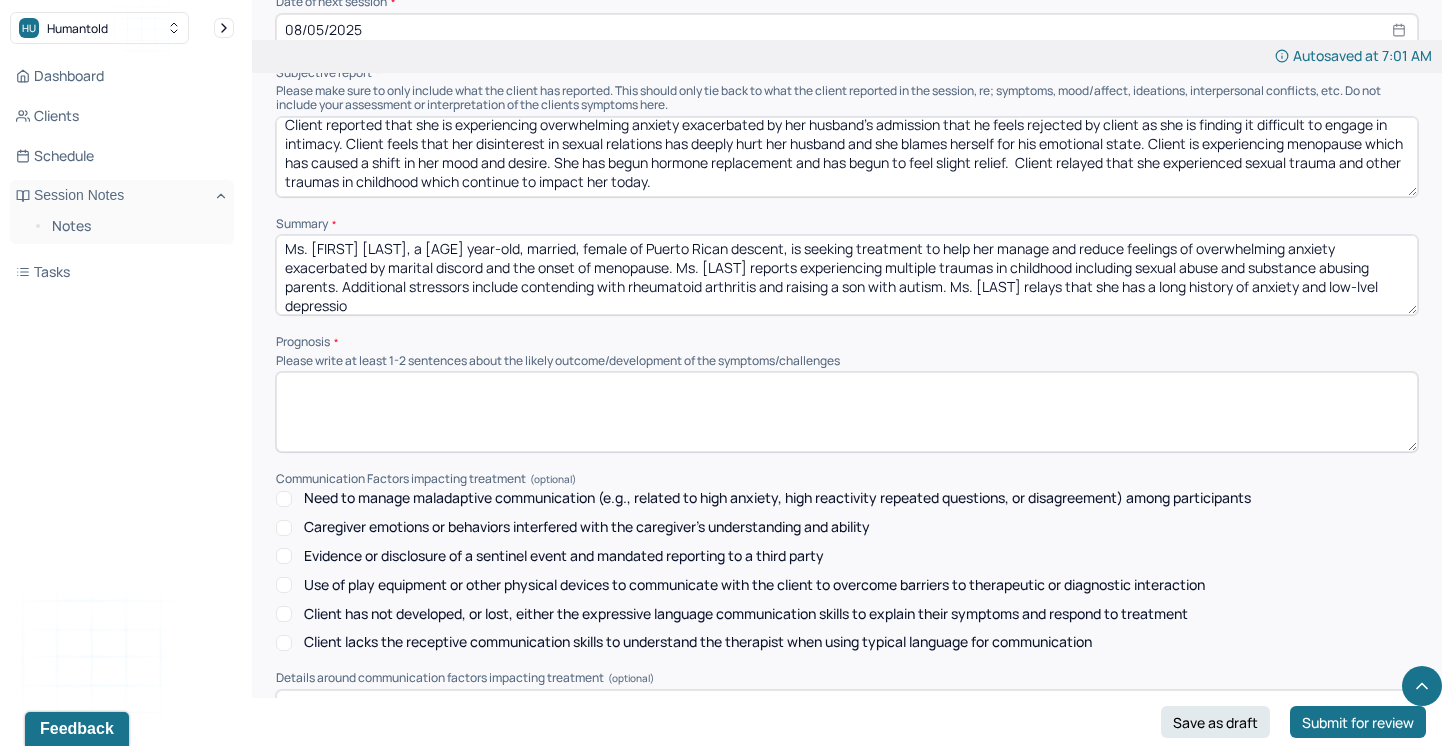 click on "Ms. [FIRST] [LAST], a [AGE] year-old, married, female of Puerto Rican descent, is seeking treatment to help her manage and reduce feelings of overwhelming anxiety exacerbated by marital discord and the onset of menopause. Ms. [LAST] reports experiencing multiple traumas in childhood including sexual abuse and substance abusing parents. Additional stressors include contending with rheumatoid arthritis and raising a son with autism. Ms. [LAST] relays that she has a long history of anxiety and low-lvel depressio" at bounding box center (847, 275) 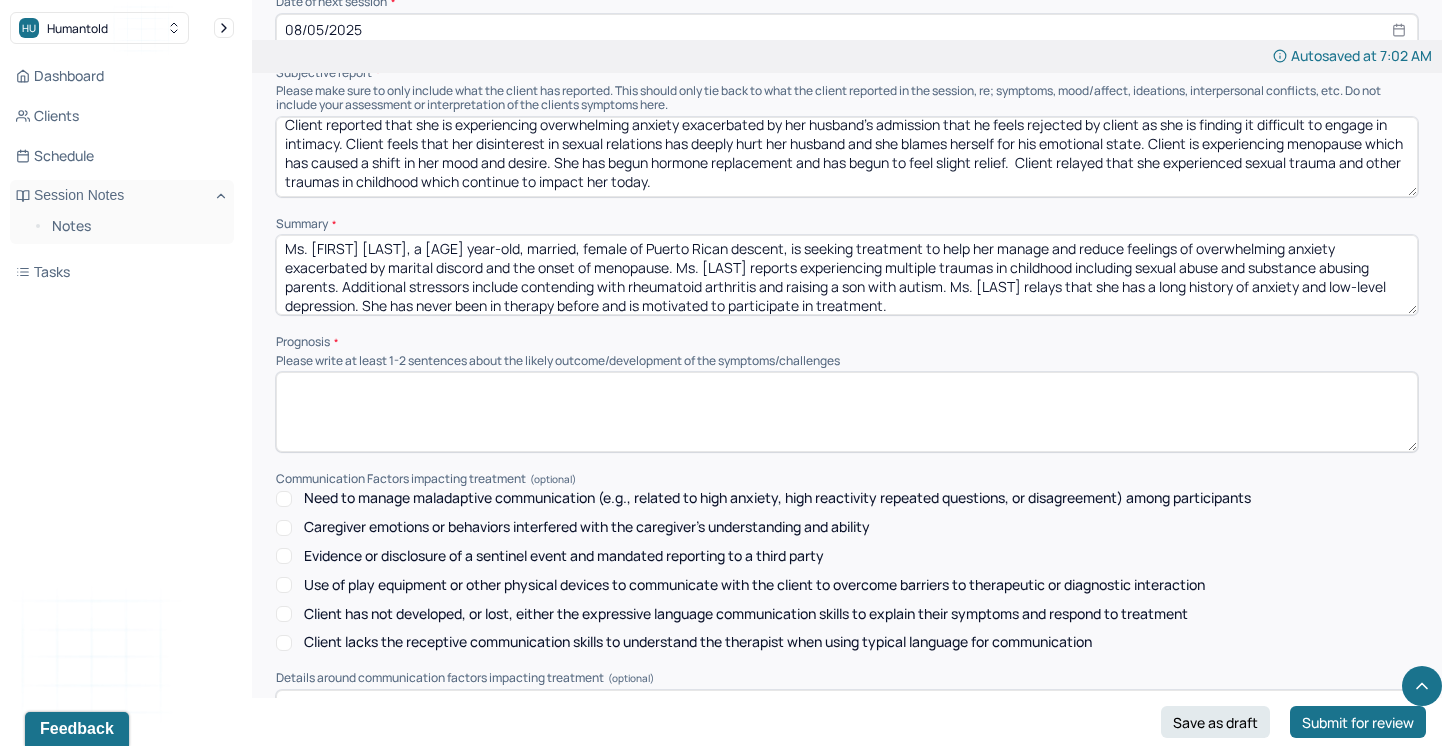 type on "Ms. [FIRST] [LAST], a [AGE] year-old, married, female of Puerto Rican descent, is seeking treatment to help her manage and reduce feelings of overwhelming anxiety exacerbated by marital discord and the onset of menopause. Ms. [LAST] reports experiencing multiple traumas in childhood including sexual abuse and substance abusing parents. Additional stressors include contending with rheumatoid arthritis and raising a son with autism. Ms. [LAST] relays that she has a long history of anxiety and low-level depression. She has never been in therapy before and is motivated to participate in treatment." 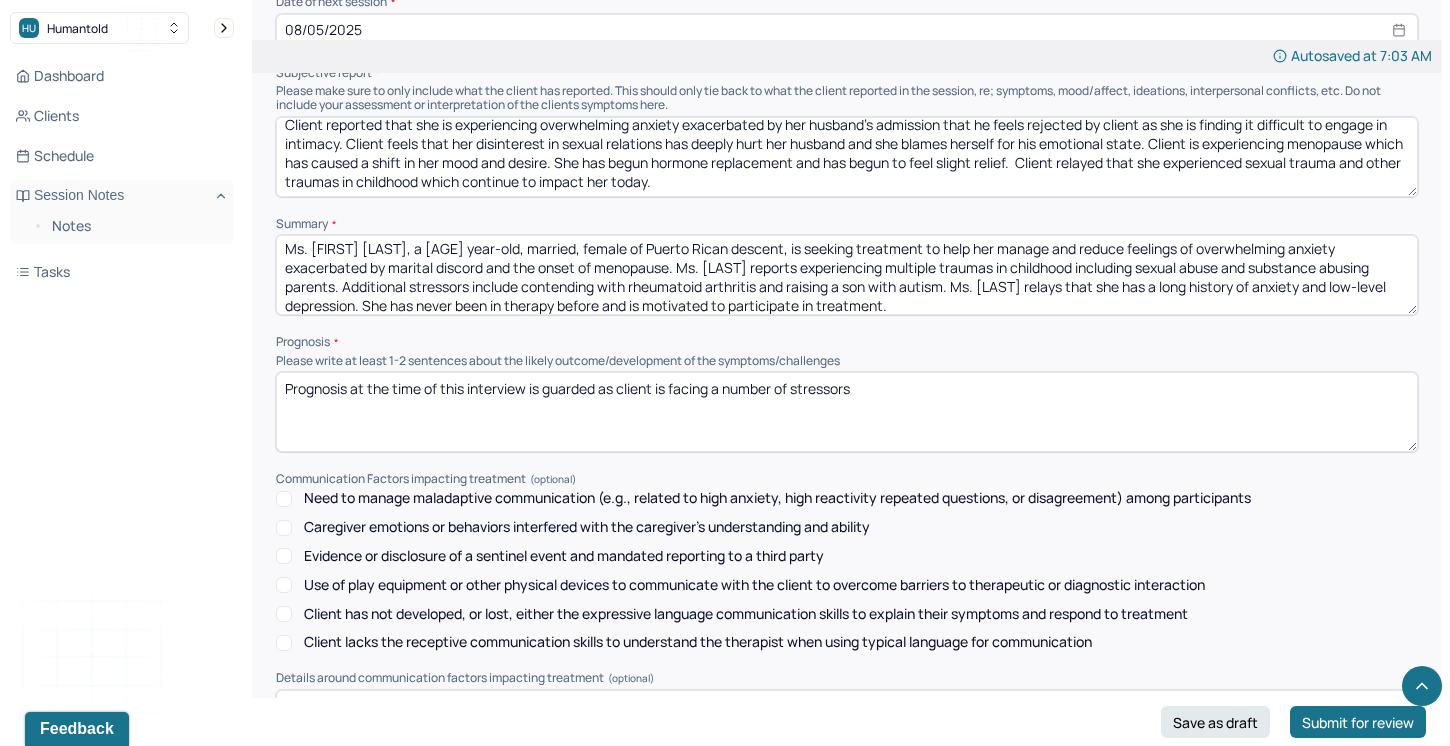 click on "Prognosis at the time of this interview is guarded as client is facing a number of stressors" at bounding box center (847, 412) 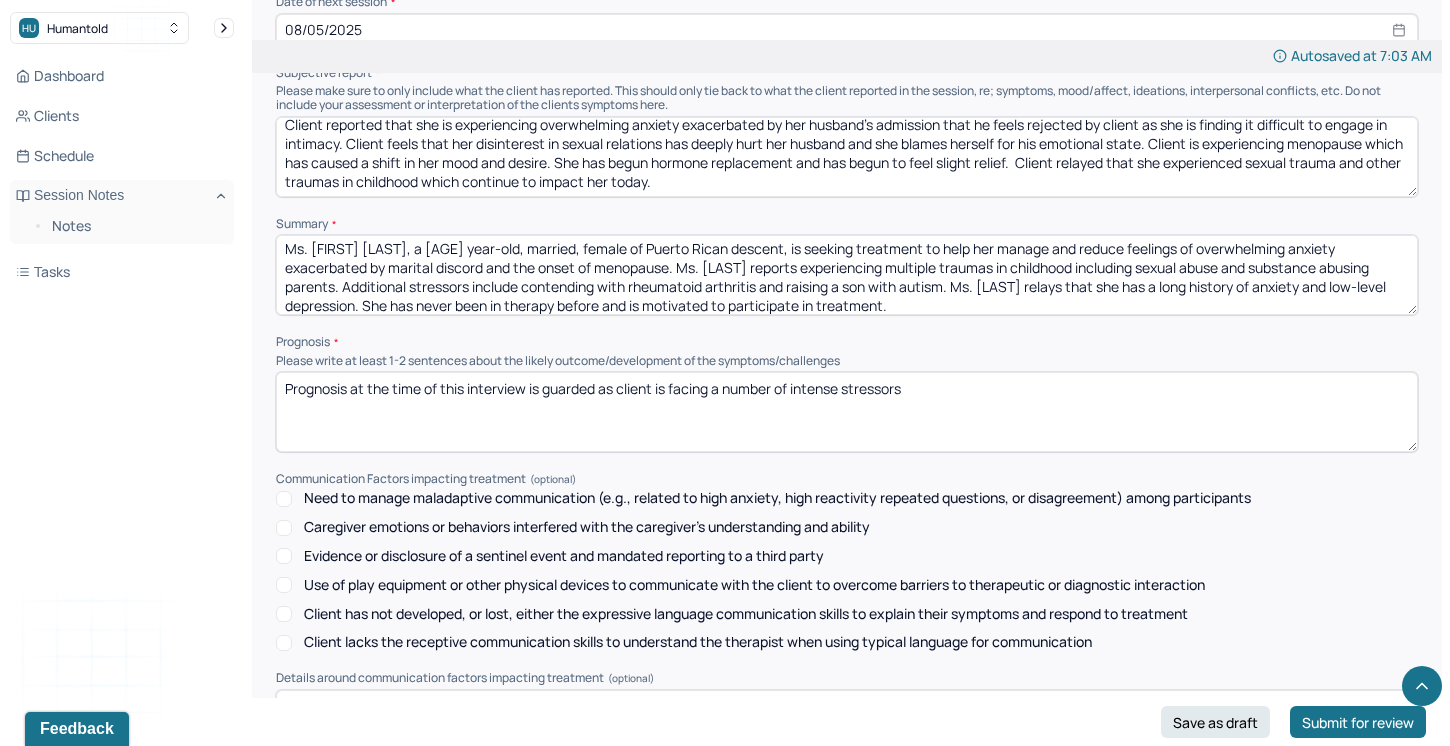 click on "Prognosis at the time of this interview is guarded as client is facing a number of intense stressors" at bounding box center (847, 412) 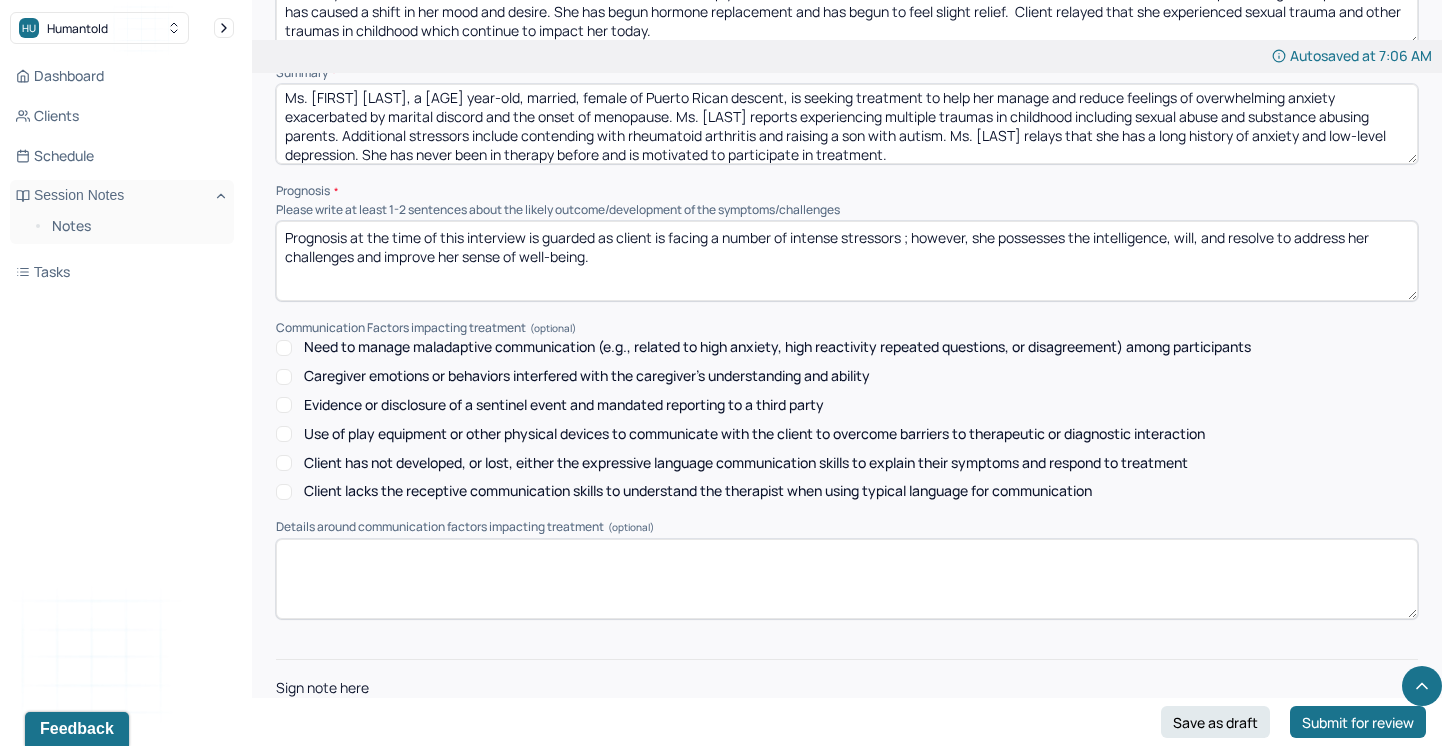 scroll, scrollTop: 9856, scrollLeft: 0, axis: vertical 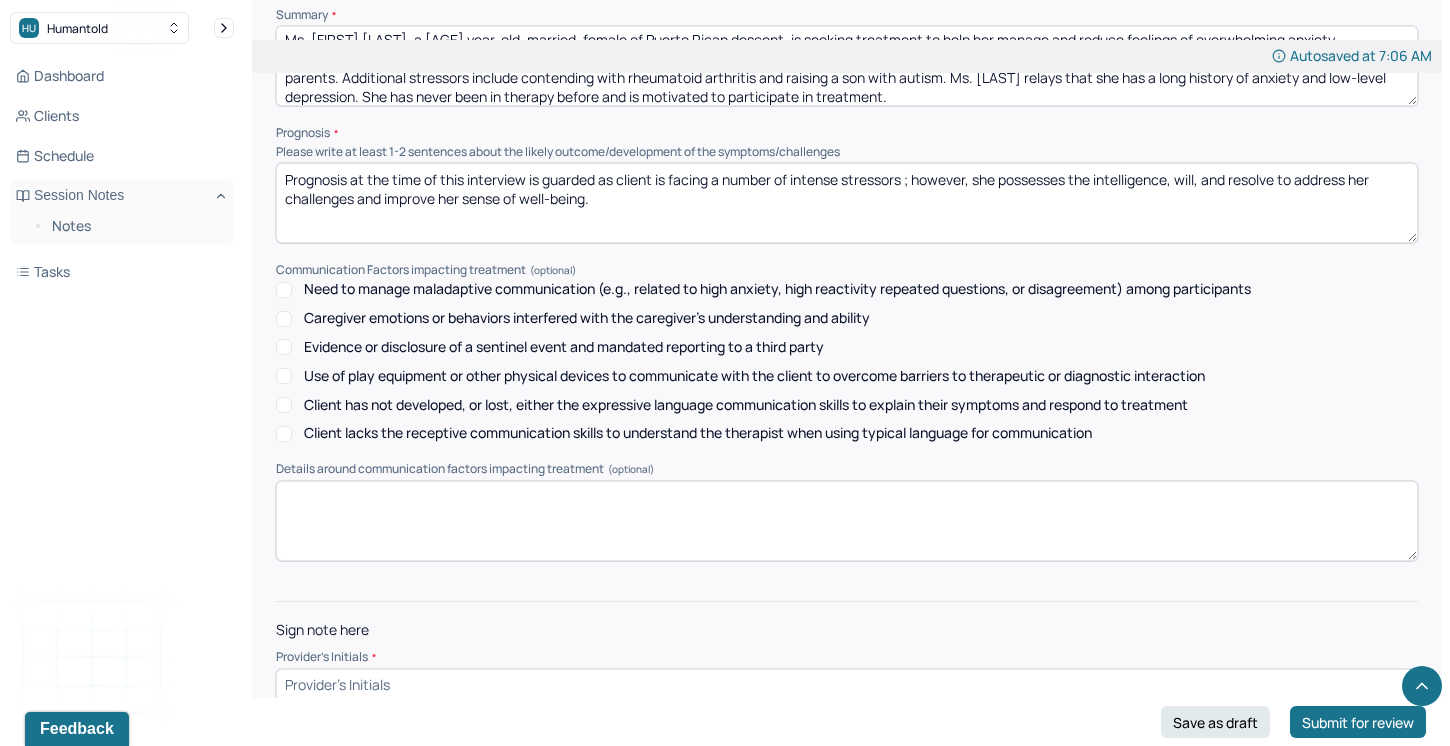 type on "Prognosis at the time of this interview is guarded as client is facing a number of intense stressors ; however, she possesses the intelligence, will, and resolve to address her challenges and improve her sense of well-being." 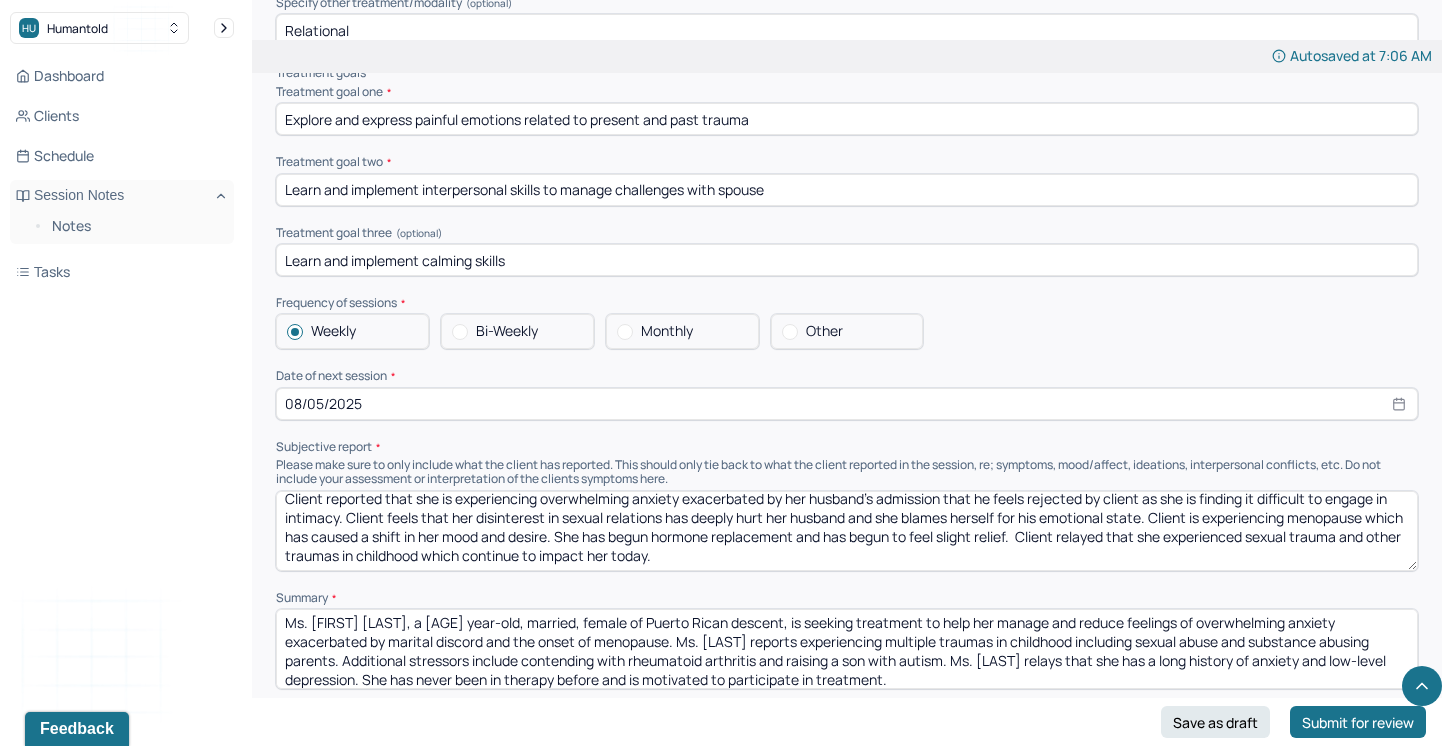 scroll, scrollTop: 9267, scrollLeft: 0, axis: vertical 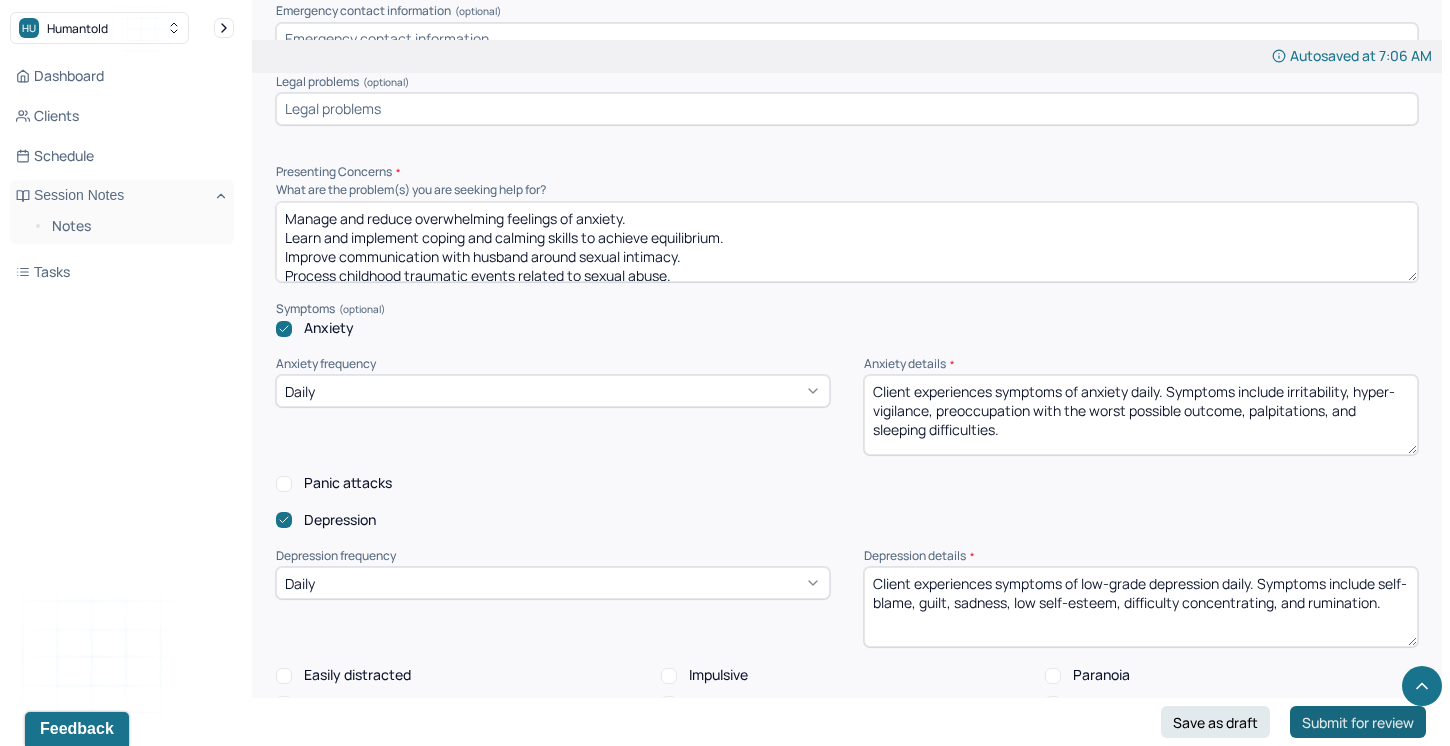 type on "DN" 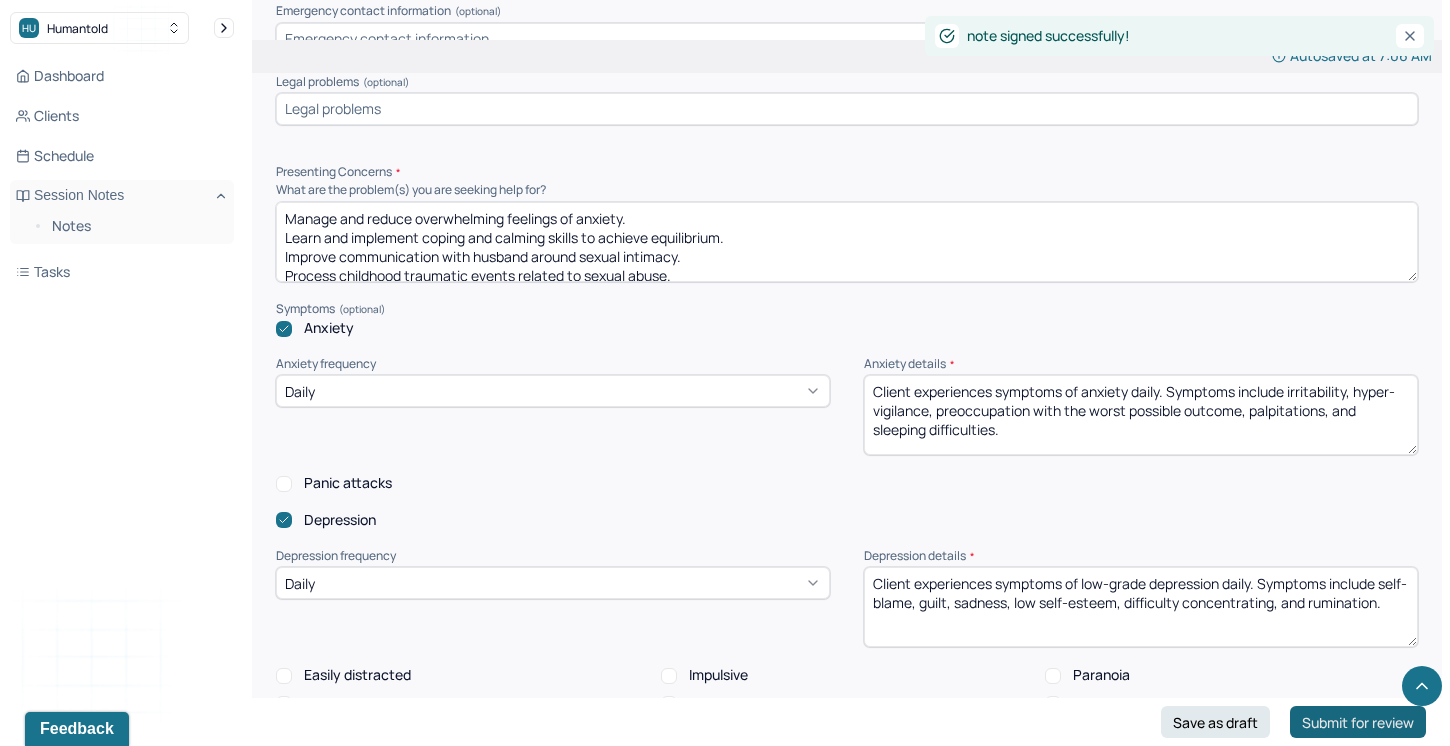 scroll, scrollTop: 0, scrollLeft: 0, axis: both 